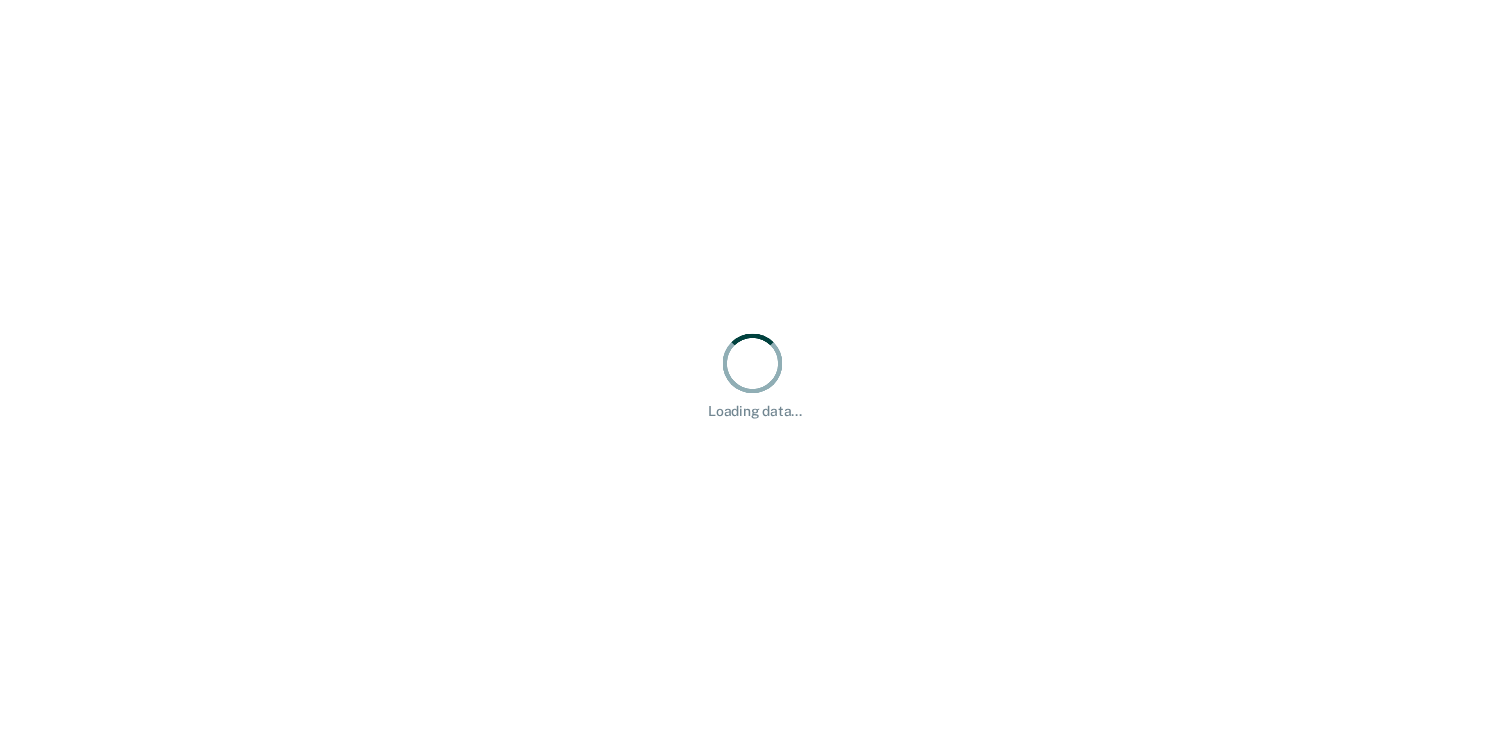 scroll, scrollTop: 0, scrollLeft: 0, axis: both 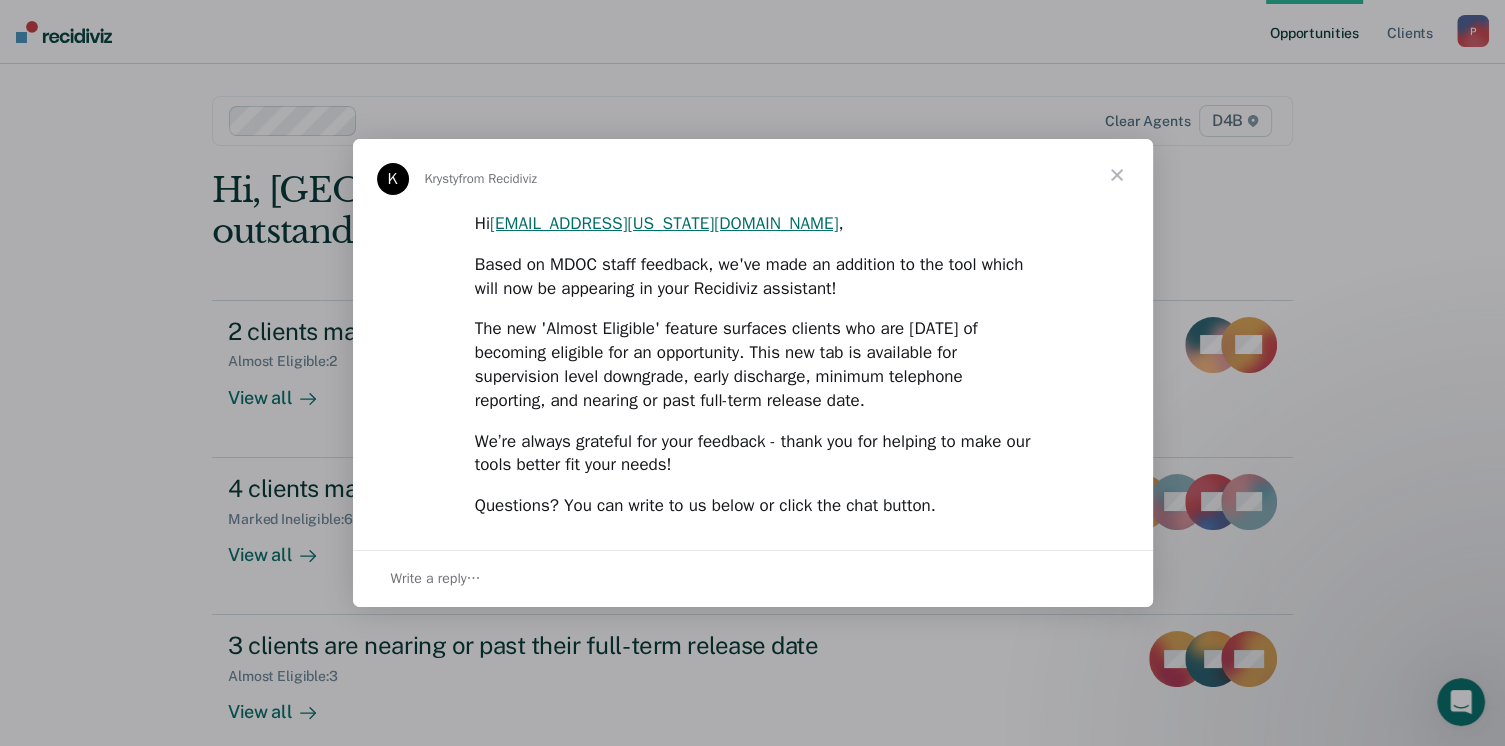click at bounding box center [1117, 175] 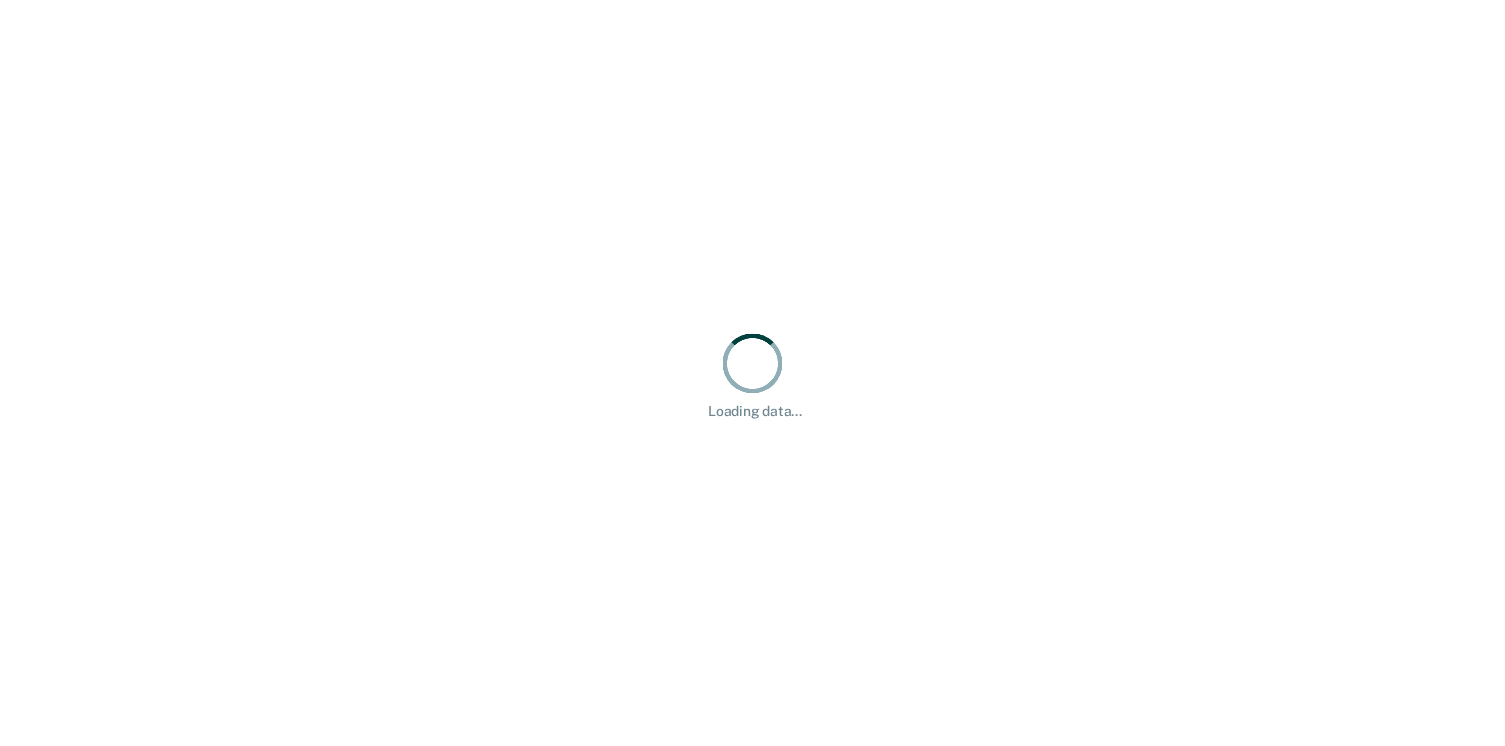 scroll, scrollTop: 0, scrollLeft: 0, axis: both 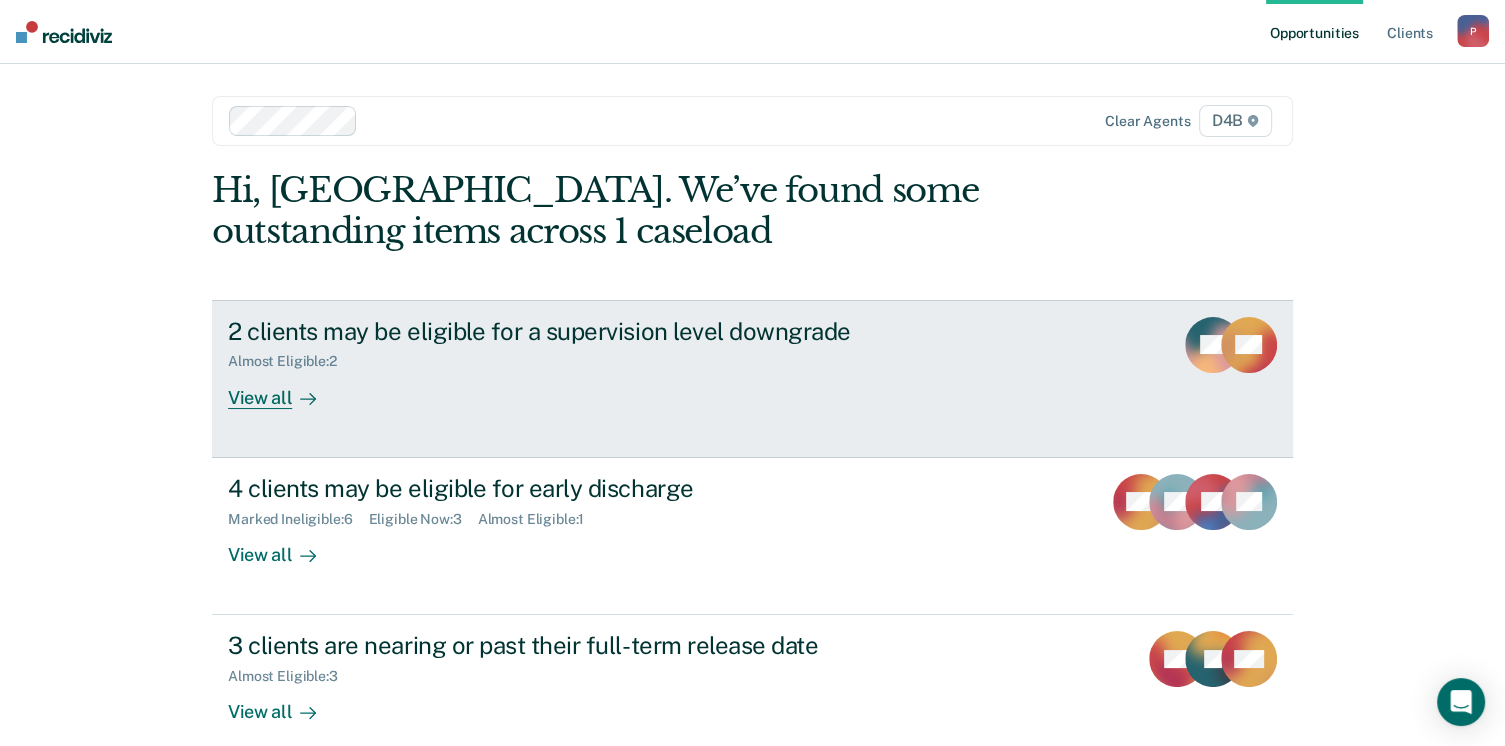 click on "View all" at bounding box center (284, 389) 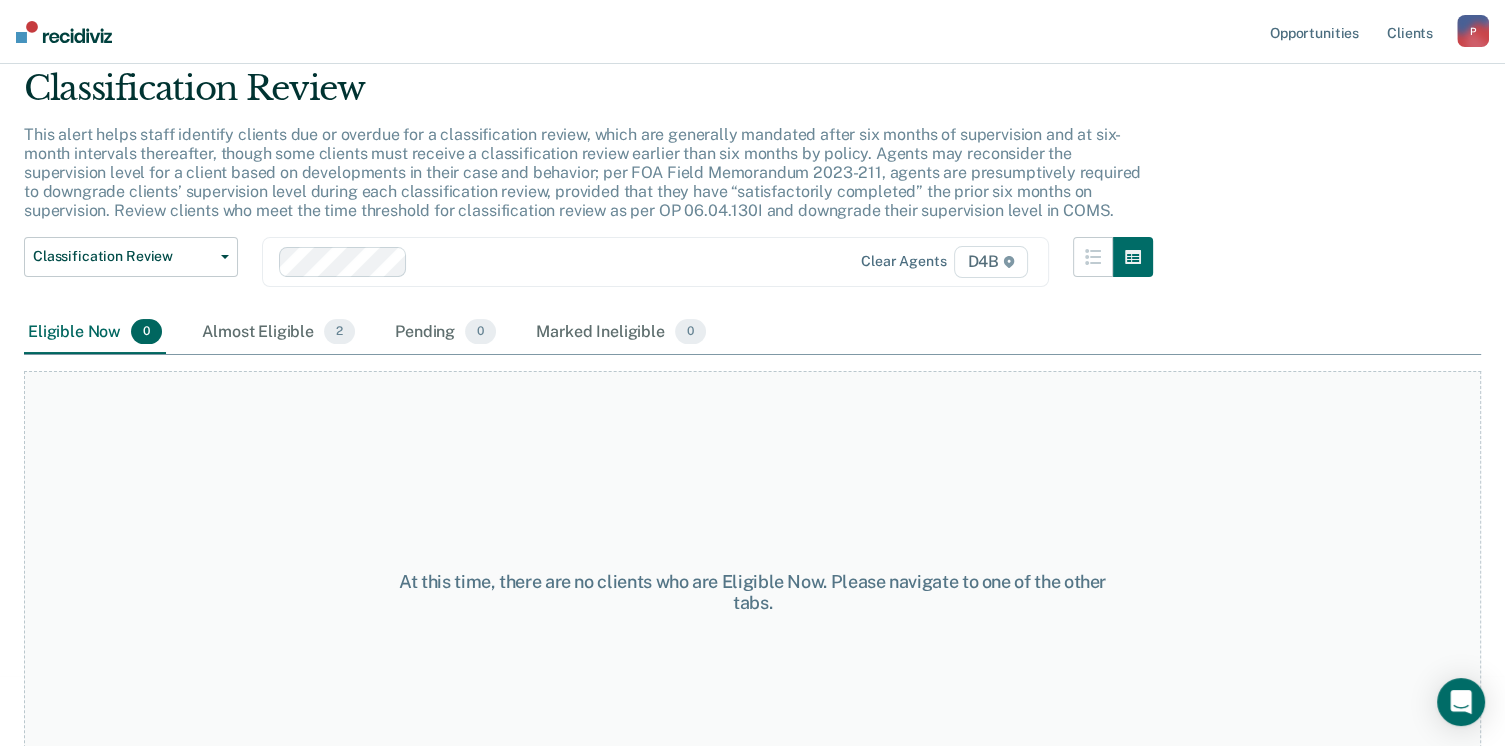 scroll, scrollTop: 135, scrollLeft: 0, axis: vertical 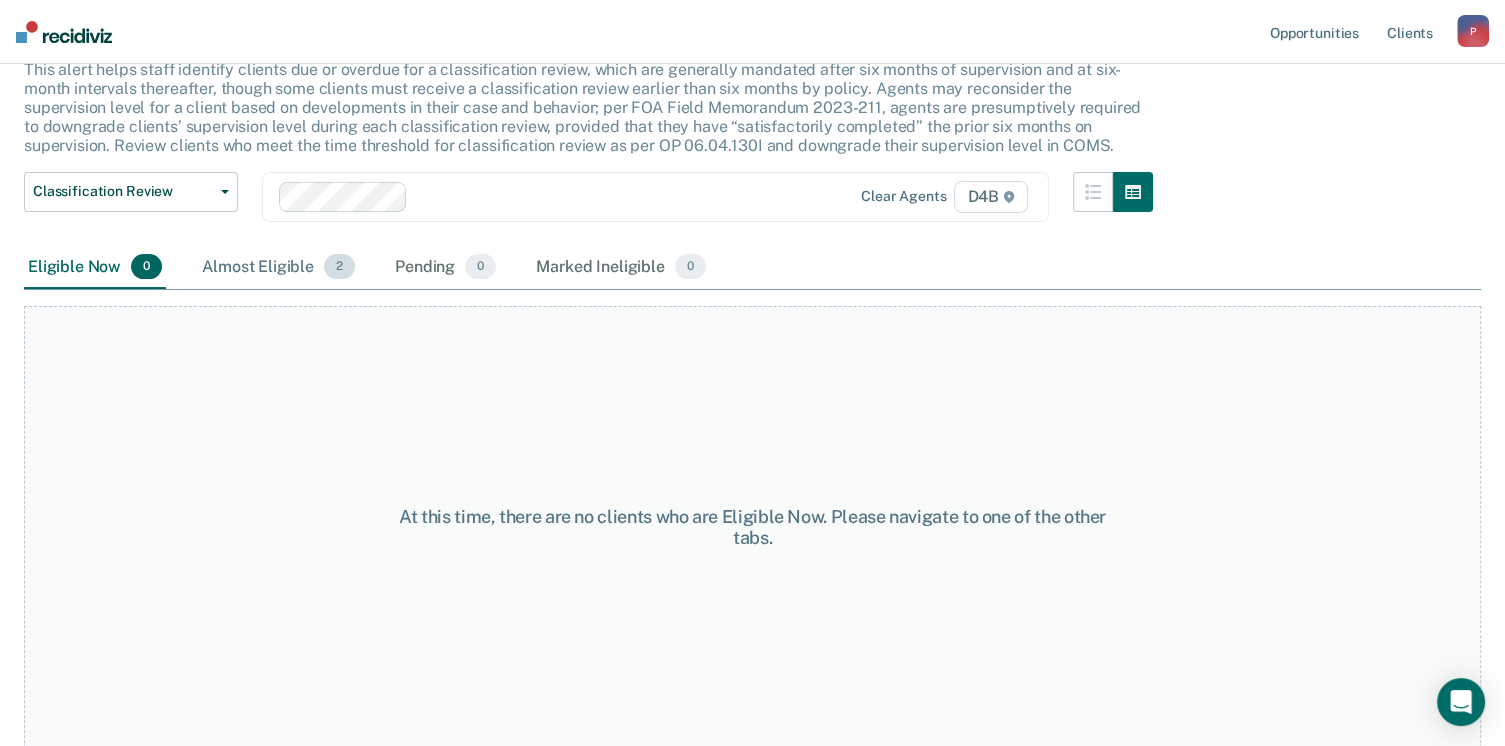click on "Almost Eligible 2" at bounding box center (278, 268) 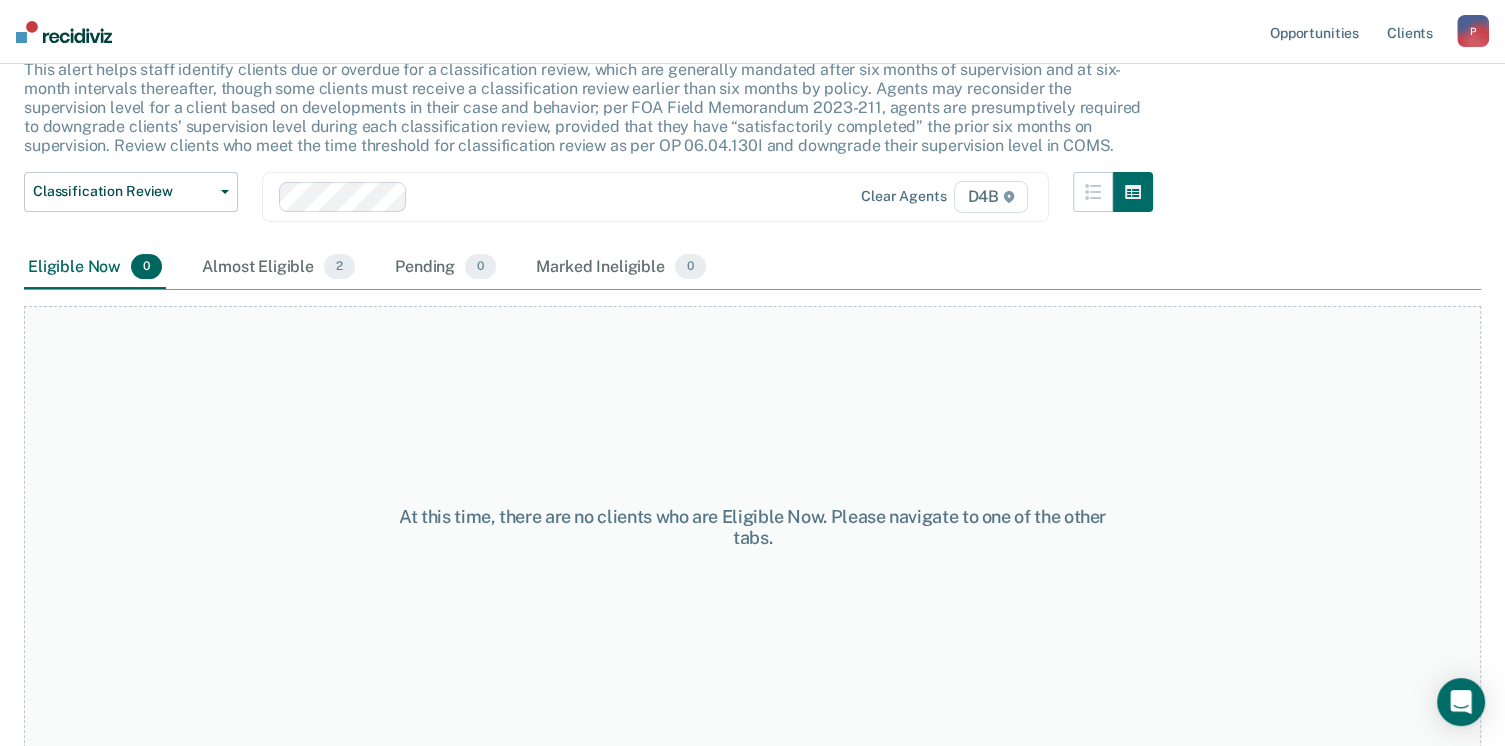 scroll, scrollTop: 0, scrollLeft: 0, axis: both 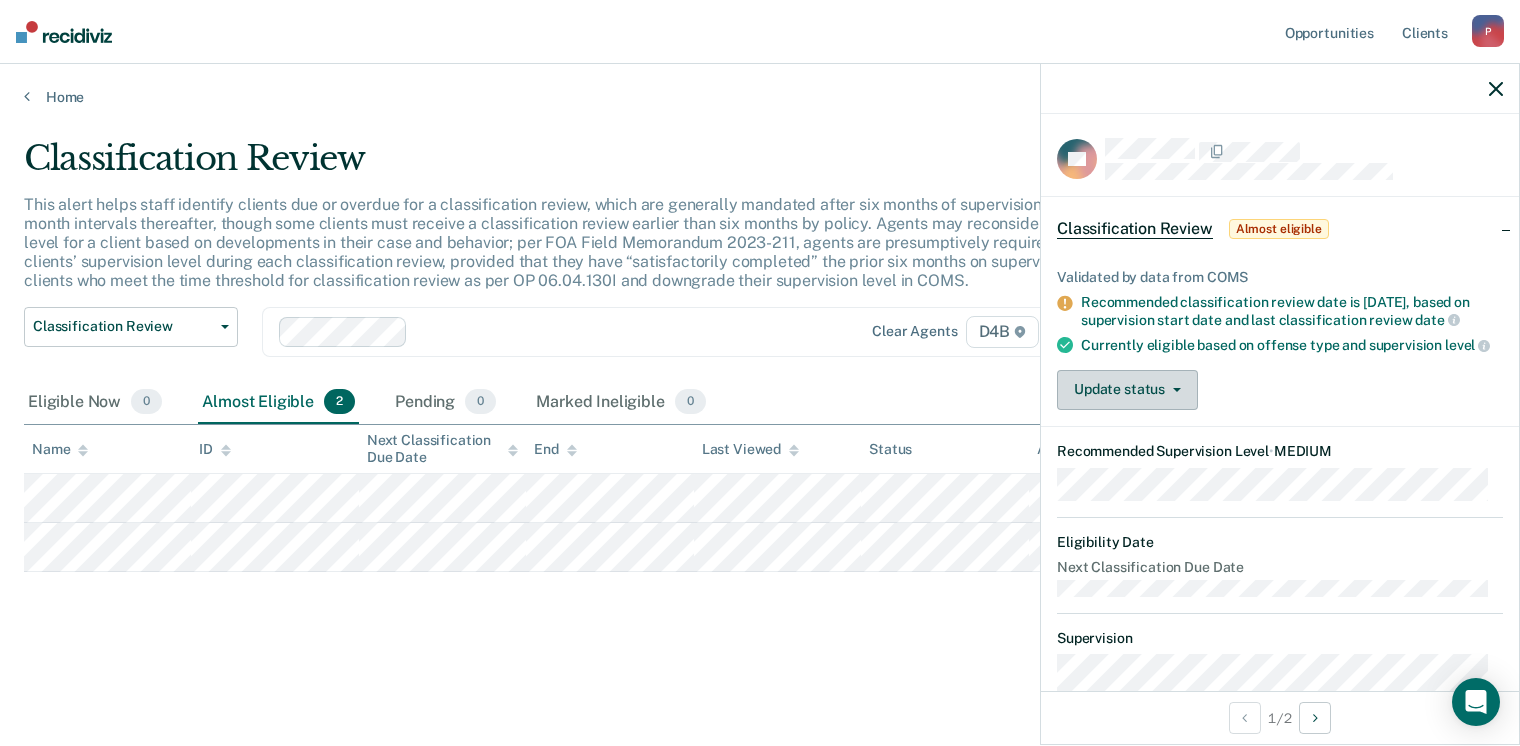 click on "Update status" at bounding box center (1127, 390) 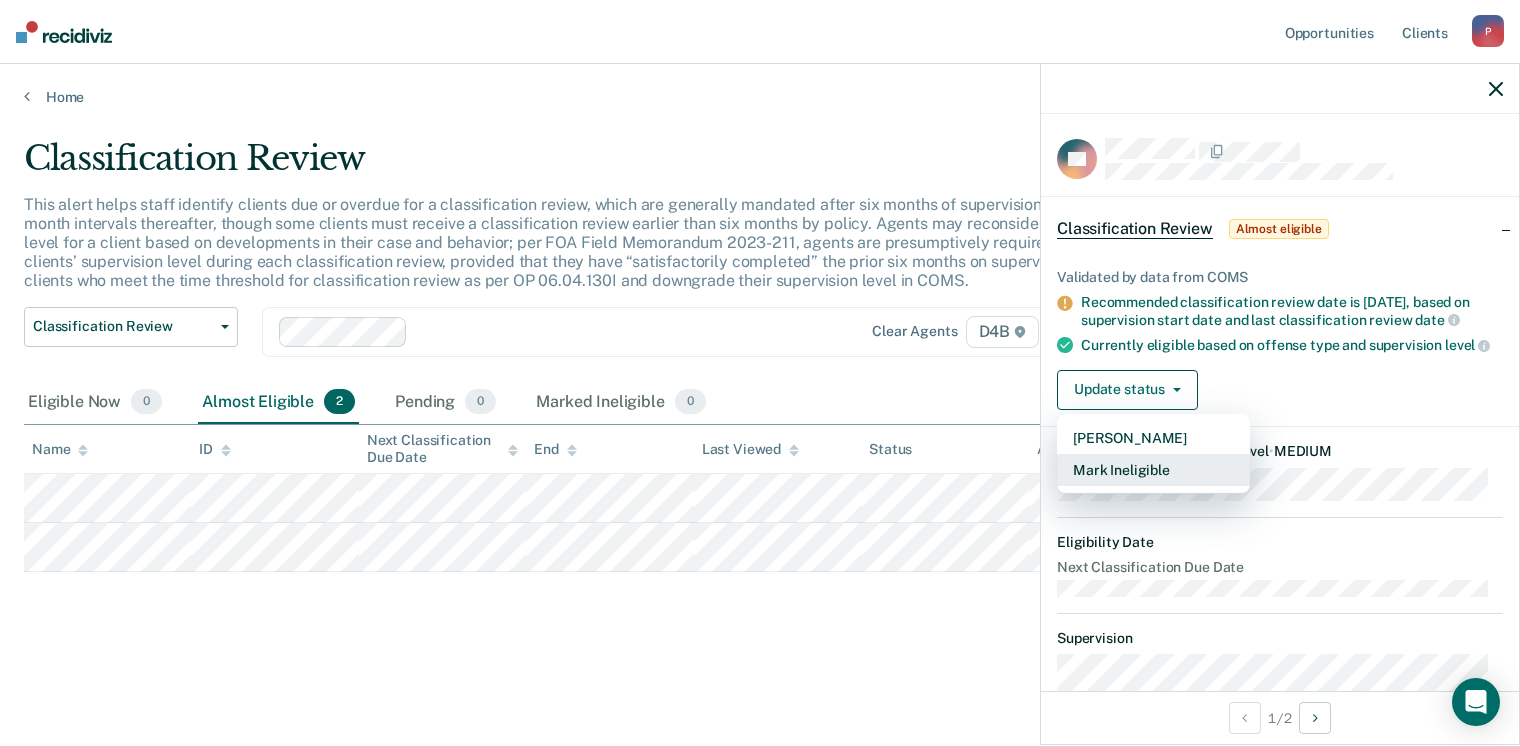 click on "Mark Ineligible" at bounding box center (1153, 470) 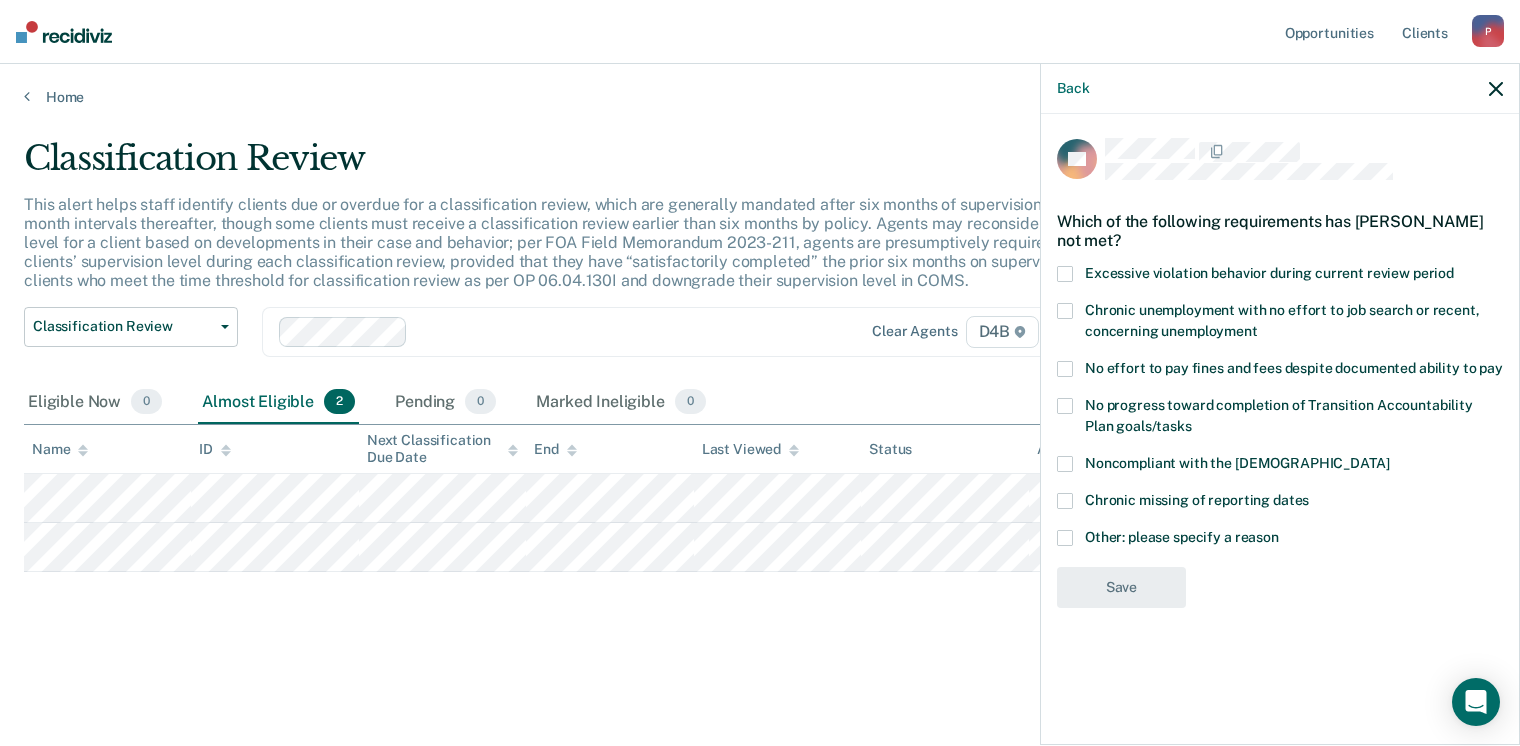 click on "Excessive violation behavior during current review period" at bounding box center (1280, 276) 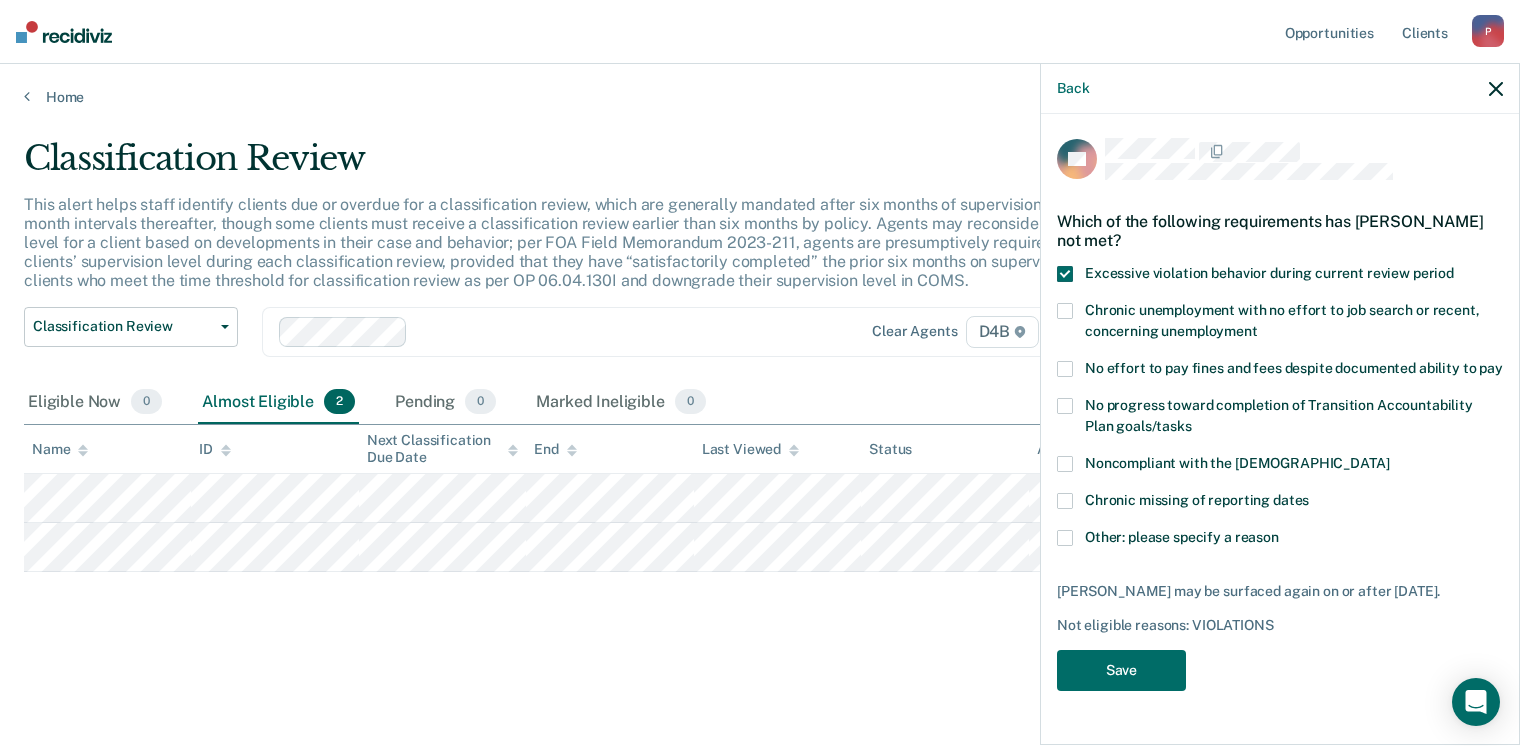 click on "No effort to pay fines and fees despite documented ability to pay" at bounding box center [1280, 379] 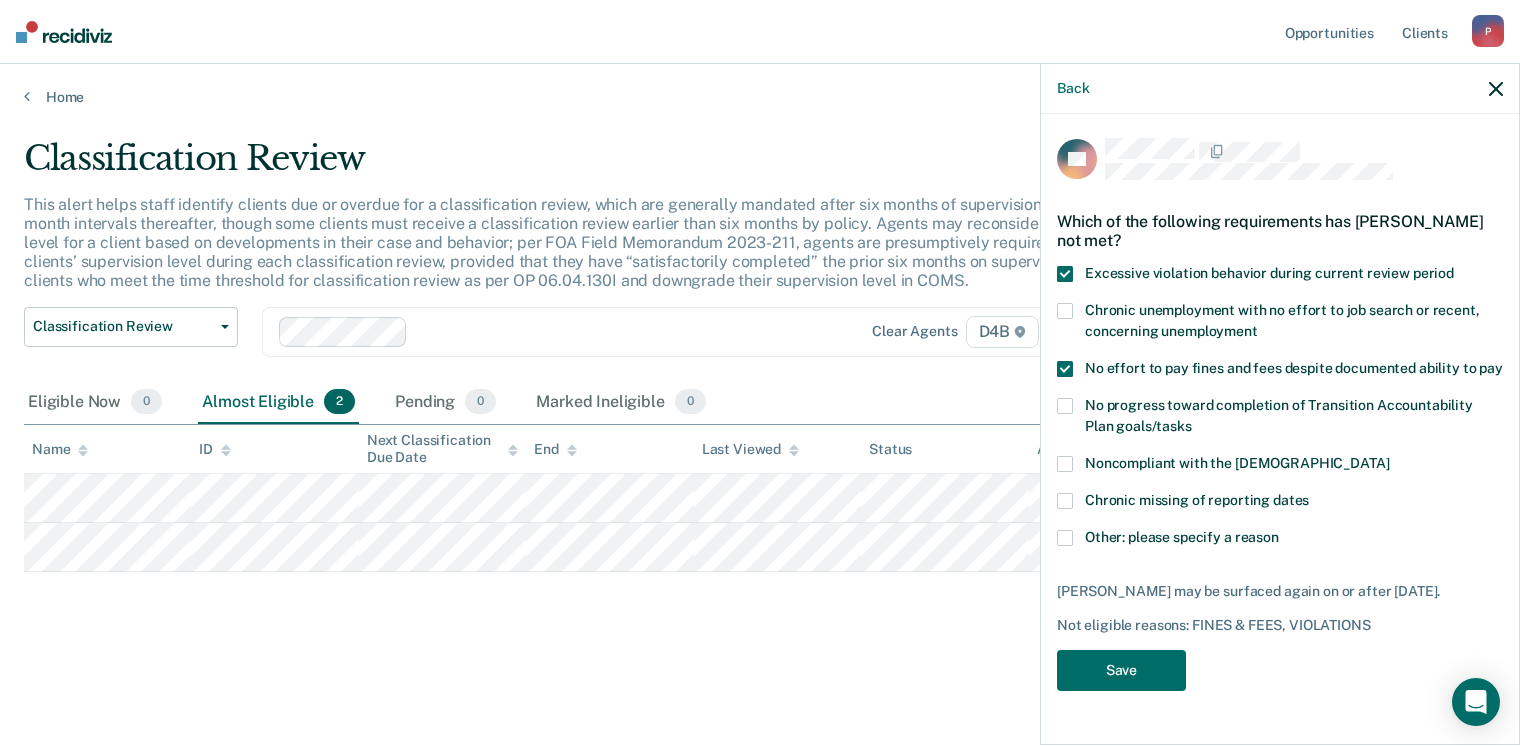 click on "No effort to pay fines and fees despite documented ability to pay" at bounding box center [1280, 371] 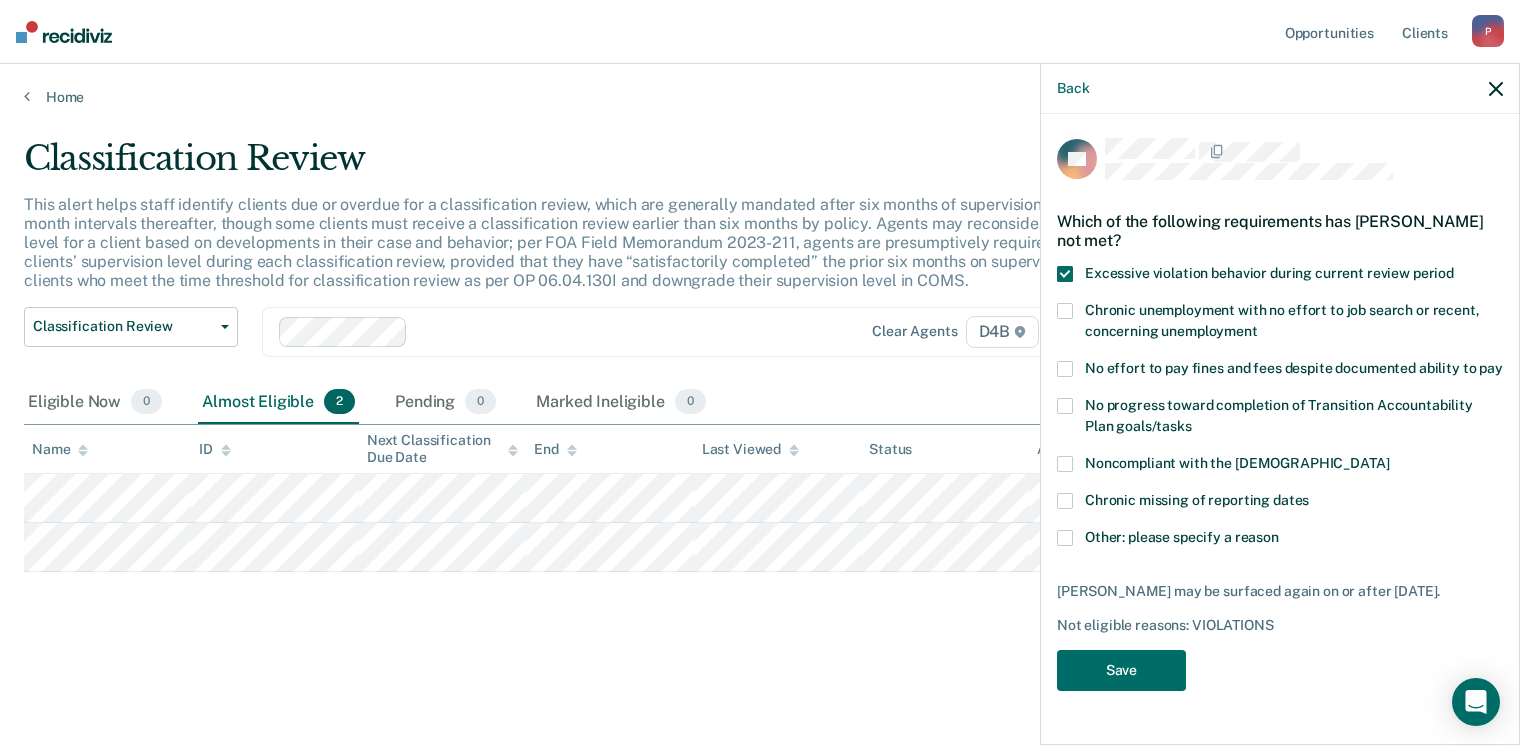 click at bounding box center (1065, 406) 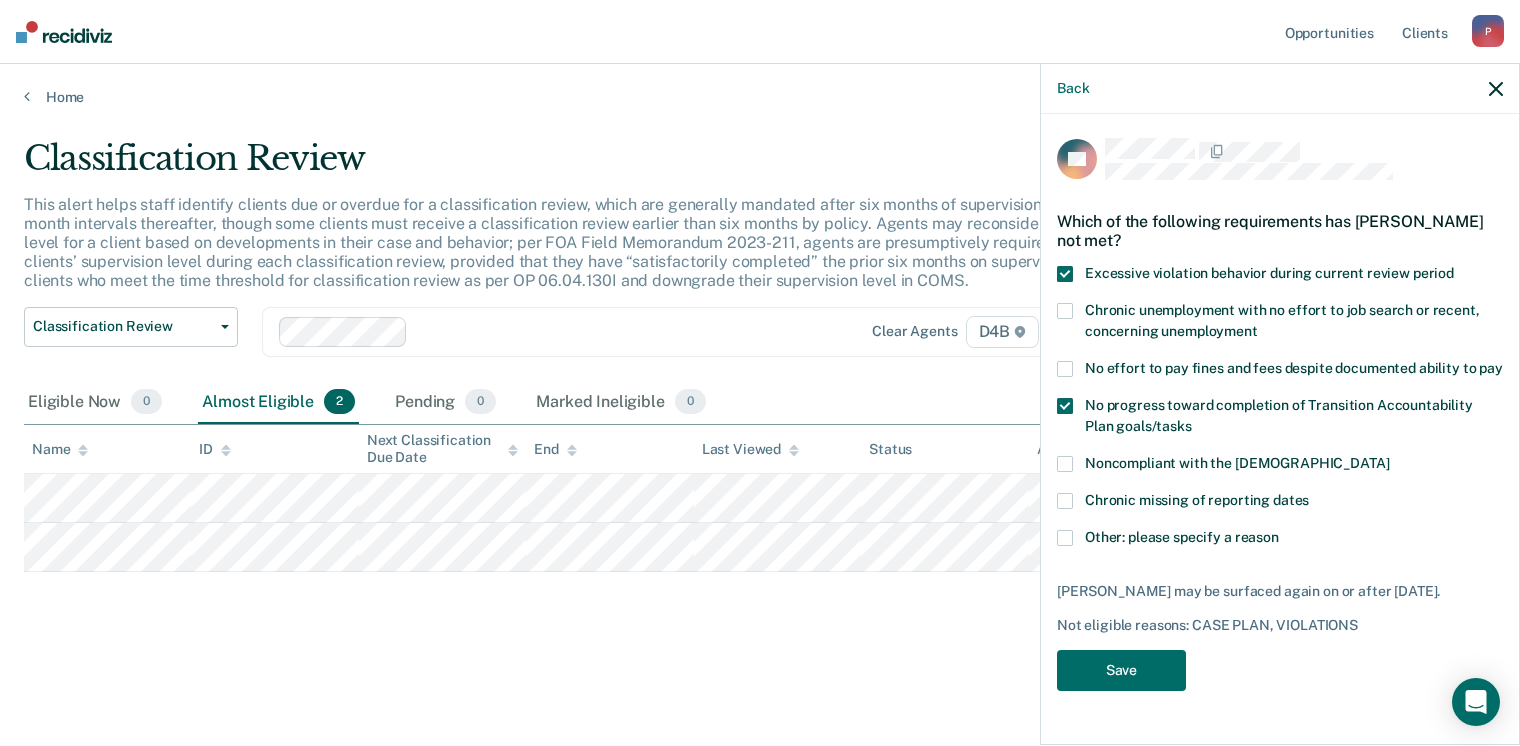 click at bounding box center (1065, 464) 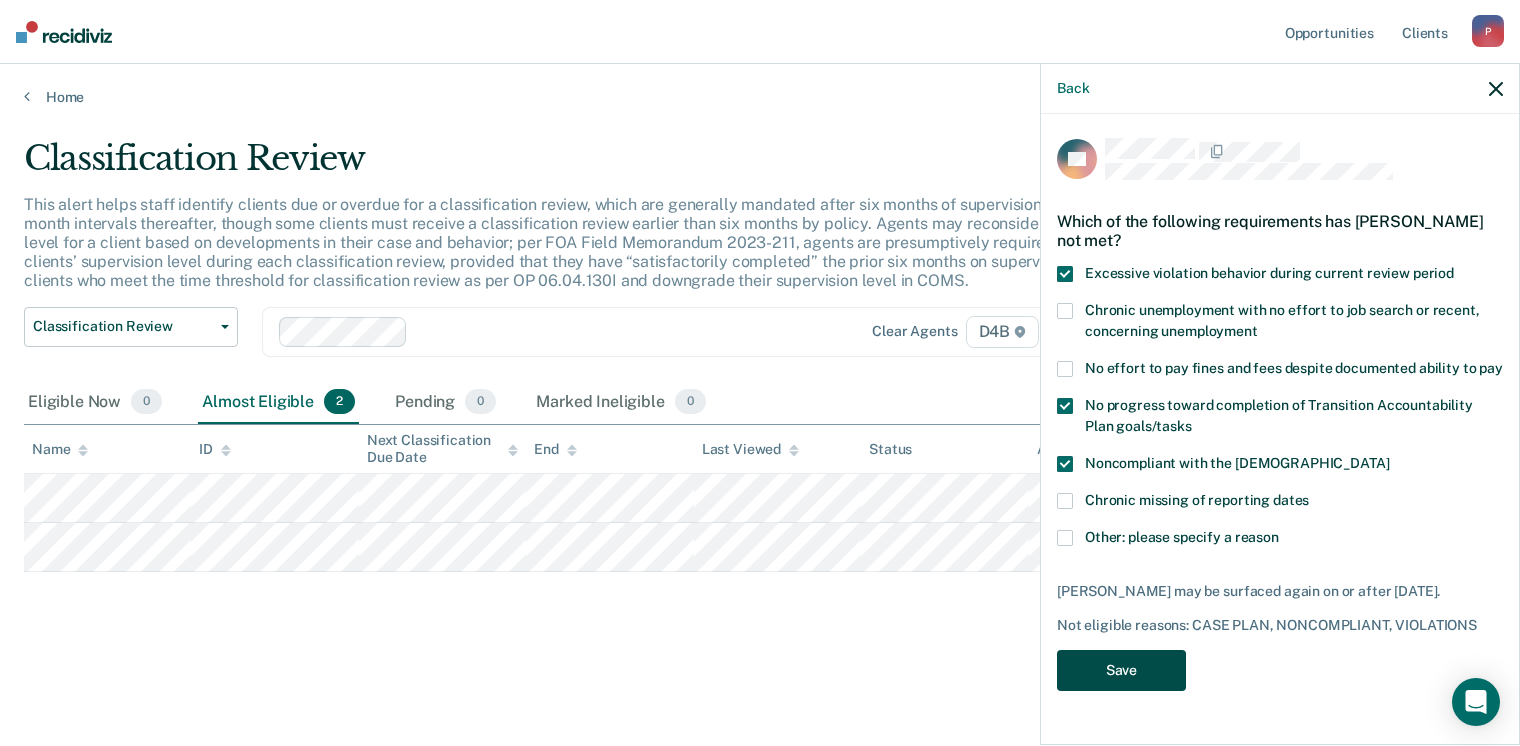 click on "Save" at bounding box center [1121, 670] 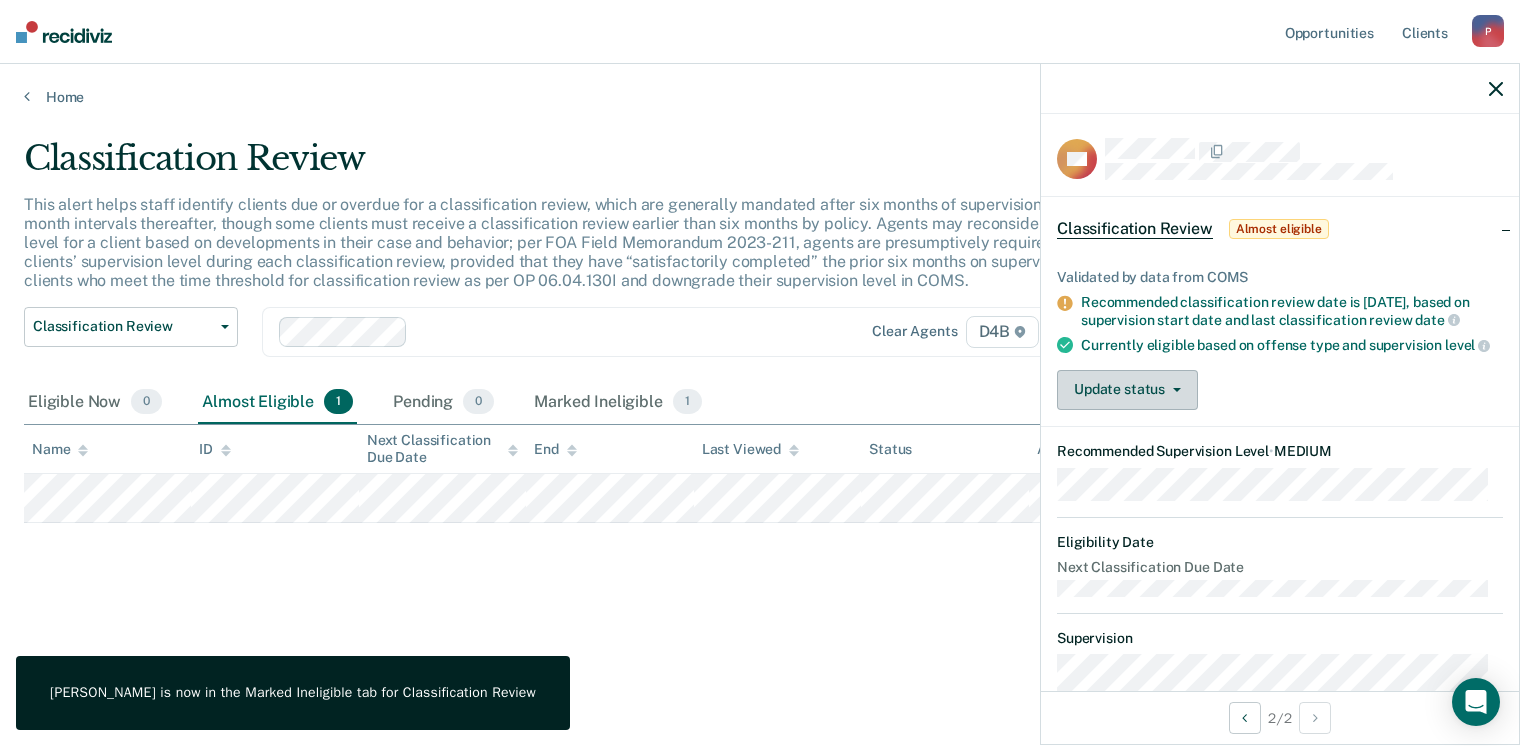 click on "Update status" at bounding box center (1127, 390) 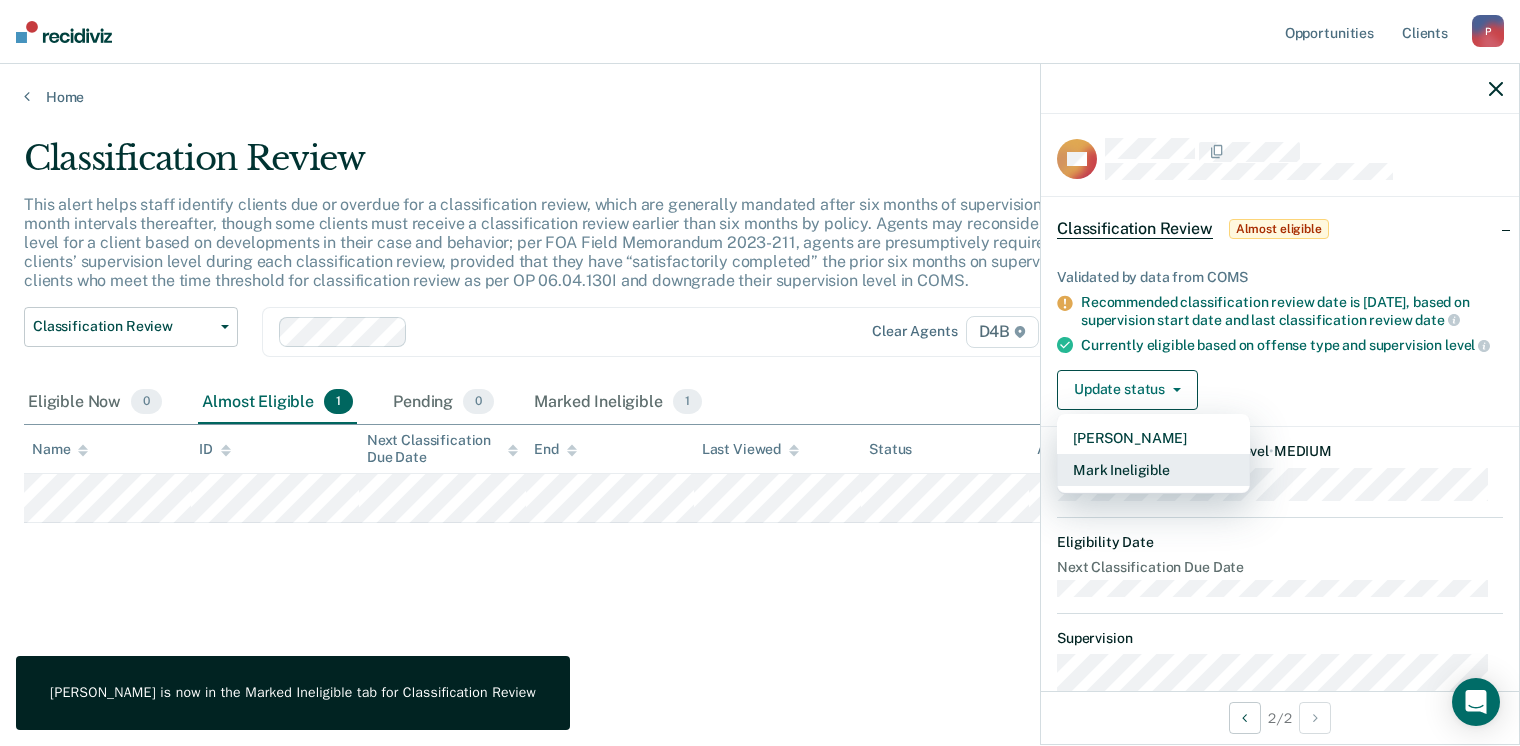 click on "Mark Ineligible" at bounding box center [1153, 470] 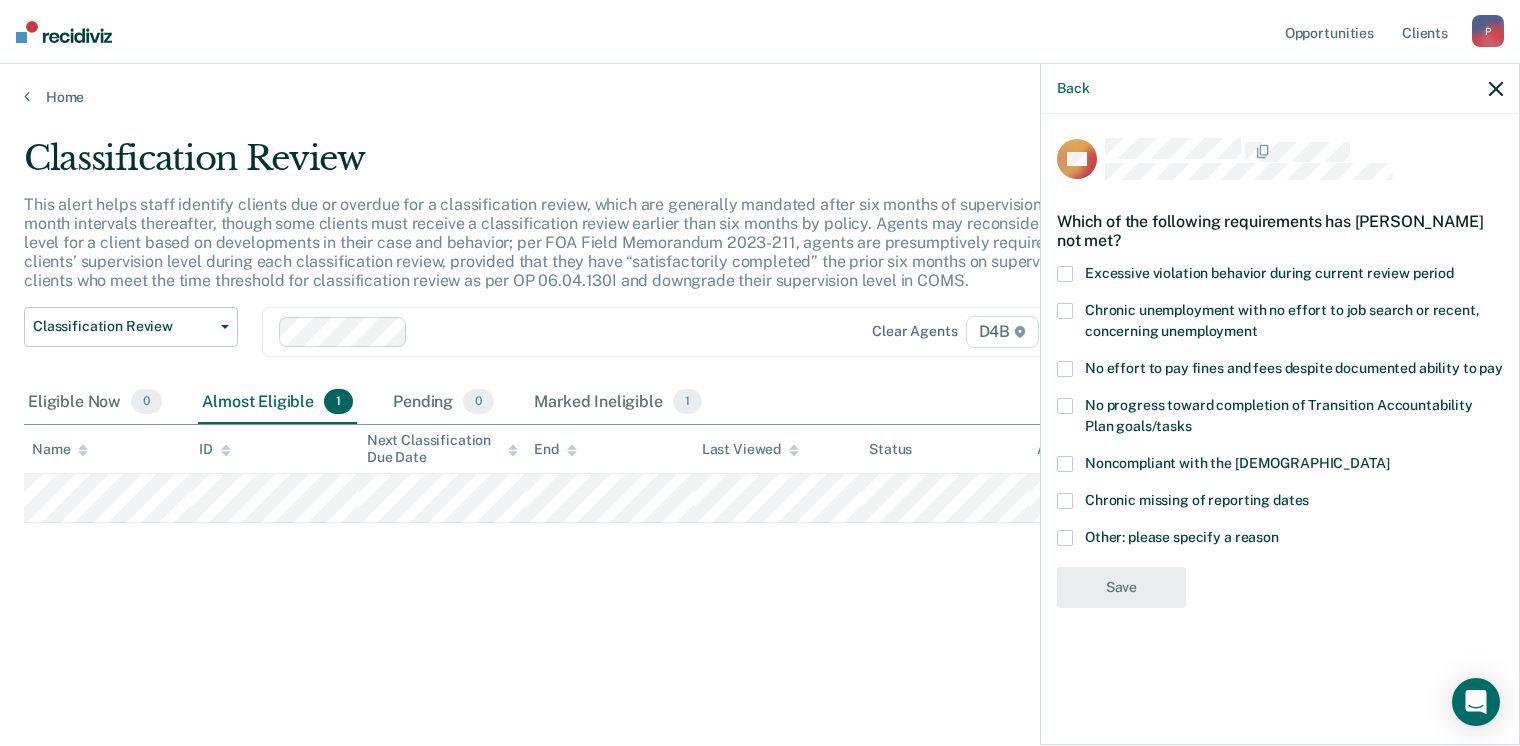 click on "Excessive violation behavior during current review period" at bounding box center [1280, 276] 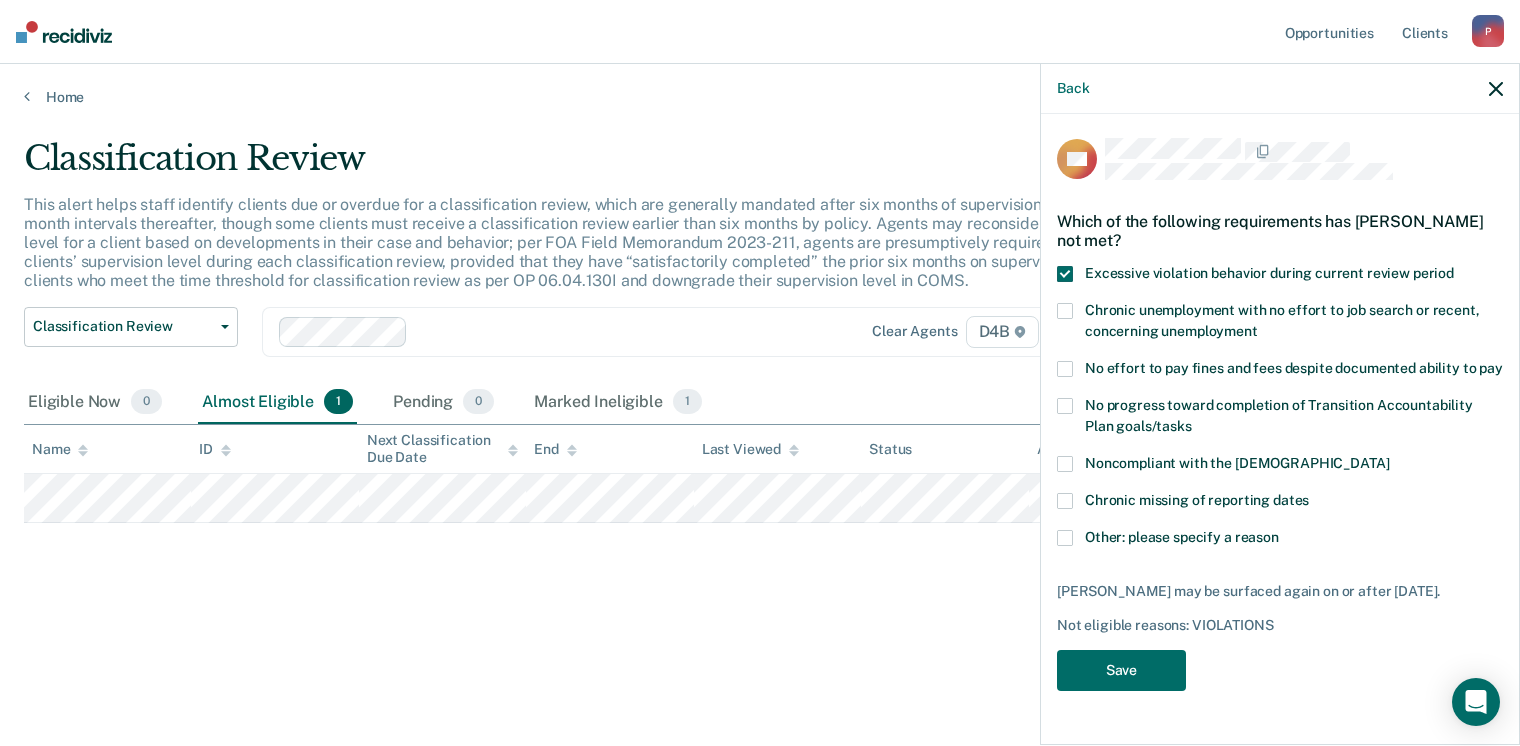 click on "No progress toward completion of Transition Accountability Plan goals/tasks" at bounding box center [1280, 419] 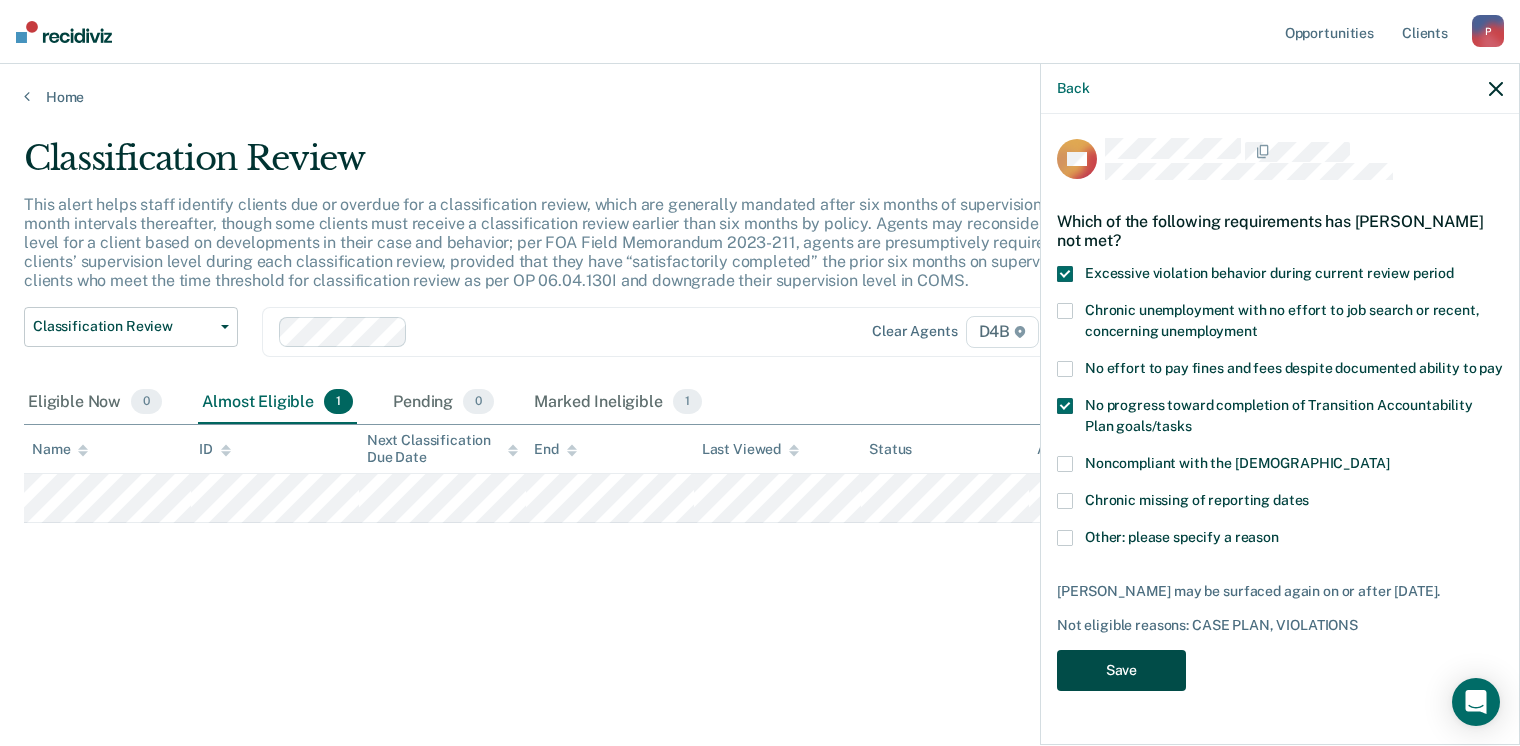 click on "Save" at bounding box center [1121, 670] 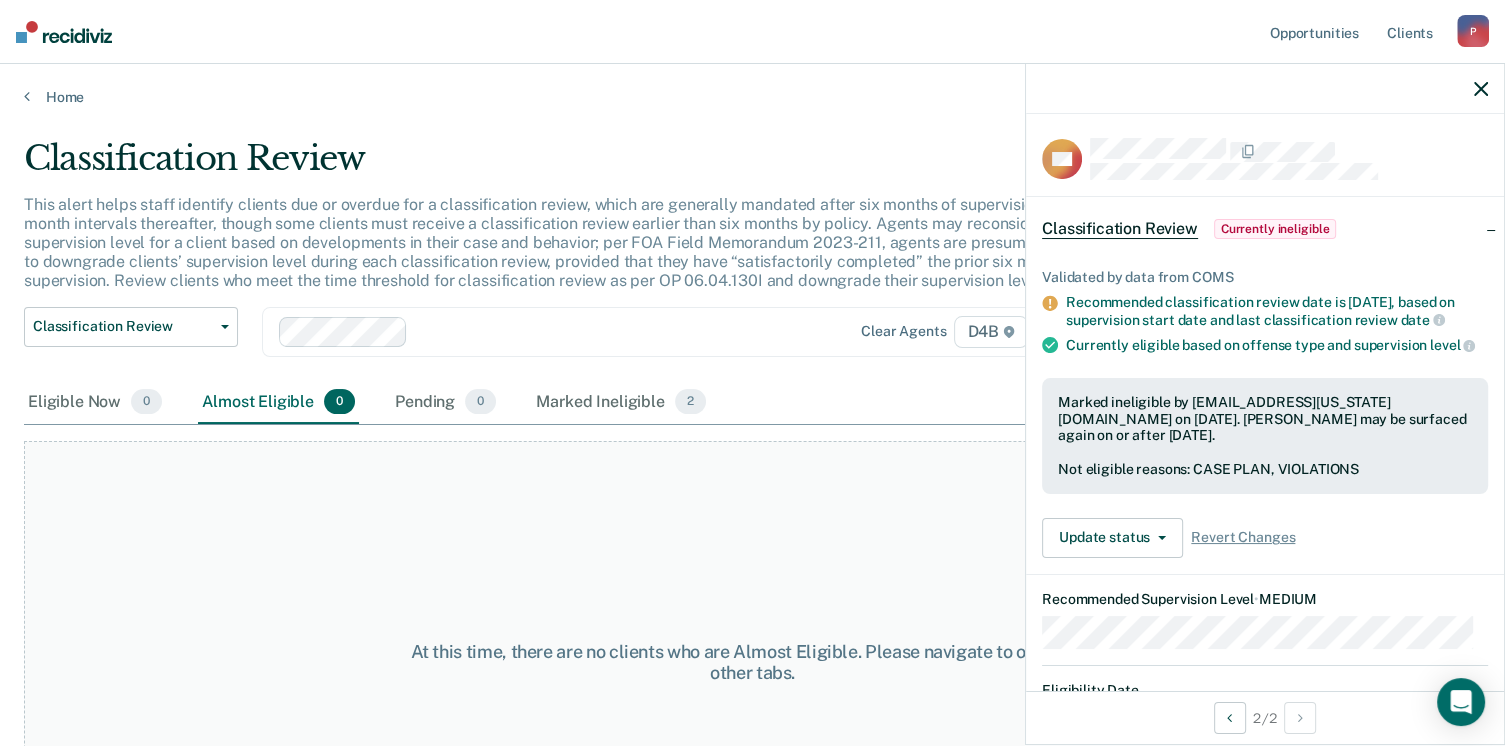 click 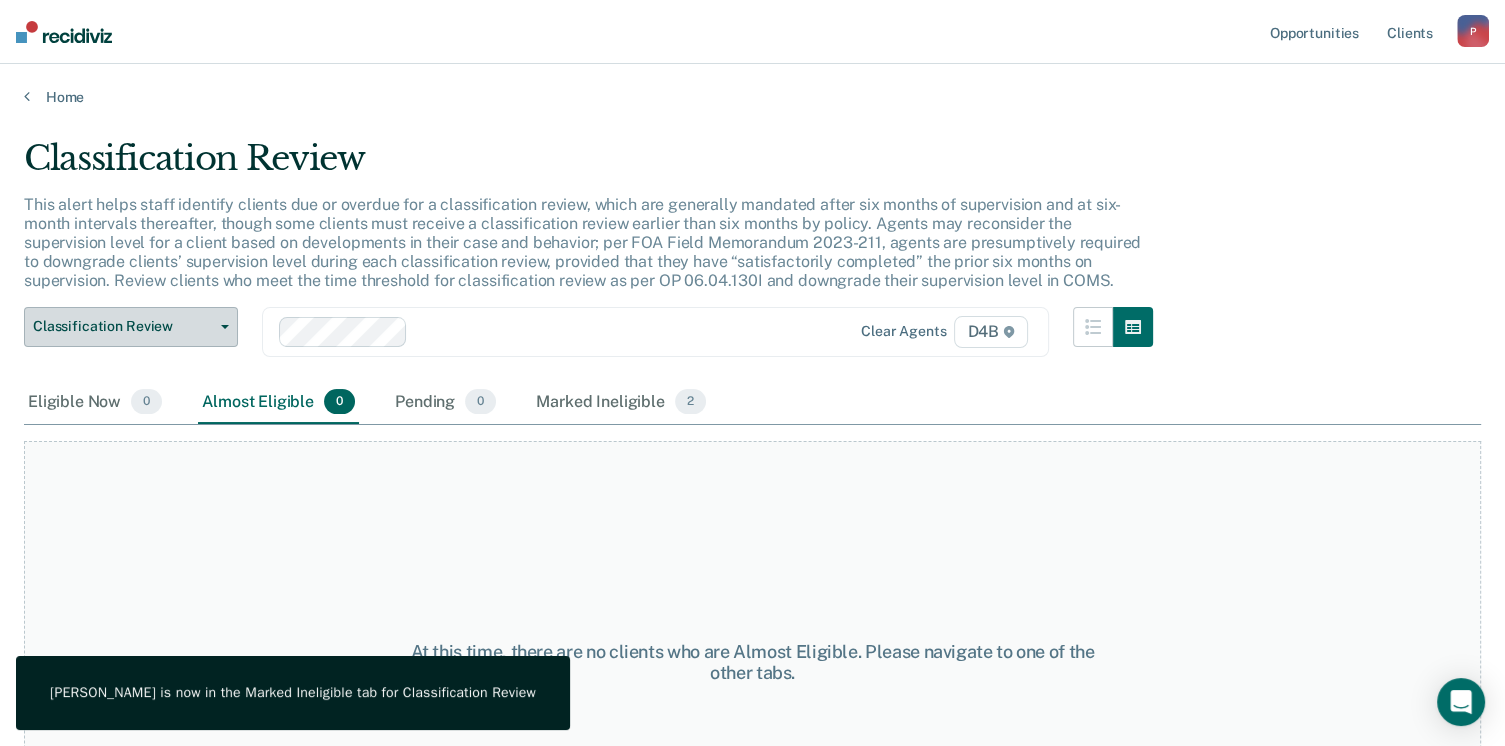 click on "Classification Review" at bounding box center (131, 327) 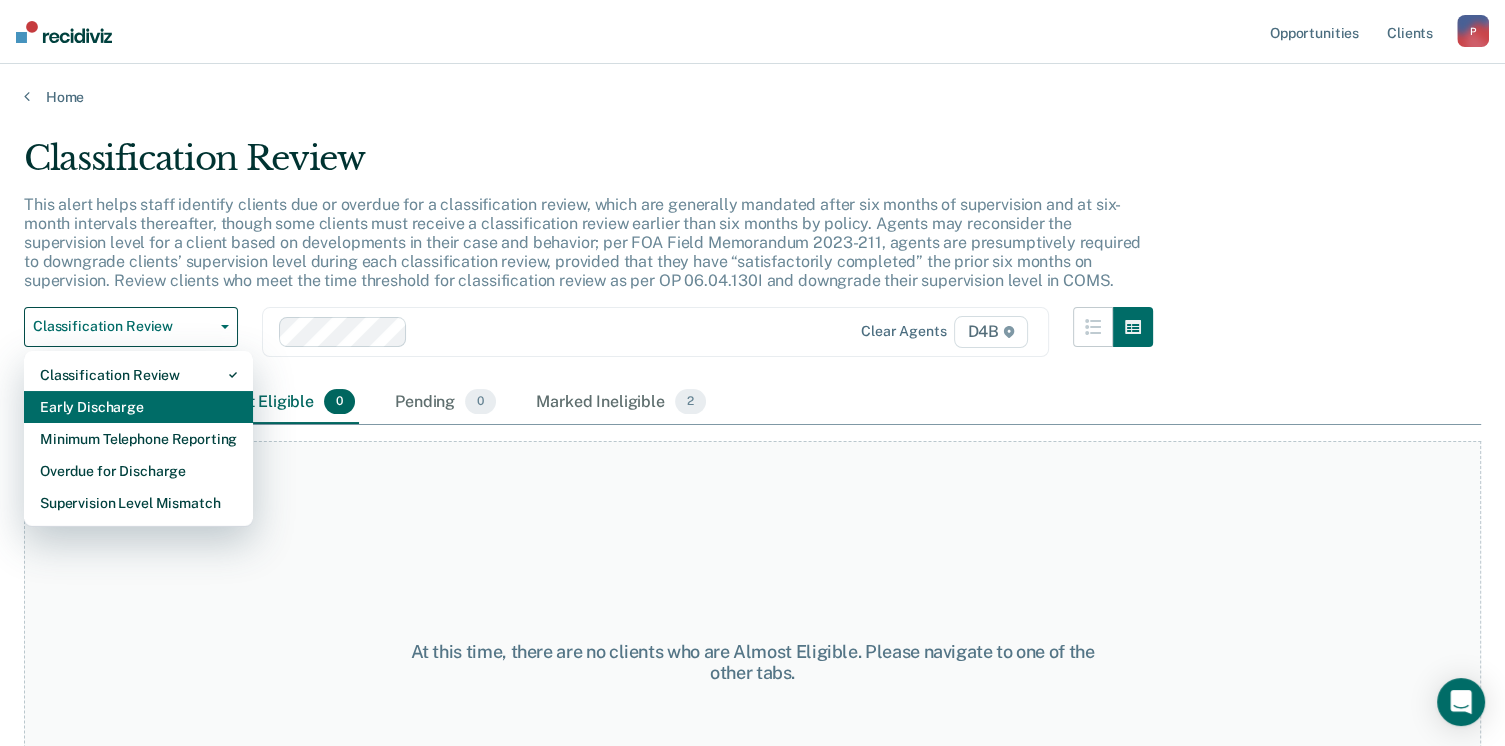 click on "Early Discharge" at bounding box center [138, 407] 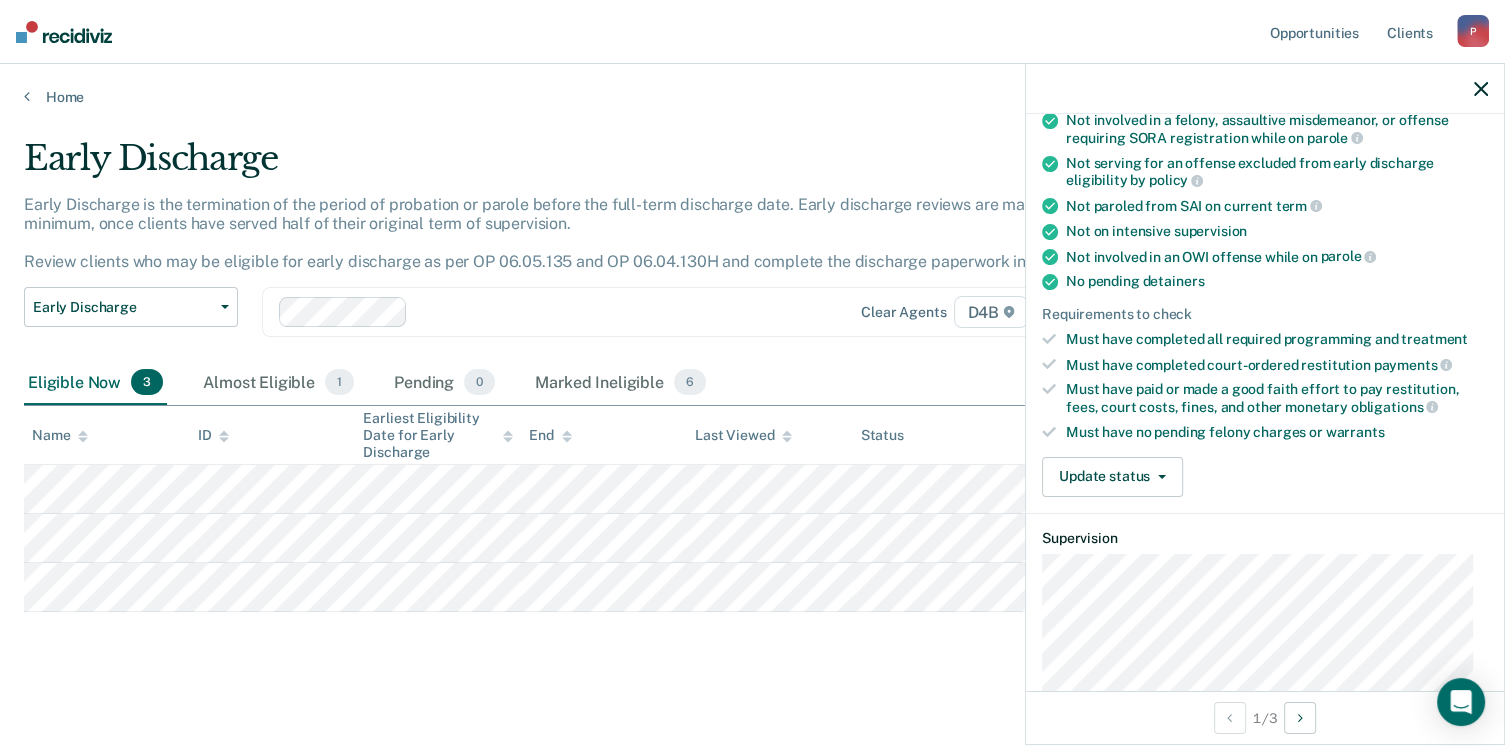 scroll, scrollTop: 500, scrollLeft: 0, axis: vertical 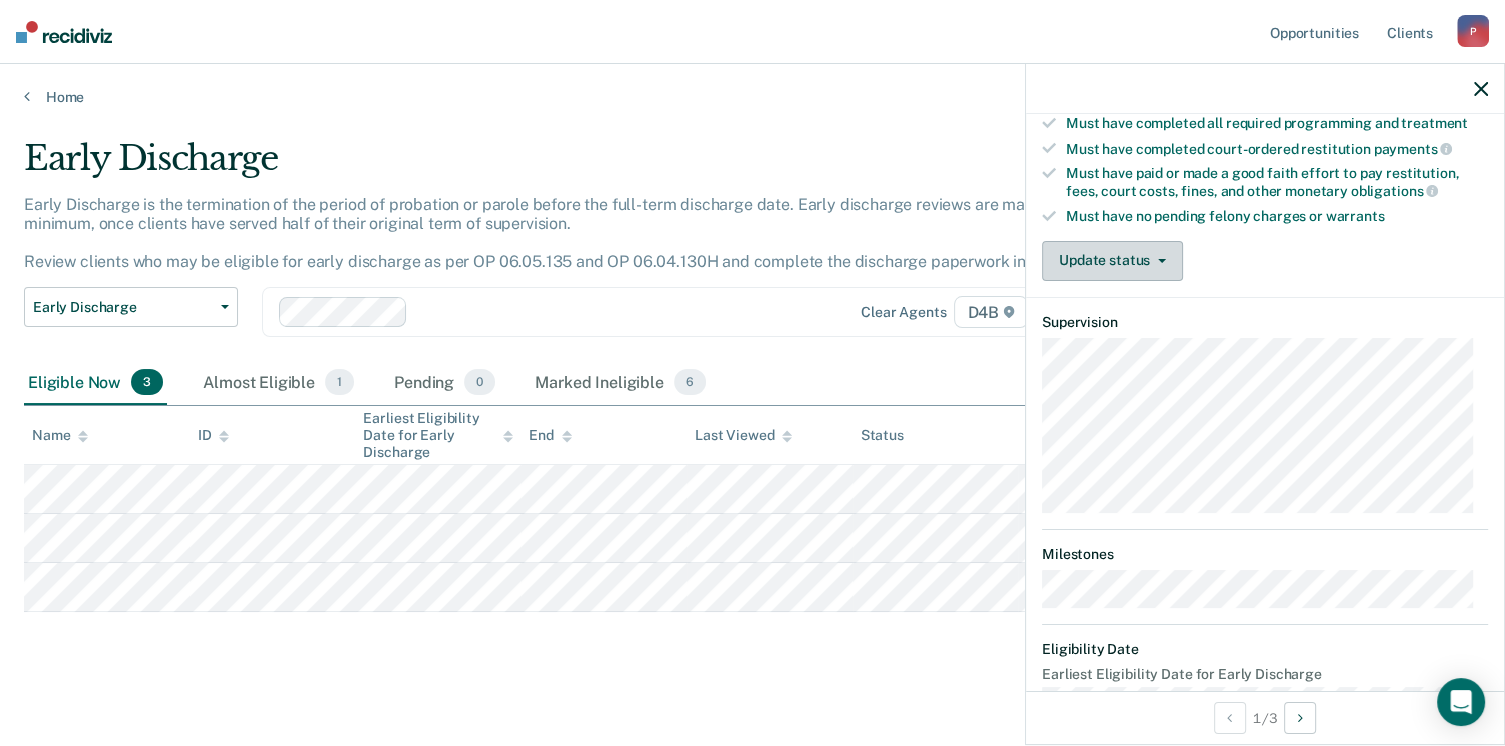 click on "Update status" at bounding box center [1112, 261] 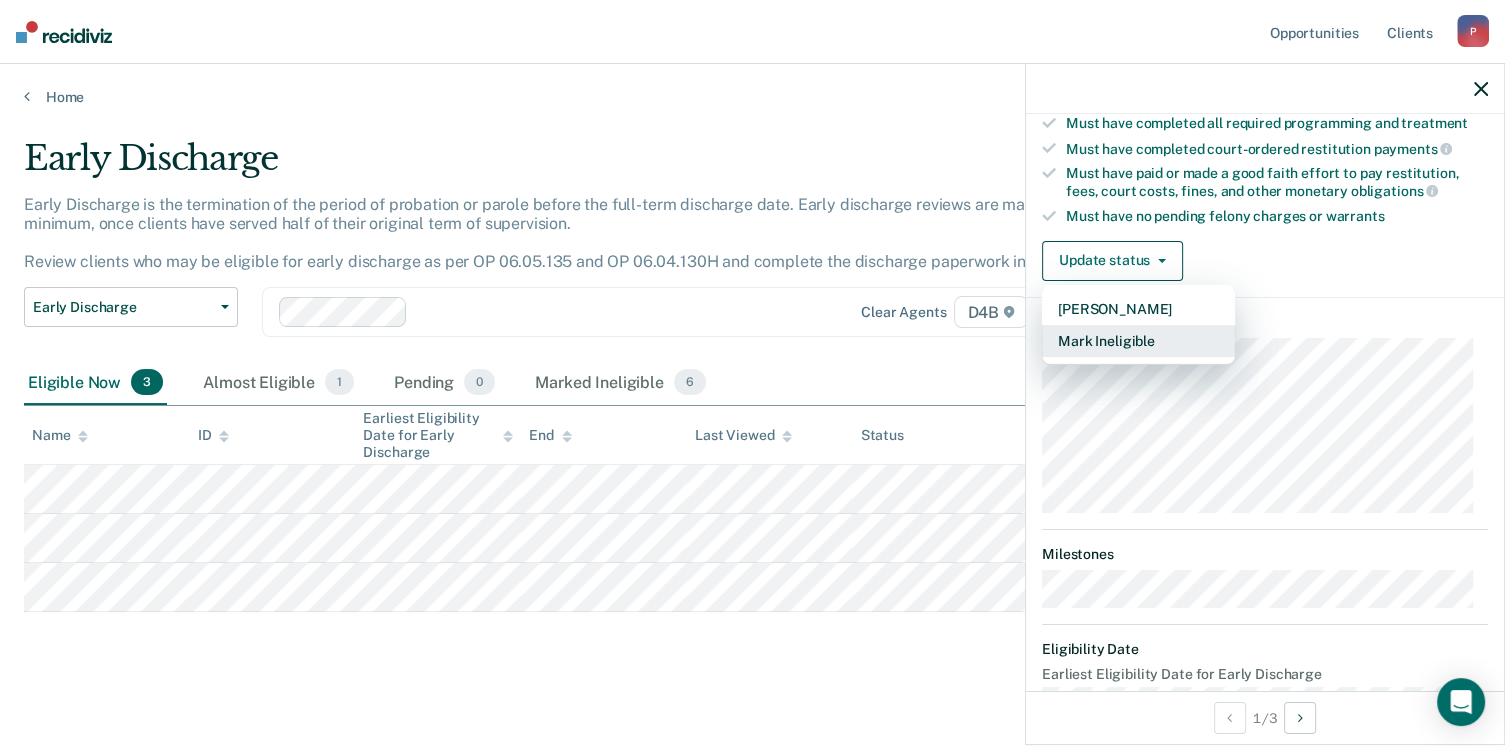 click on "Mark Ineligible" at bounding box center [1138, 341] 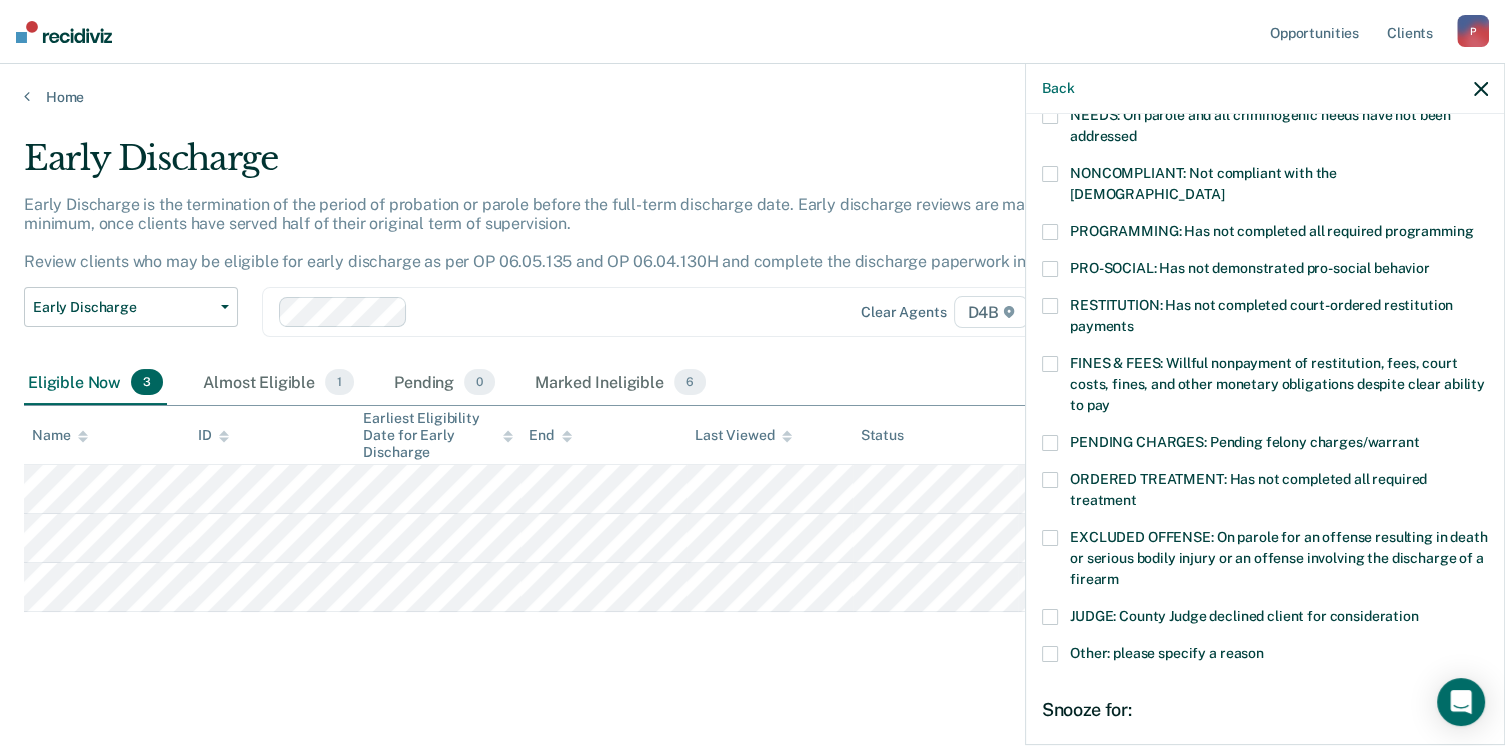 scroll, scrollTop: 400, scrollLeft: 0, axis: vertical 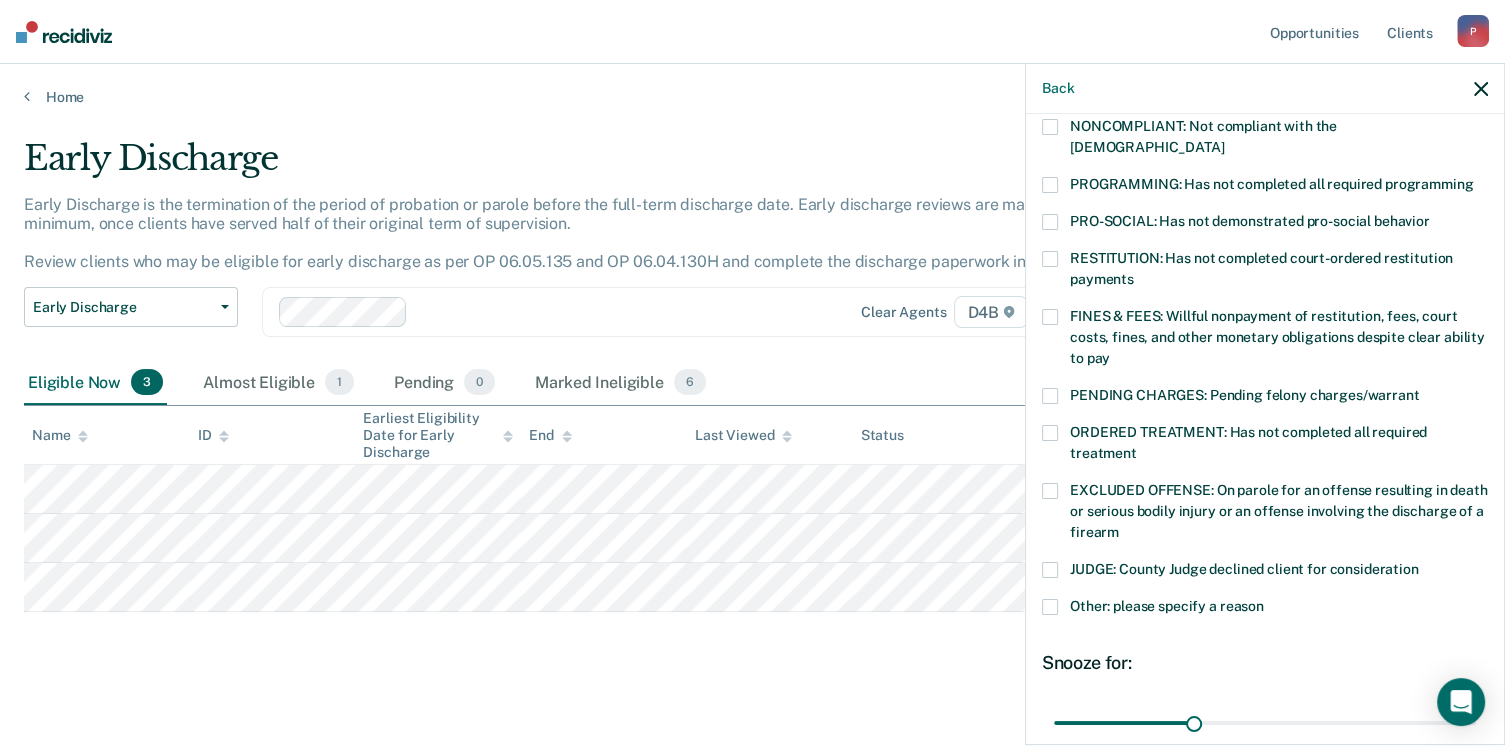 click on "FINES & FEES: Willful nonpayment of restitution, fees, court costs, fines, and other monetary obligations despite clear ability to pay" at bounding box center [1277, 337] 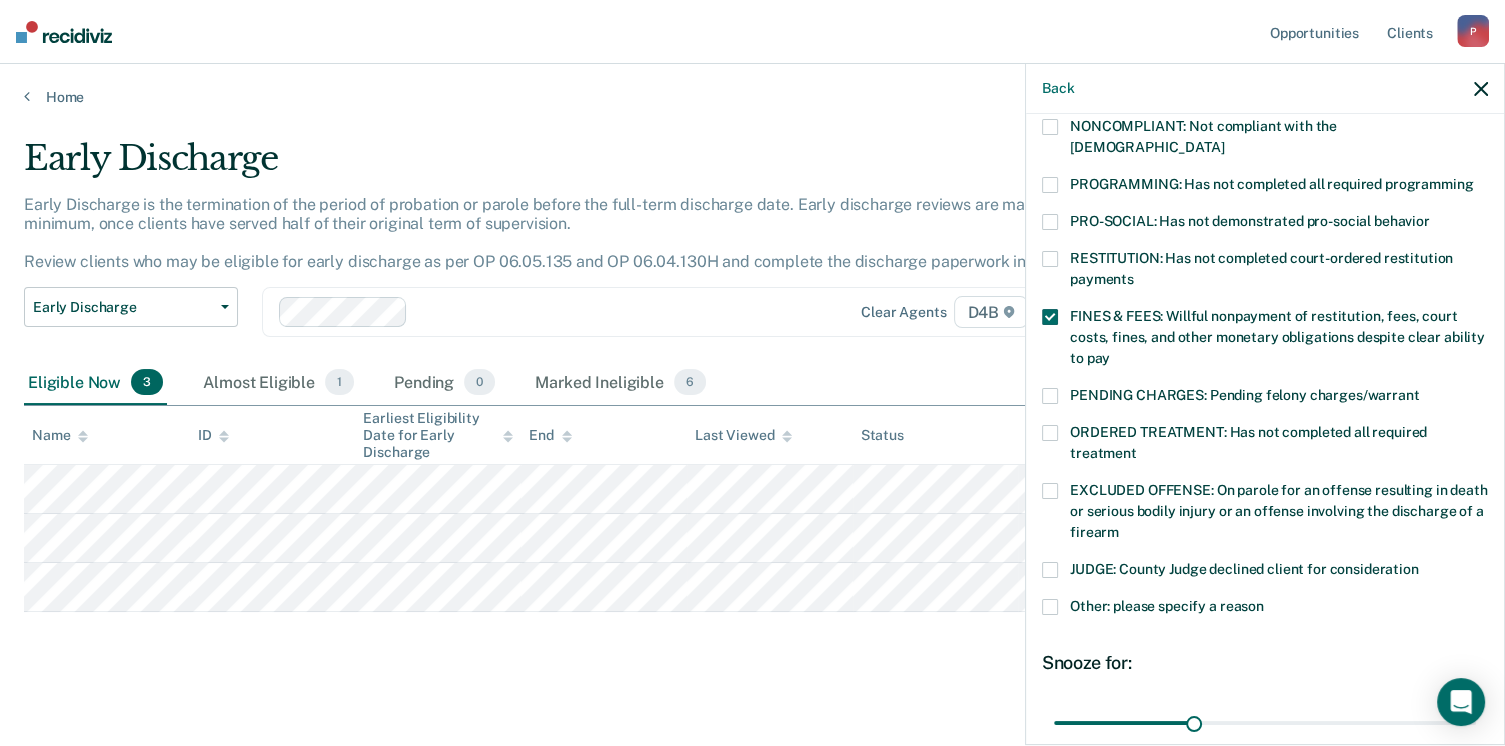 scroll, scrollTop: 500, scrollLeft: 0, axis: vertical 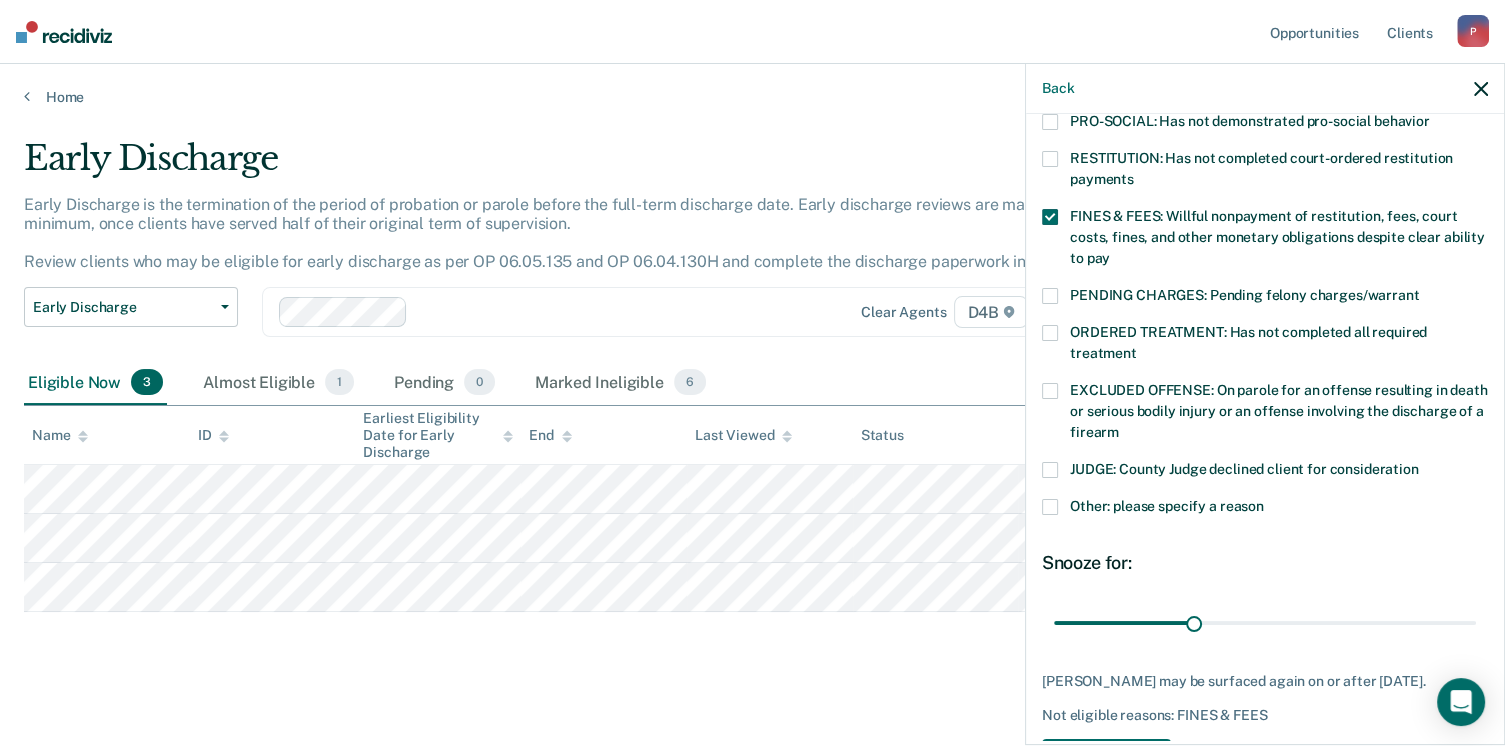 drag, startPoint x: 1206, startPoint y: 618, endPoint x: 1527, endPoint y: 601, distance: 321.44983 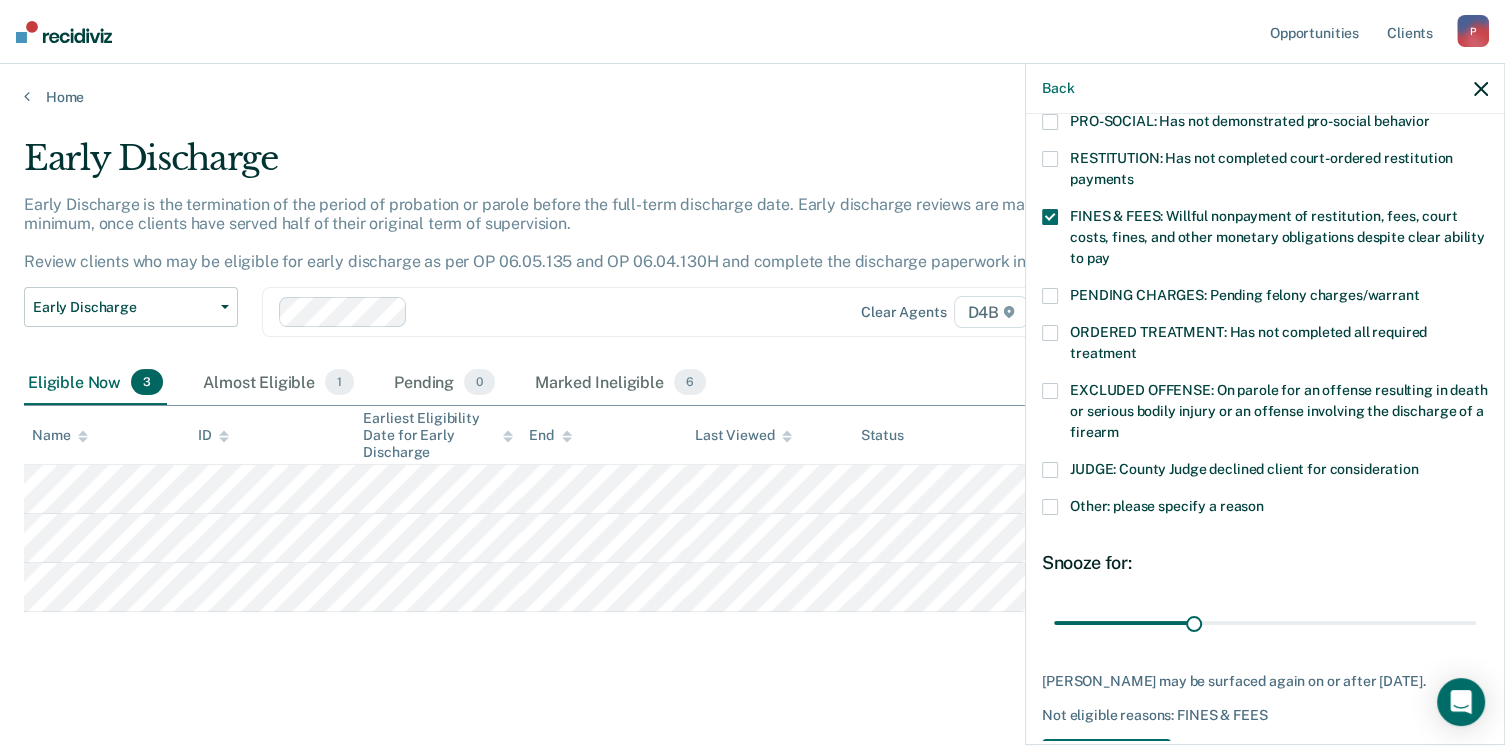 click on "Looks like you’re using Internet Explorer 11. For faster loading and a better experience, use Microsoft Edge, Google Chrome, or Firefox. × Opportunities Client s [EMAIL_ADDRESS][US_STATE][DOMAIN_NAME] P Profile How it works Log Out Home Early Discharge   Early Discharge is the termination of the period of probation or parole before the full-term discharge date. Early discharge reviews are mandated, at minimum, once clients have served half of their original term of supervision. Review clients who may be eligible for early discharge as per OP 06.05.135 and OP 06.04.130H and complete the discharge paperwork in COMS. Early Discharge Classification Review Early Discharge Minimum Telephone Reporting Overdue for Discharge Supervision Level Mismatch Clear   agents D4B   Eligible Now 3 Almost Eligible 1 Pending 0 Marked Ineligible 6 Name ID Earliest Eligibility Date for Early Discharge End Last Viewed Status Assigned to
Back TD   Which of the following requirements has [PERSON_NAME] not met? 30 days" at bounding box center (752, 373) 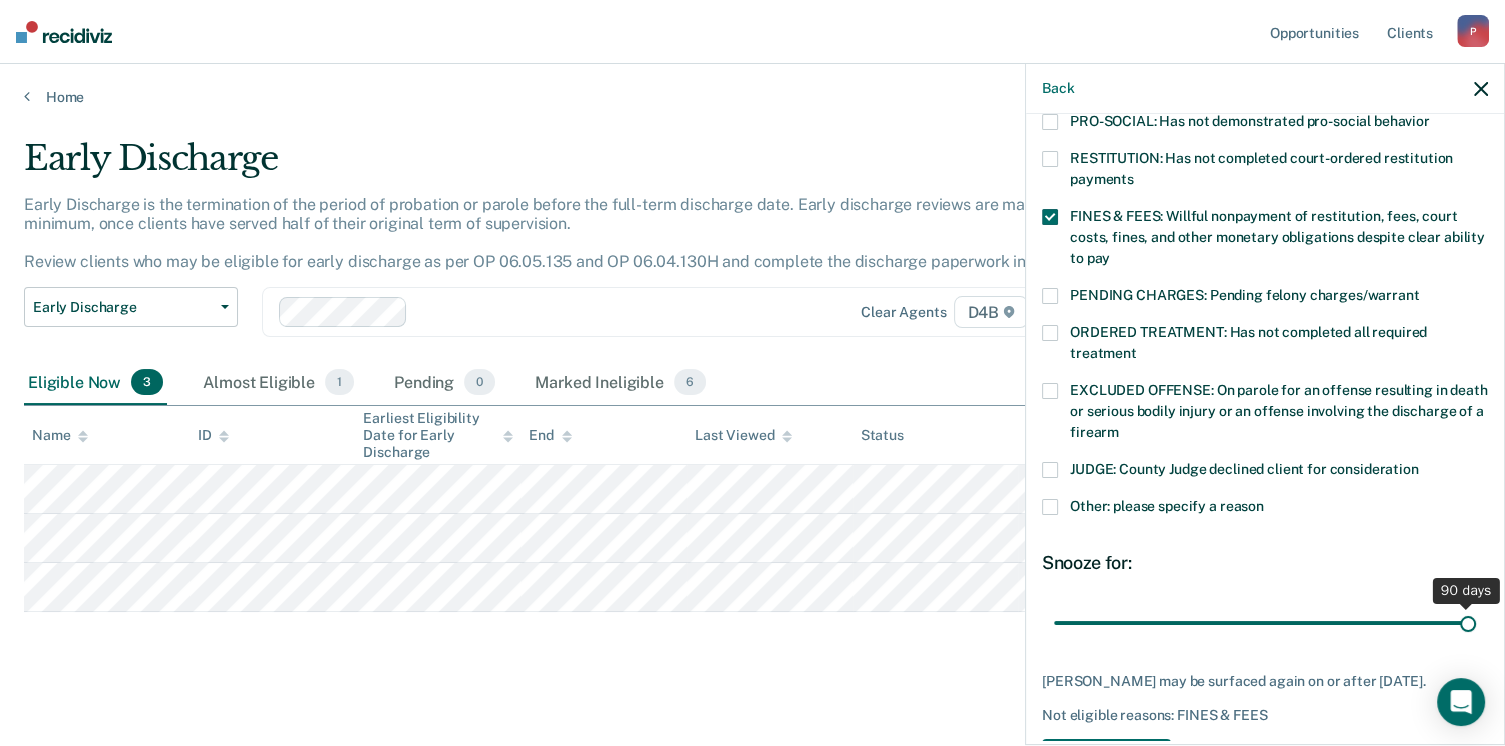 drag, startPoint x: 1182, startPoint y: 599, endPoint x: 1474, endPoint y: 601, distance: 292.00684 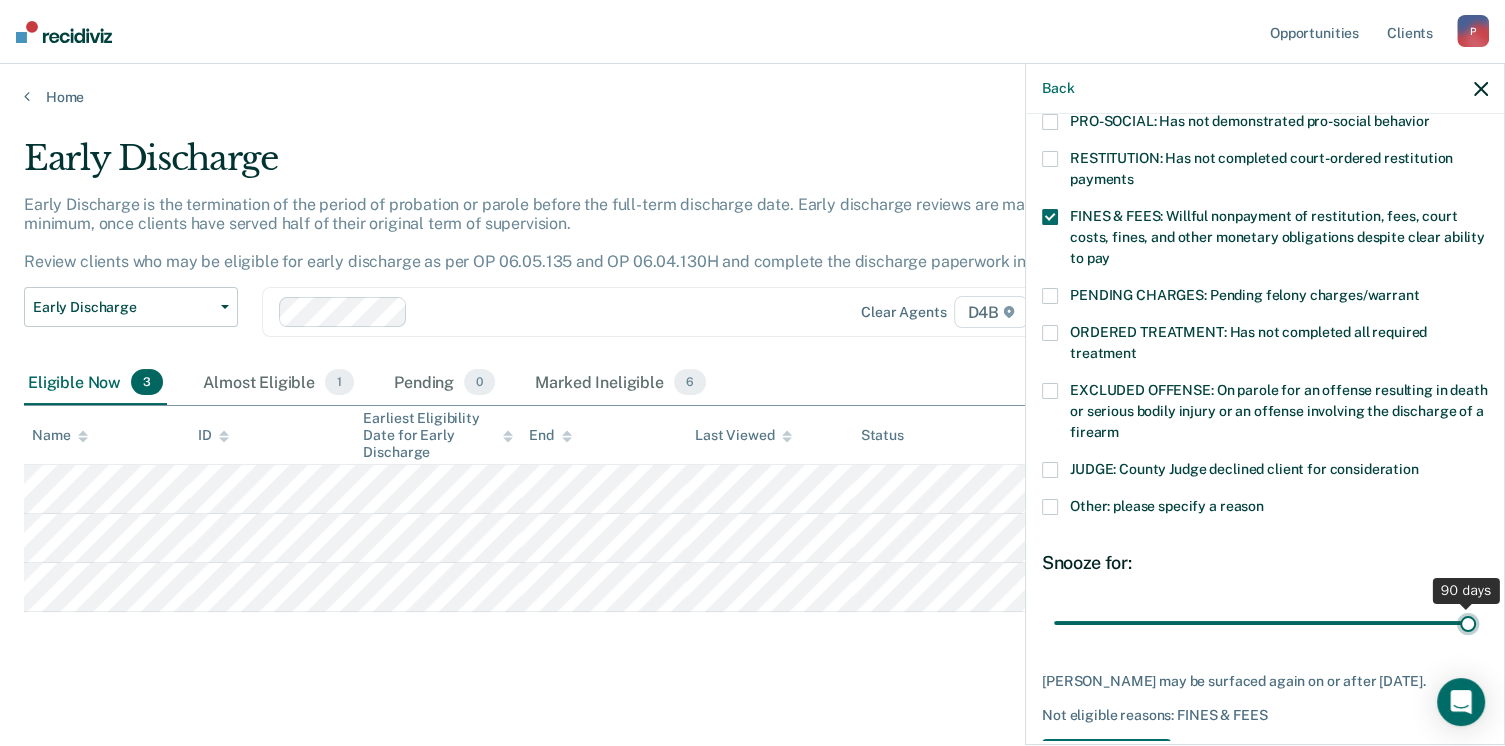 type on "90" 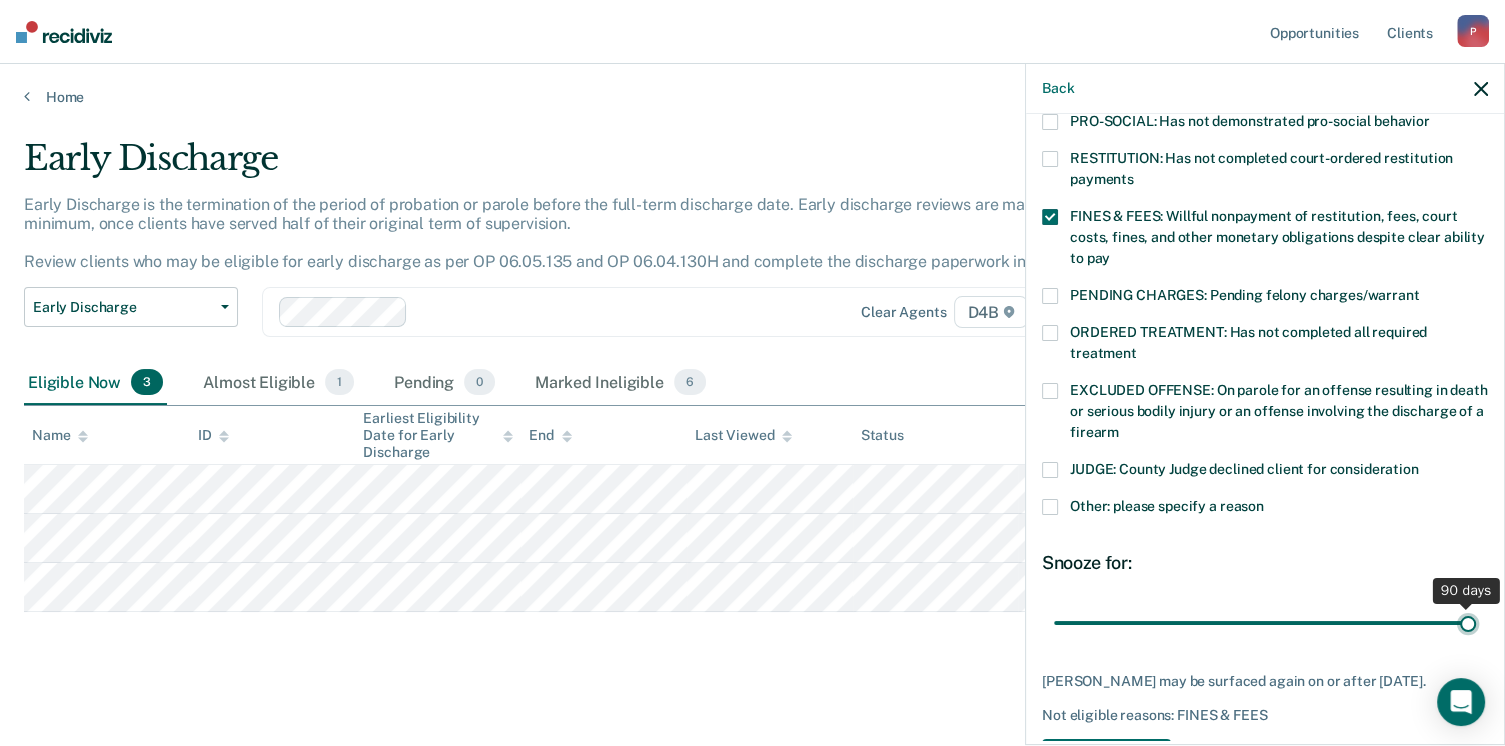 click at bounding box center [1265, 623] 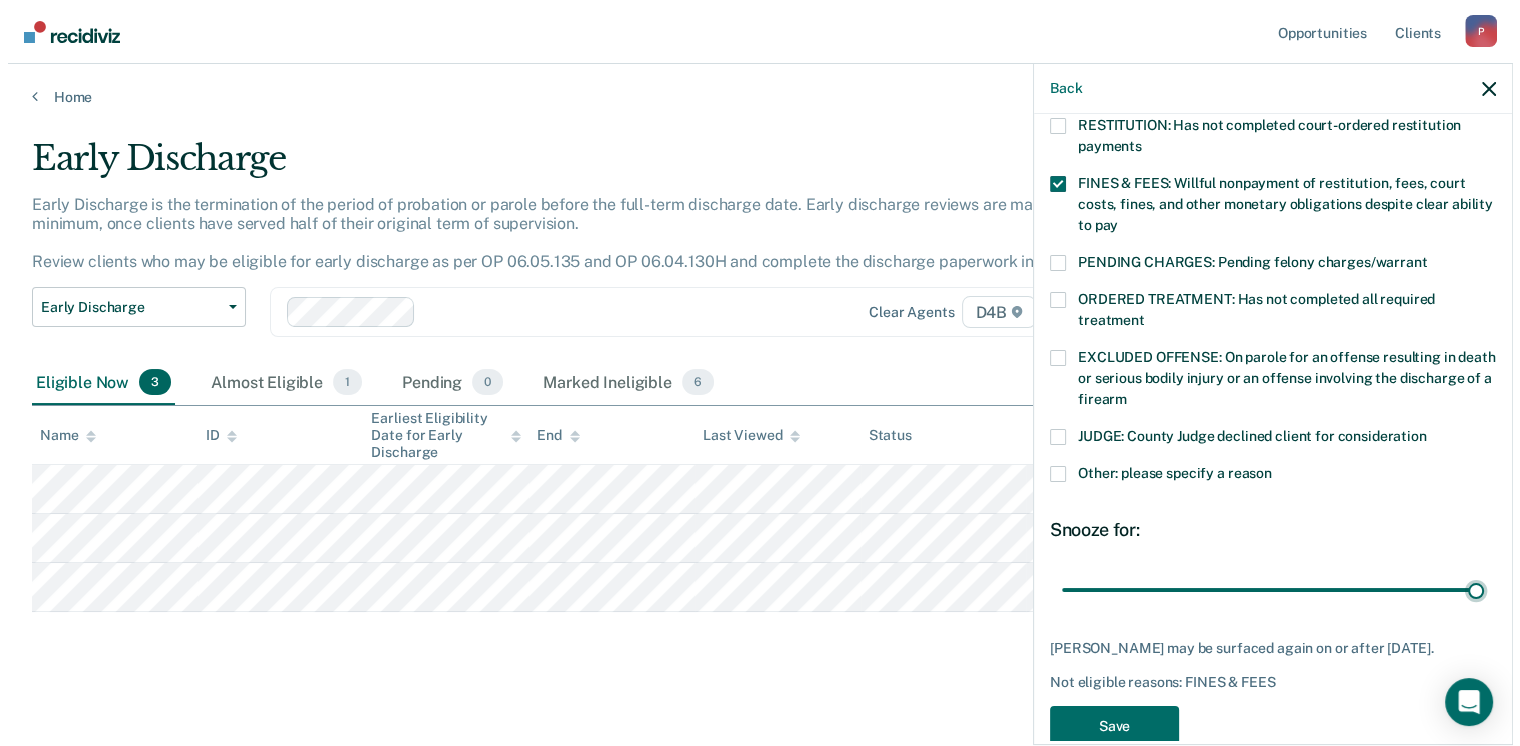 scroll, scrollTop: 552, scrollLeft: 0, axis: vertical 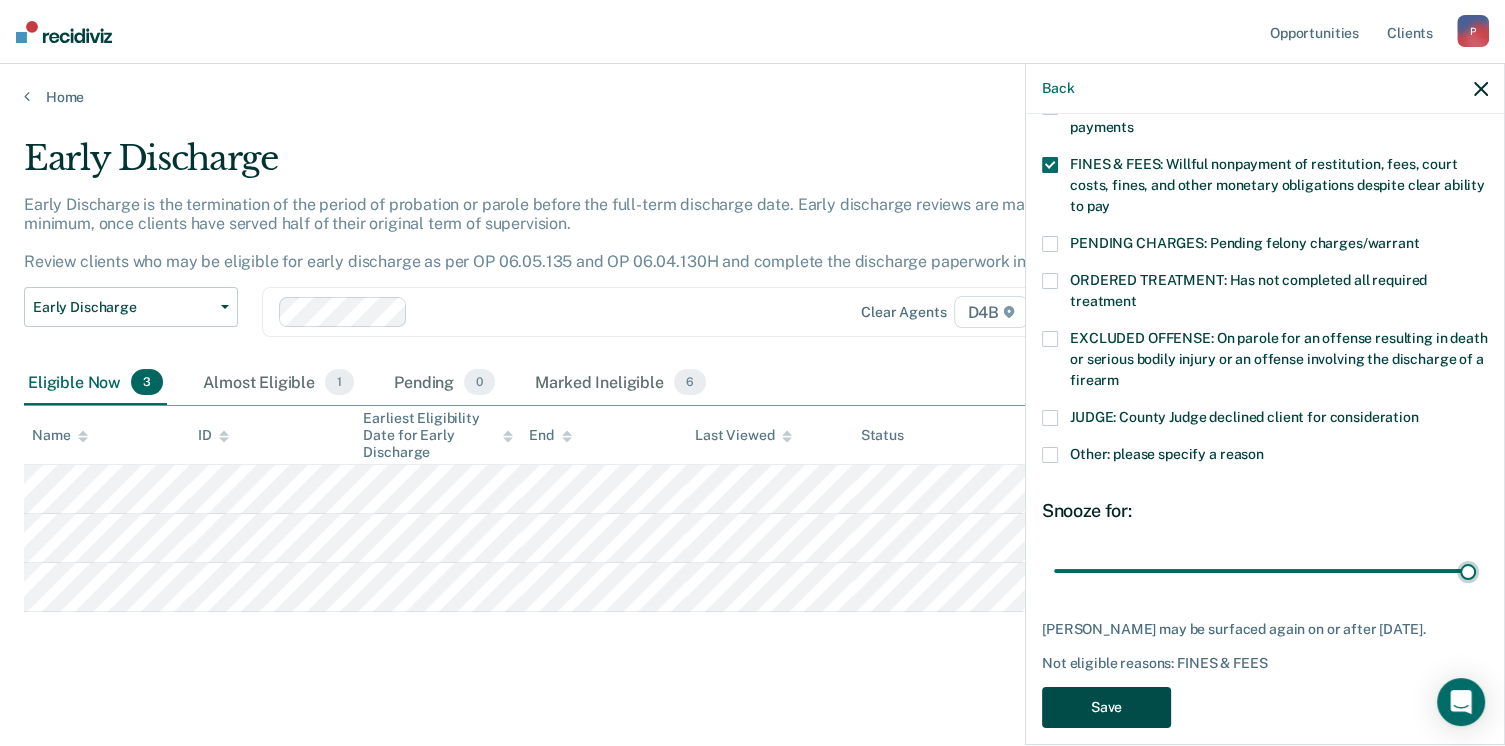 click on "Save" at bounding box center [1106, 707] 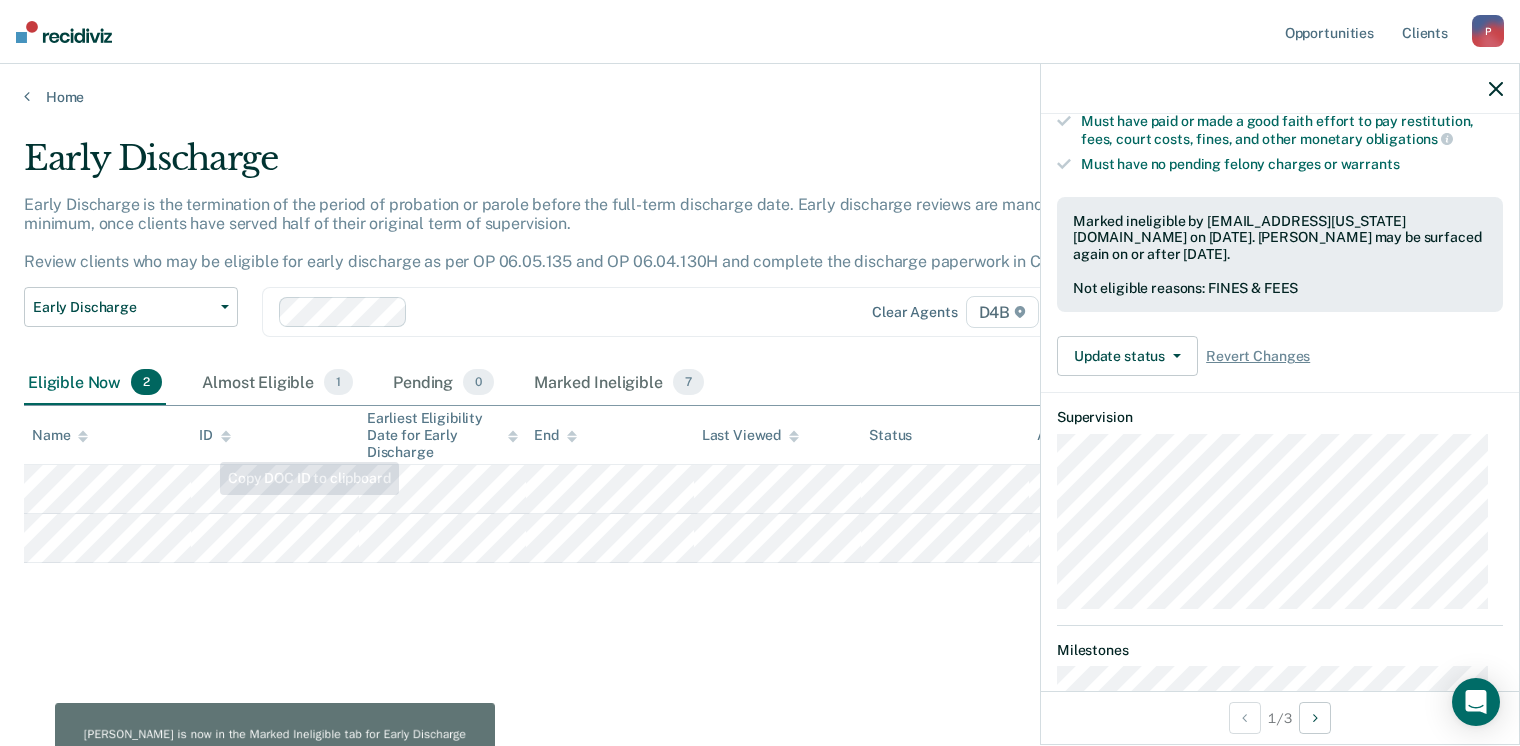 scroll, scrollTop: 521, scrollLeft: 0, axis: vertical 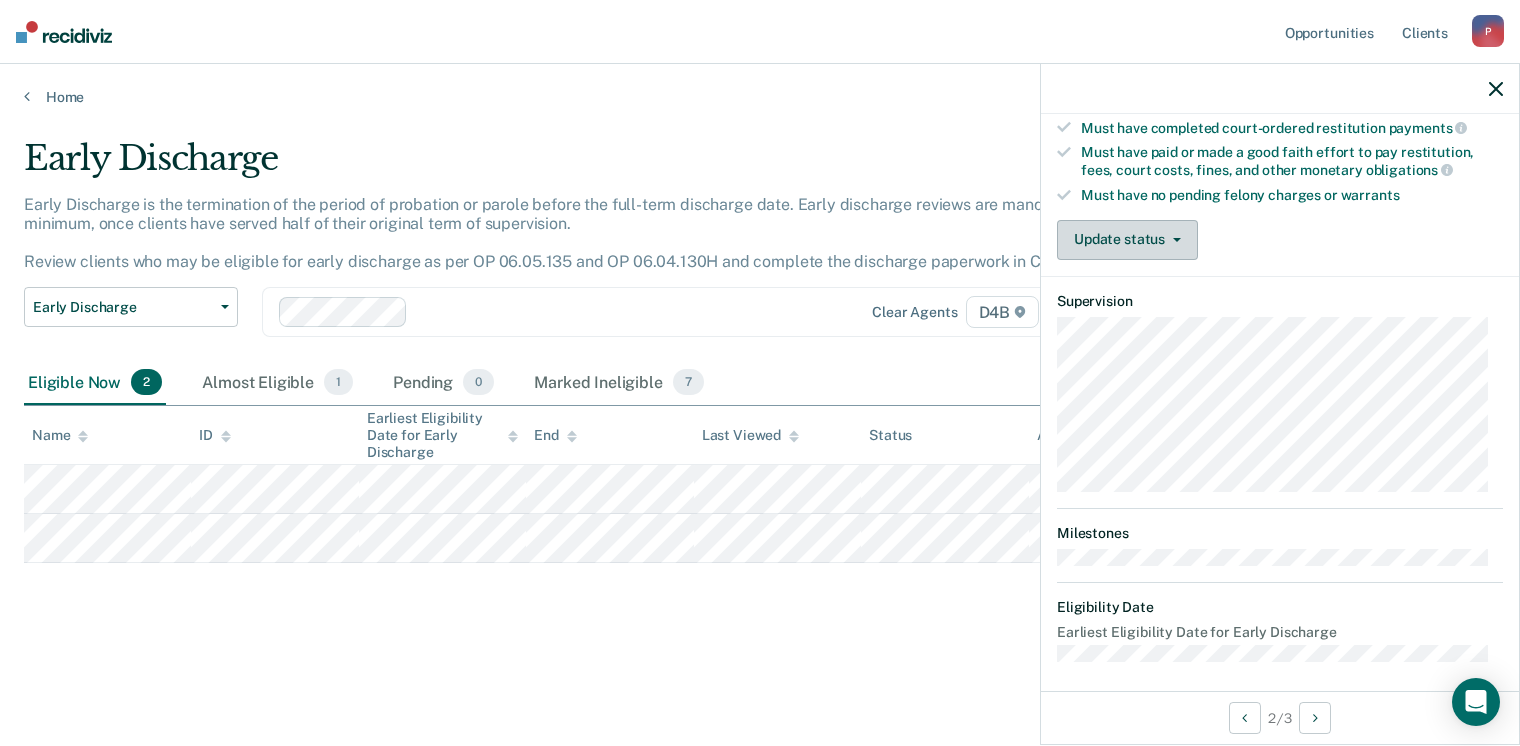 click on "Update status" at bounding box center [1127, 240] 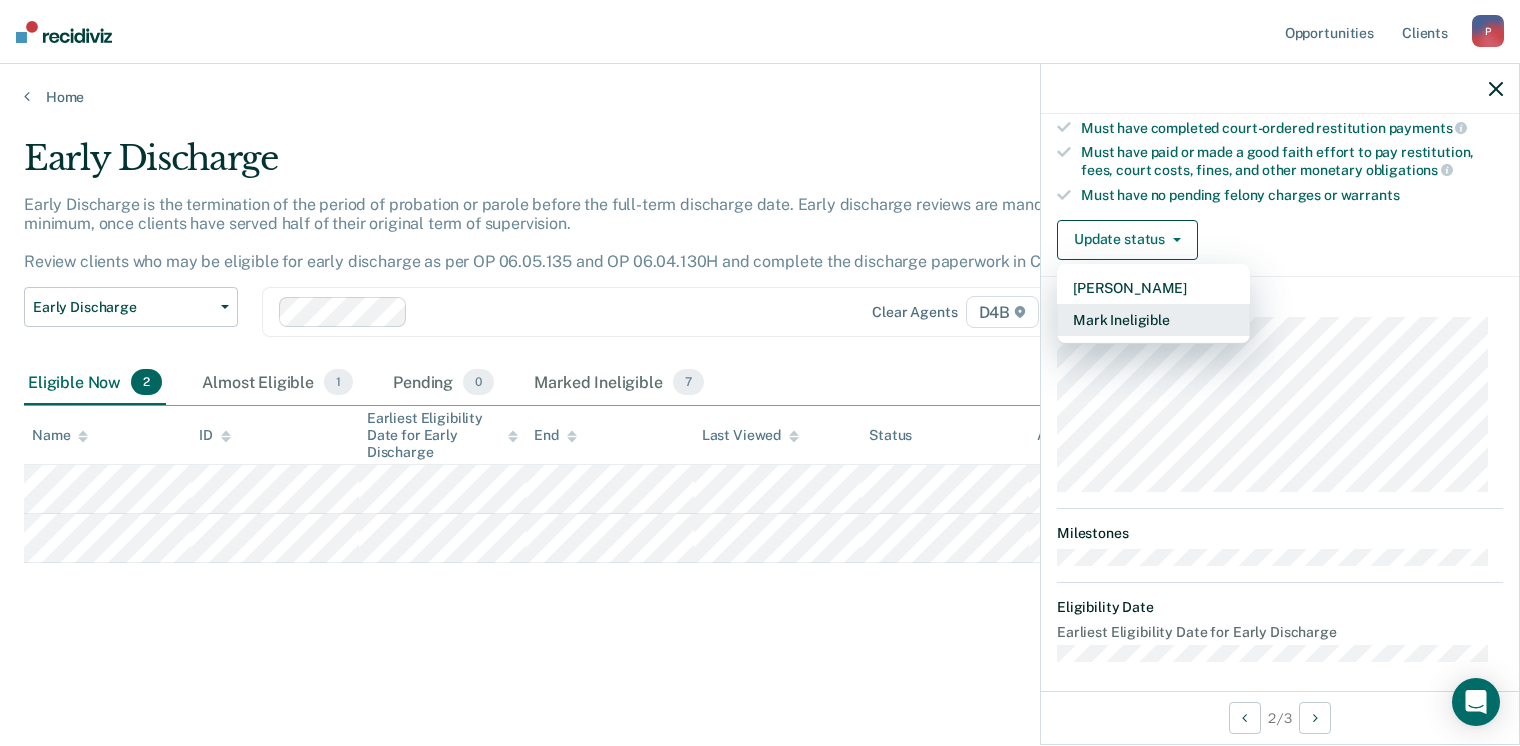 click on "Mark Ineligible" at bounding box center [1153, 320] 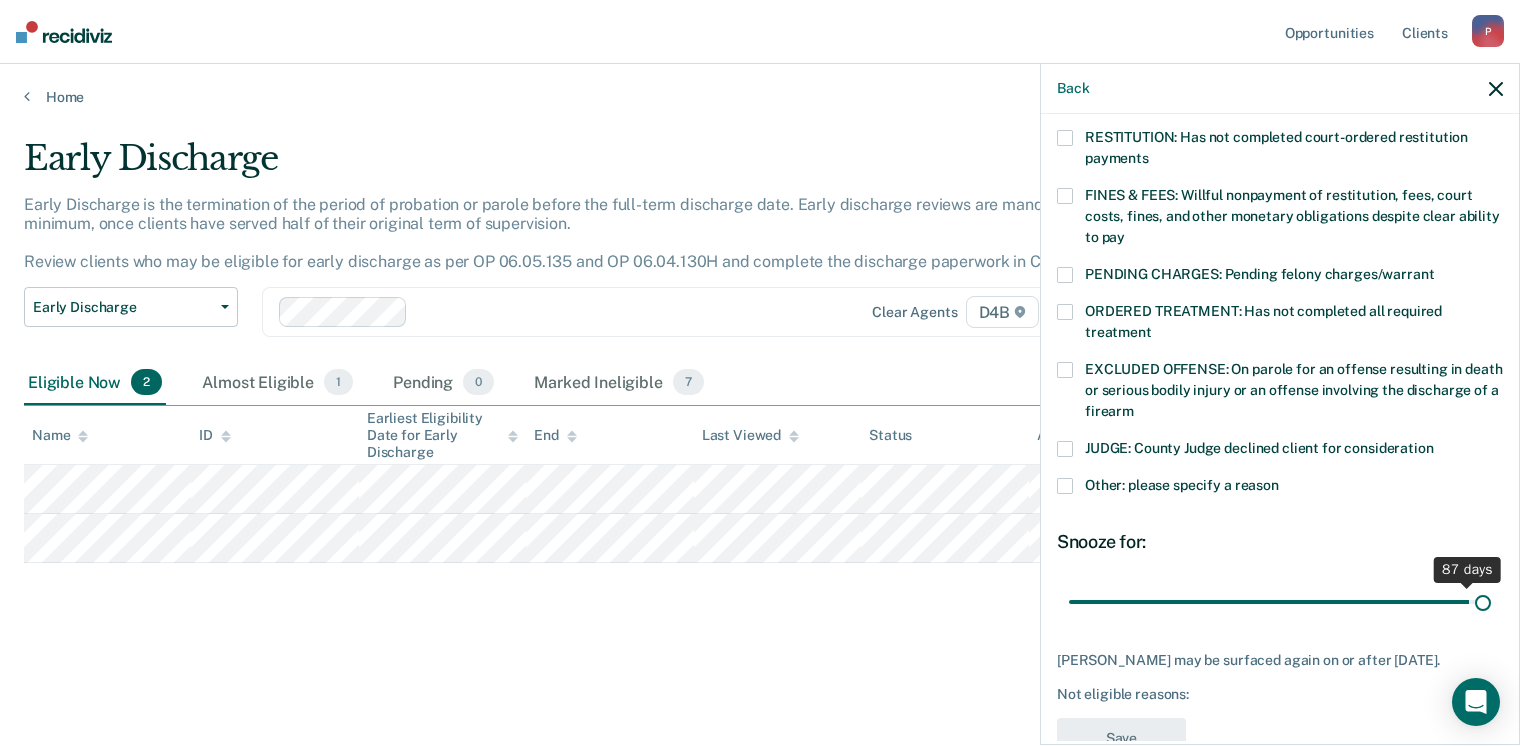 drag, startPoint x: 1212, startPoint y: 577, endPoint x: 1492, endPoint y: 578, distance: 280.0018 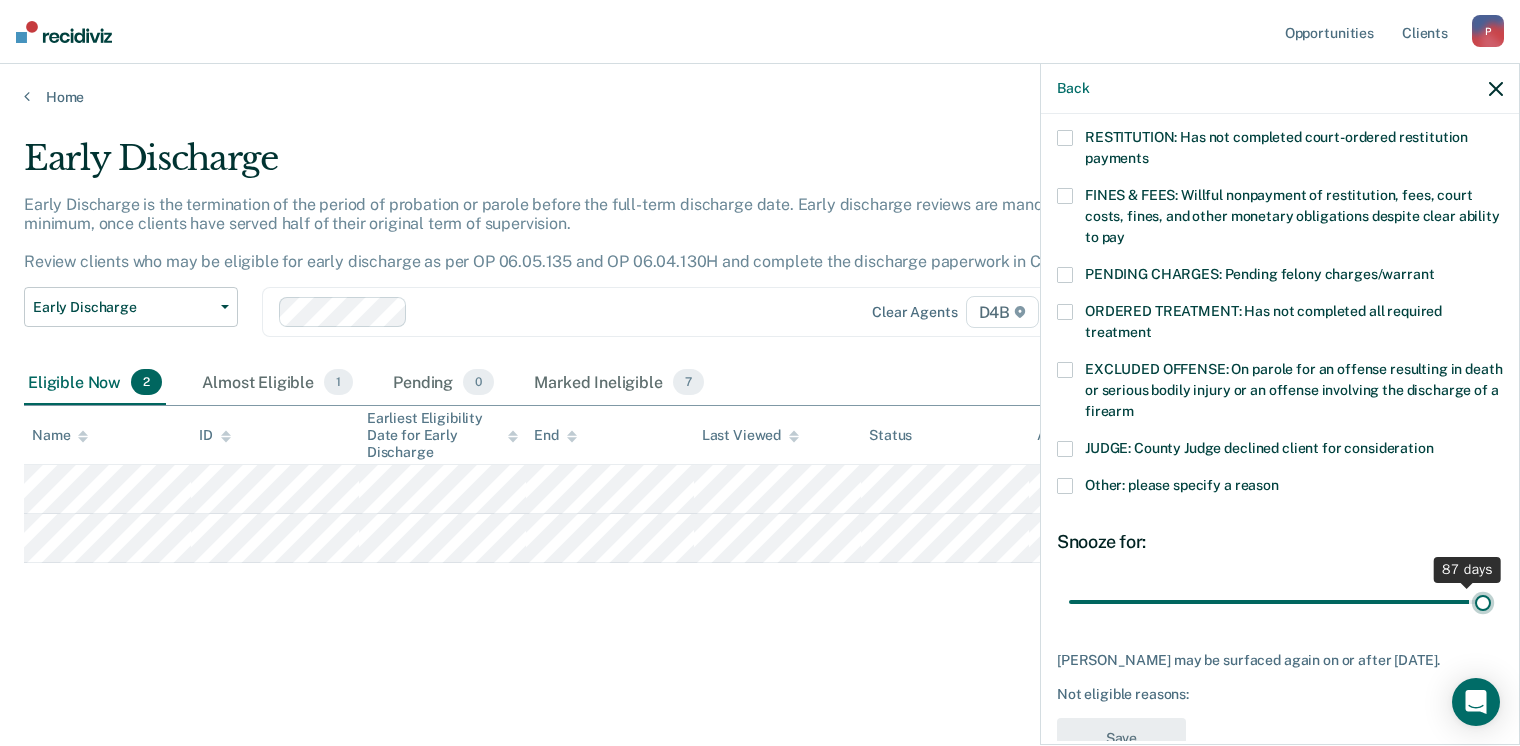 type on "90" 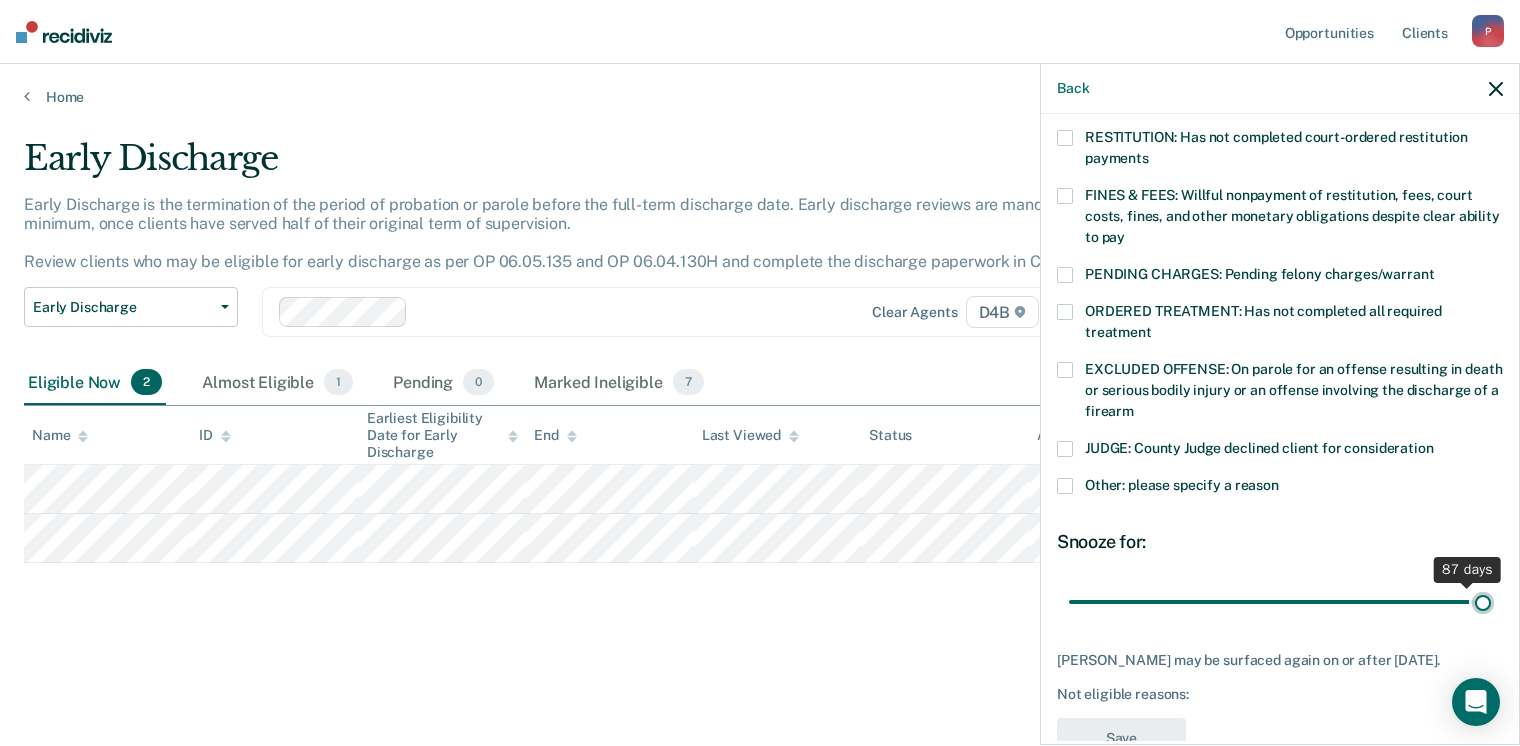 click at bounding box center (1280, 602) 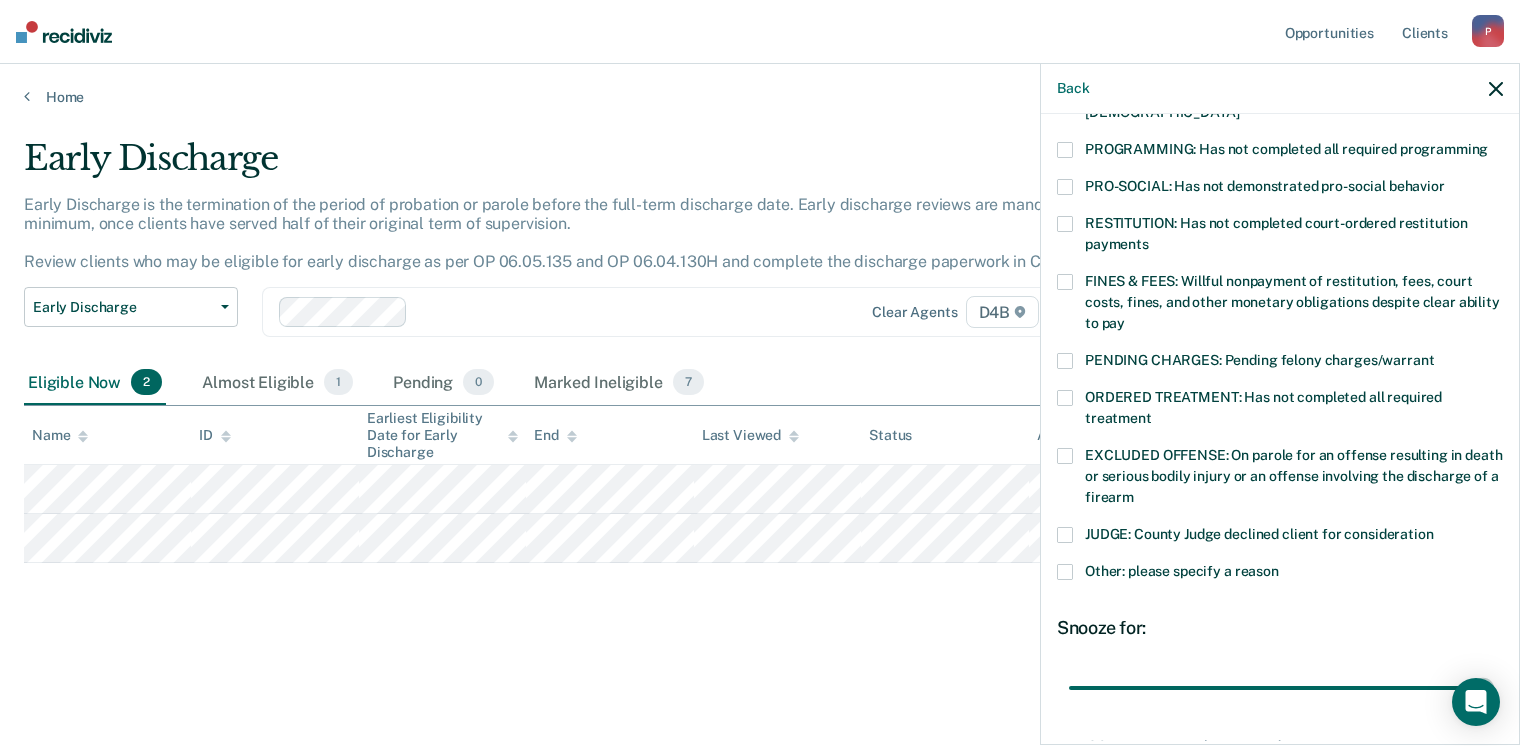 scroll, scrollTop: 221, scrollLeft: 0, axis: vertical 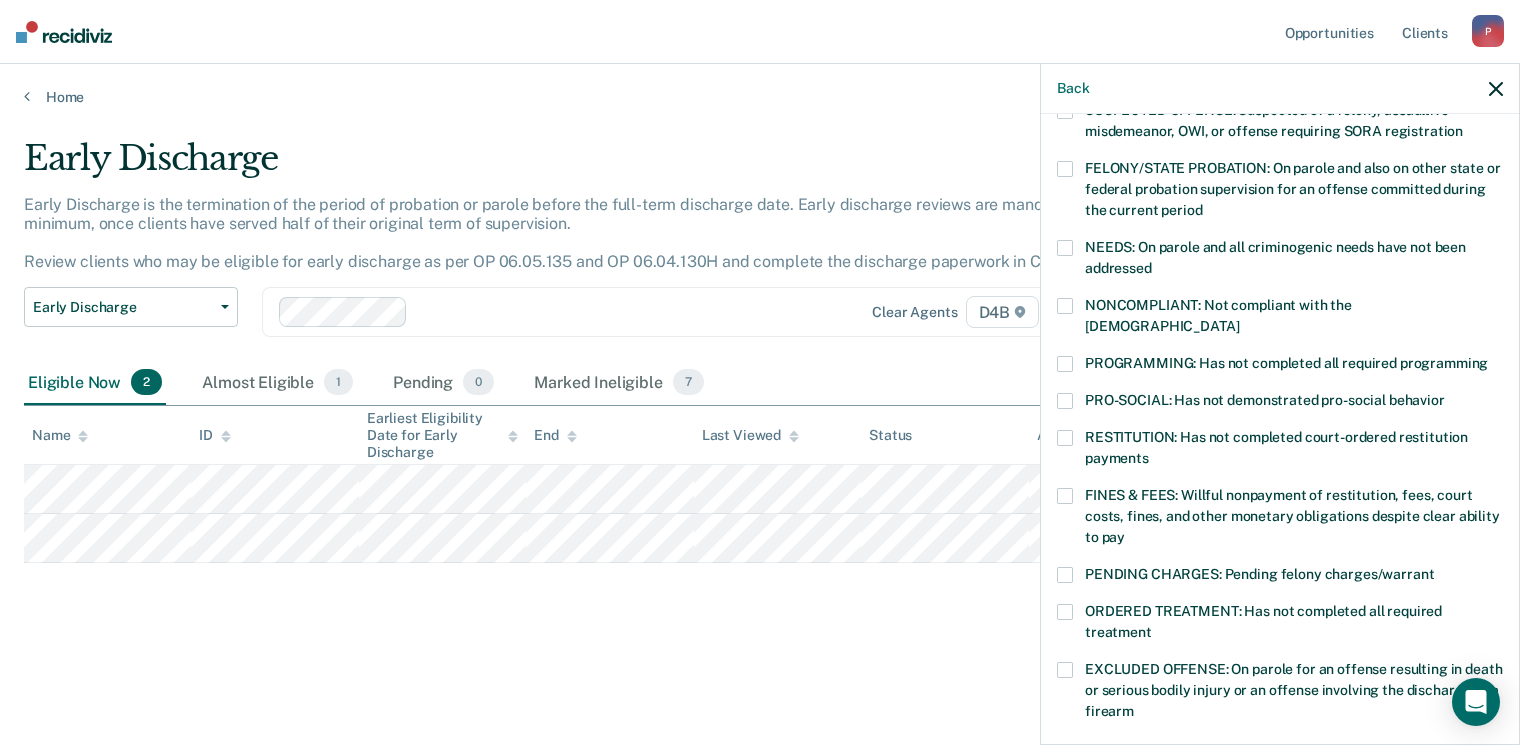 click at bounding box center (1065, 496) 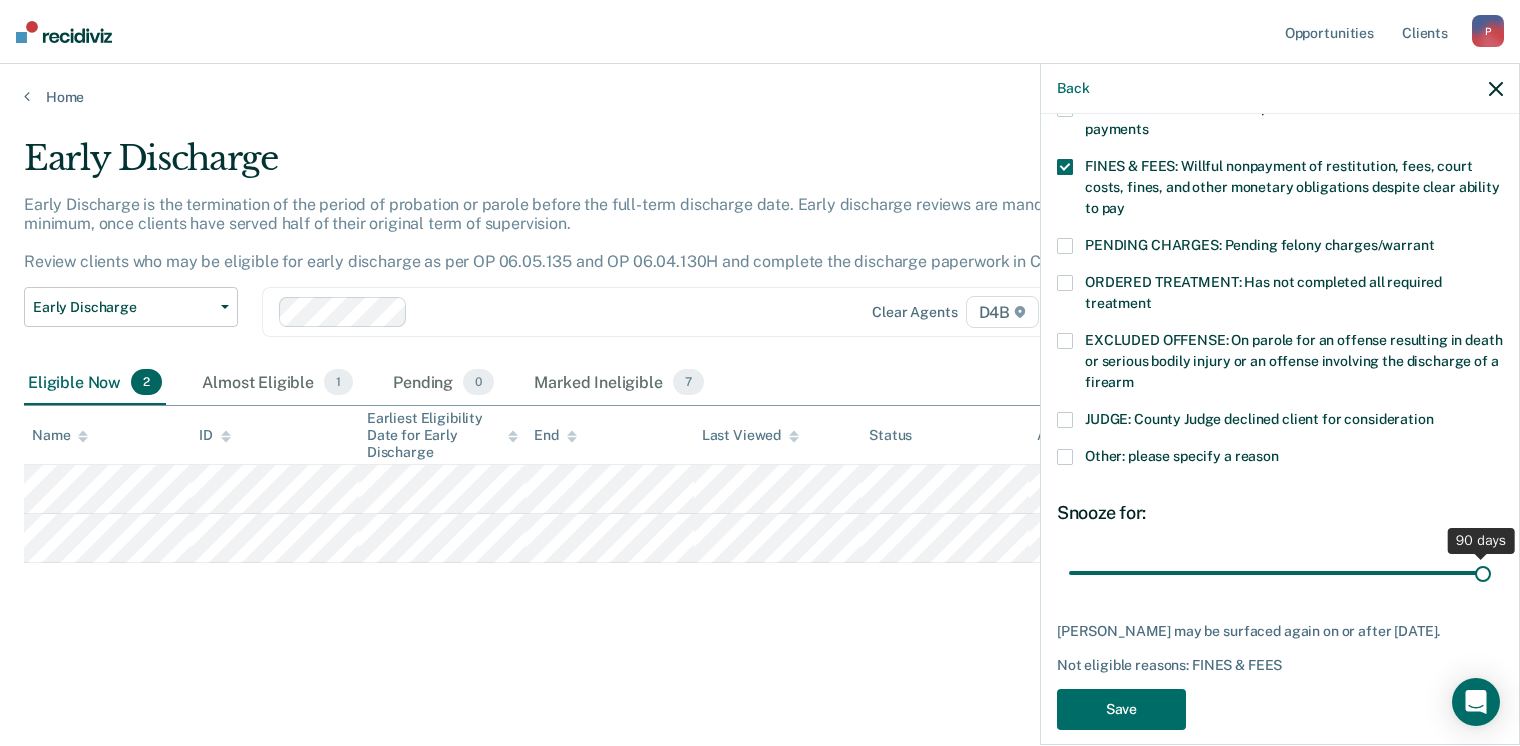 scroll, scrollTop: 552, scrollLeft: 0, axis: vertical 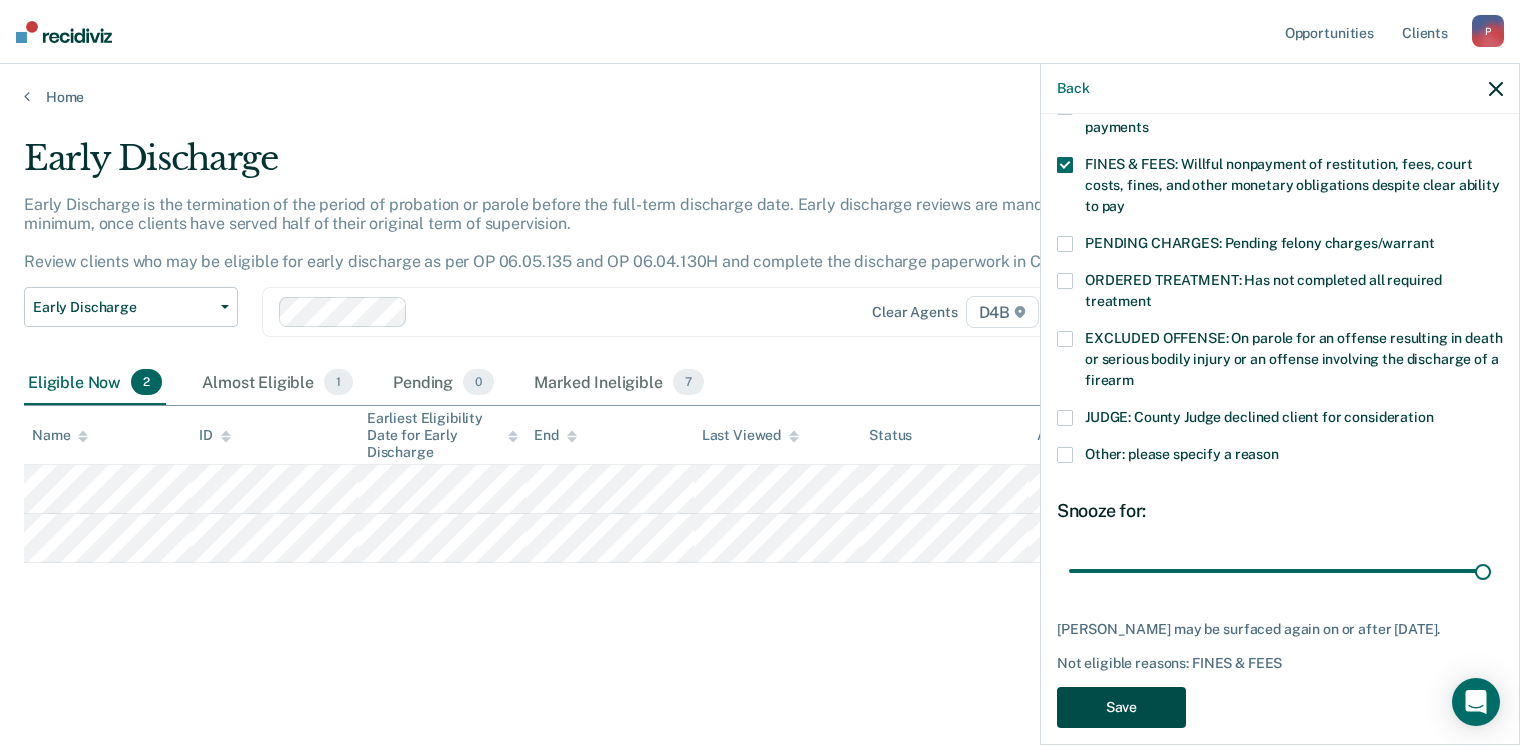 click on "Save" at bounding box center (1121, 707) 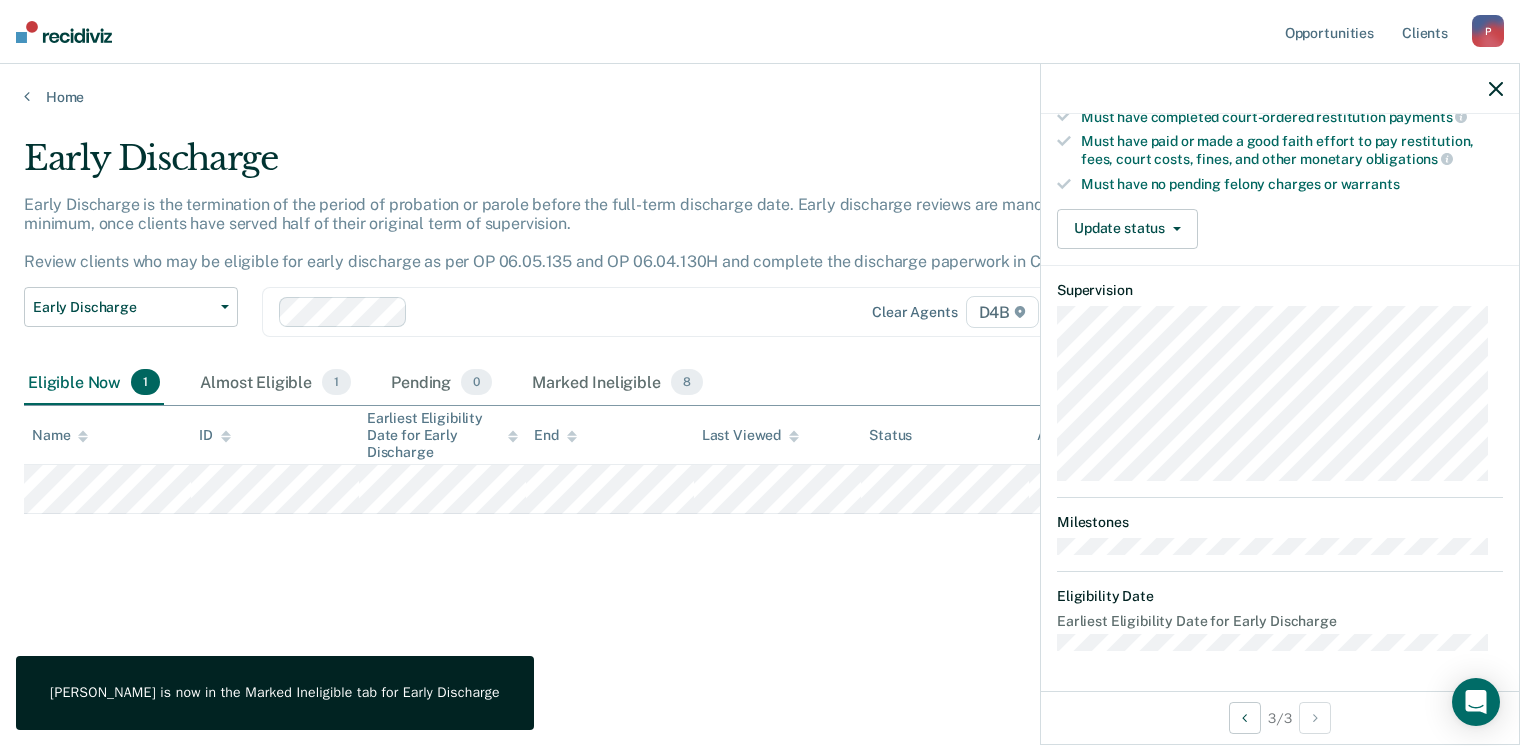 scroll, scrollTop: 542, scrollLeft: 0, axis: vertical 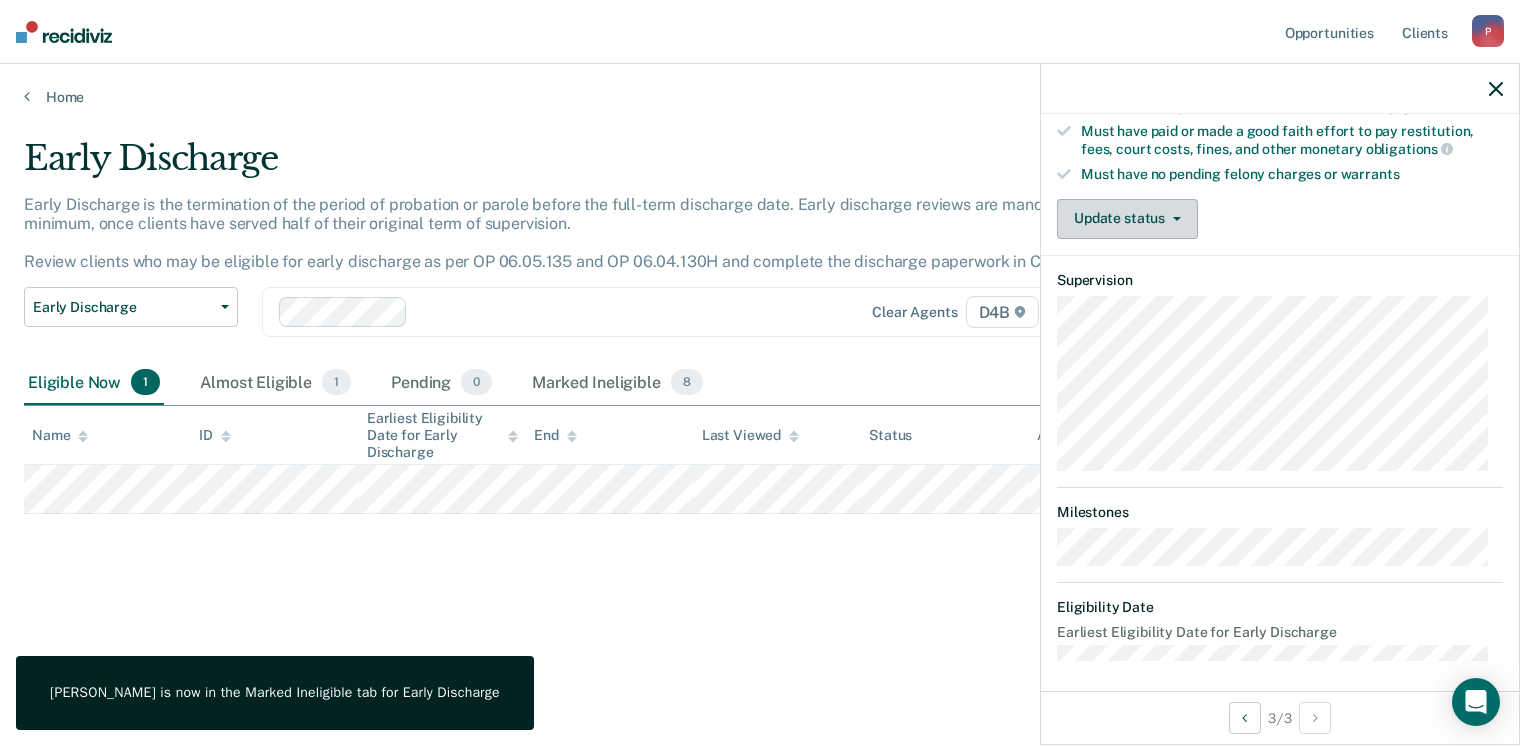 click on "Update status" at bounding box center [1127, 219] 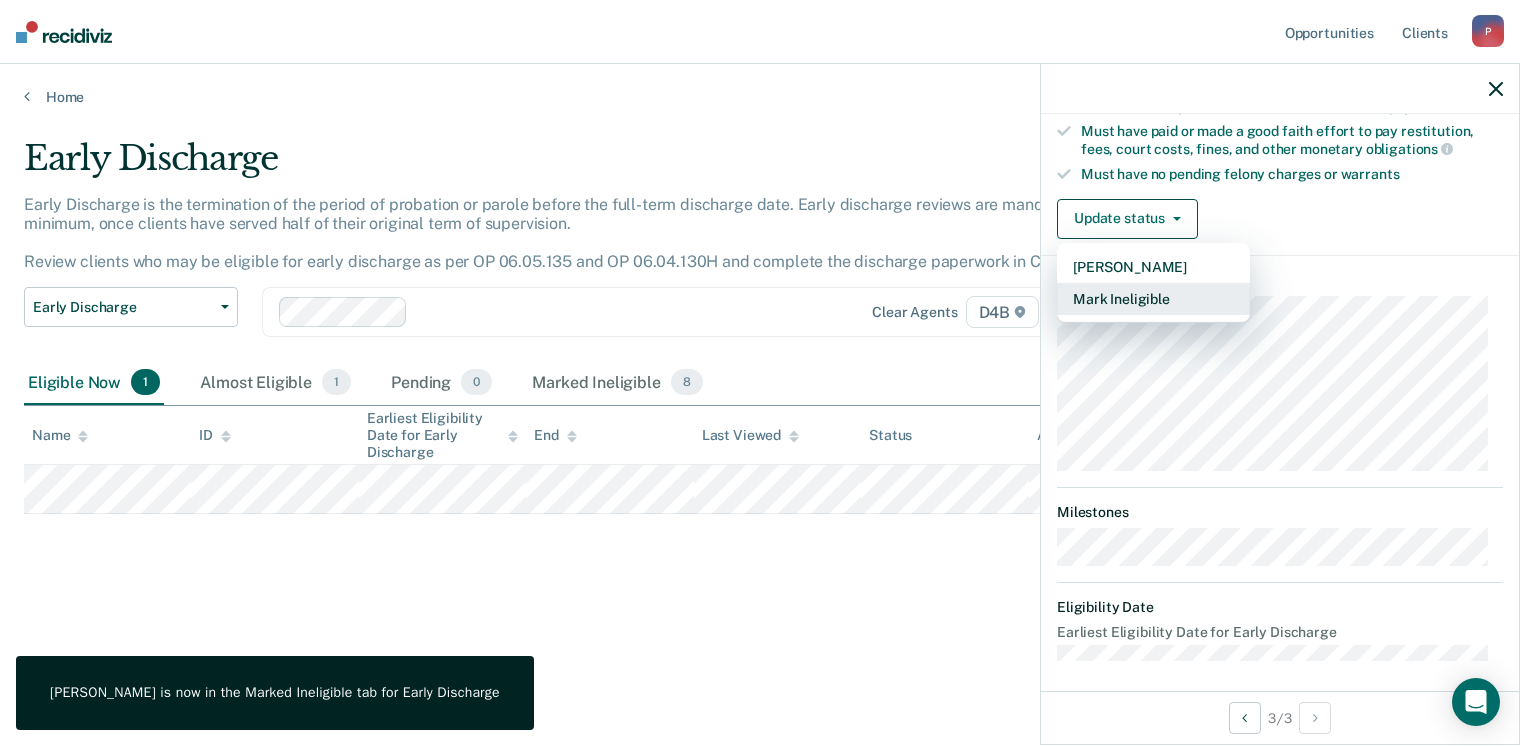 click on "Mark Ineligible" at bounding box center [1153, 299] 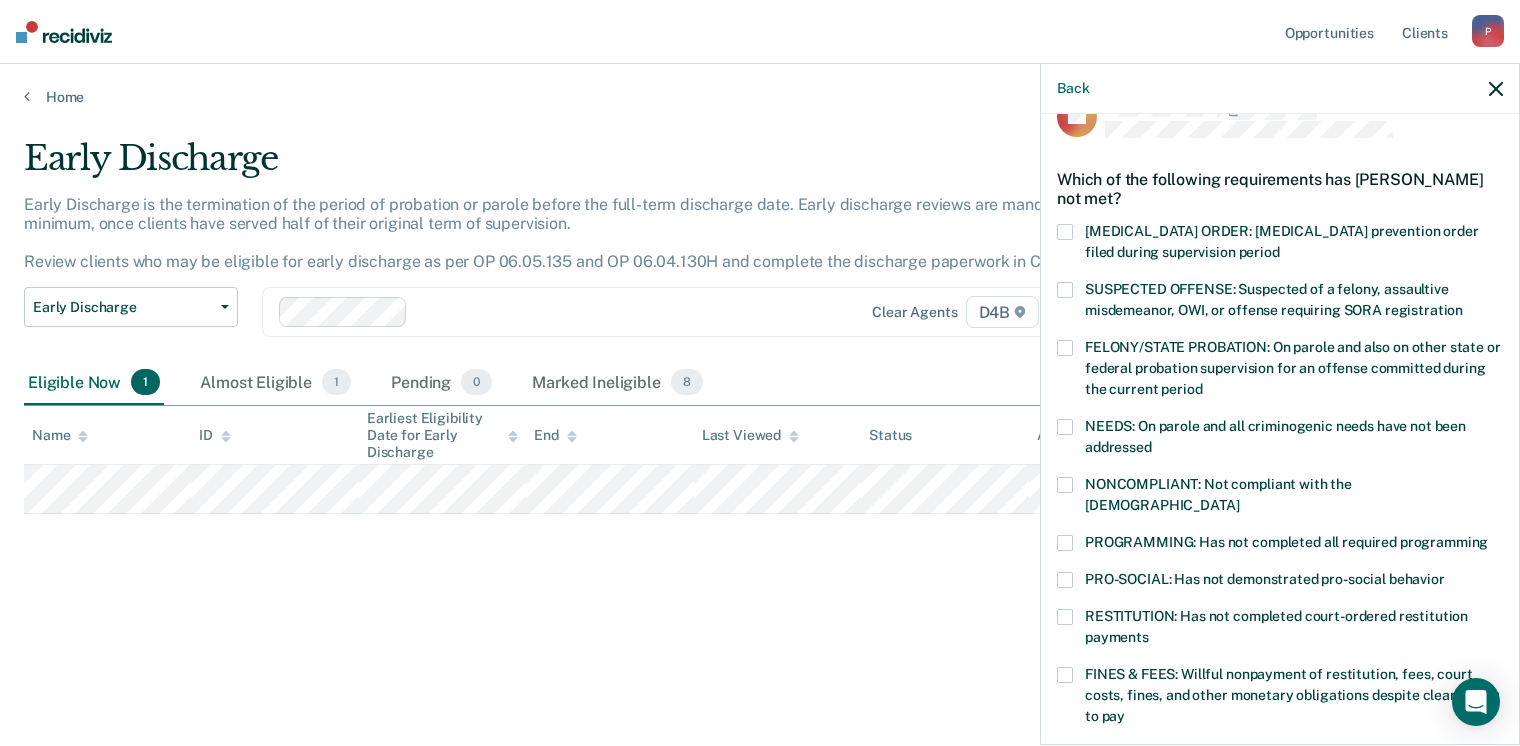 scroll, scrollTop: 142, scrollLeft: 0, axis: vertical 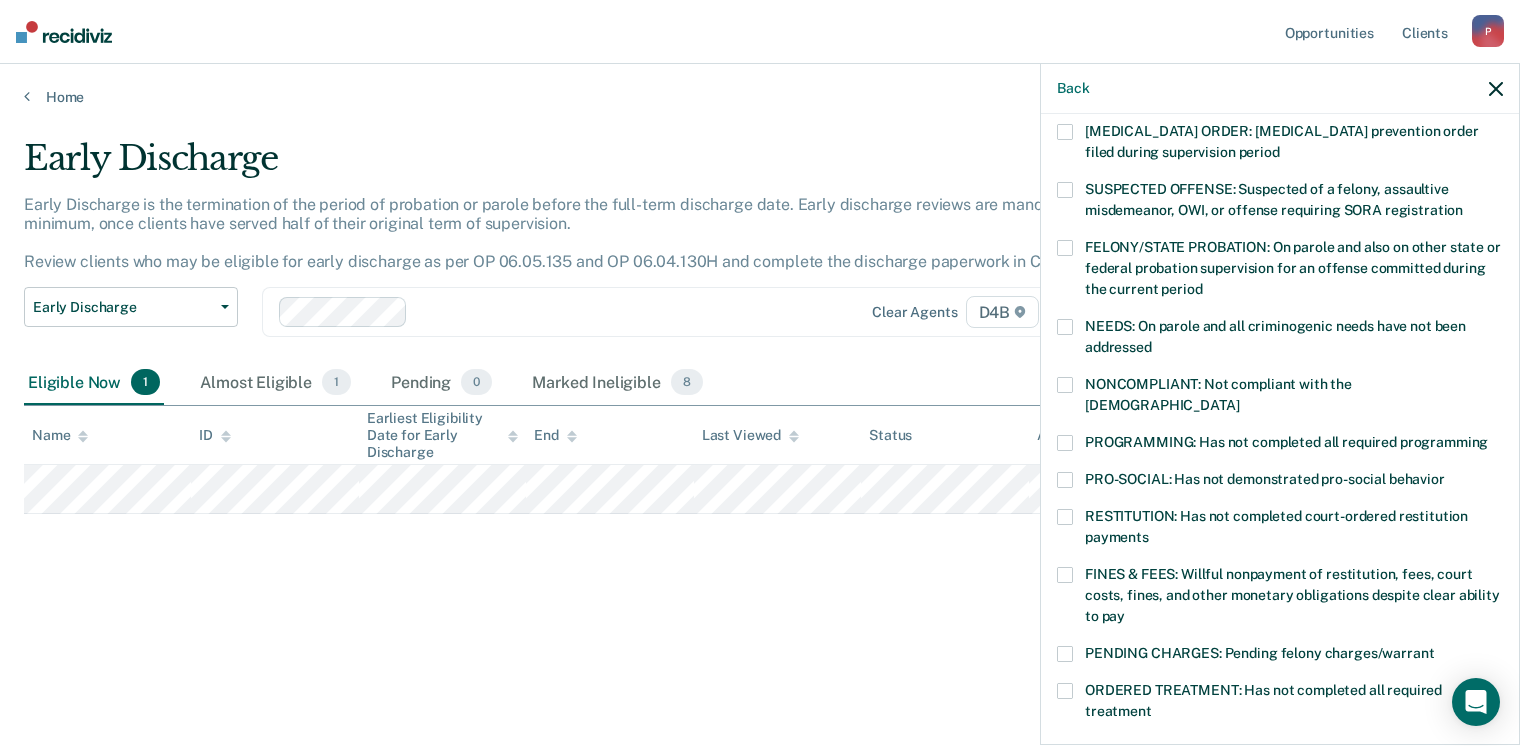 click on "NONCOMPLIANT: Not compliant with the [DEMOGRAPHIC_DATA]" at bounding box center (1280, 398) 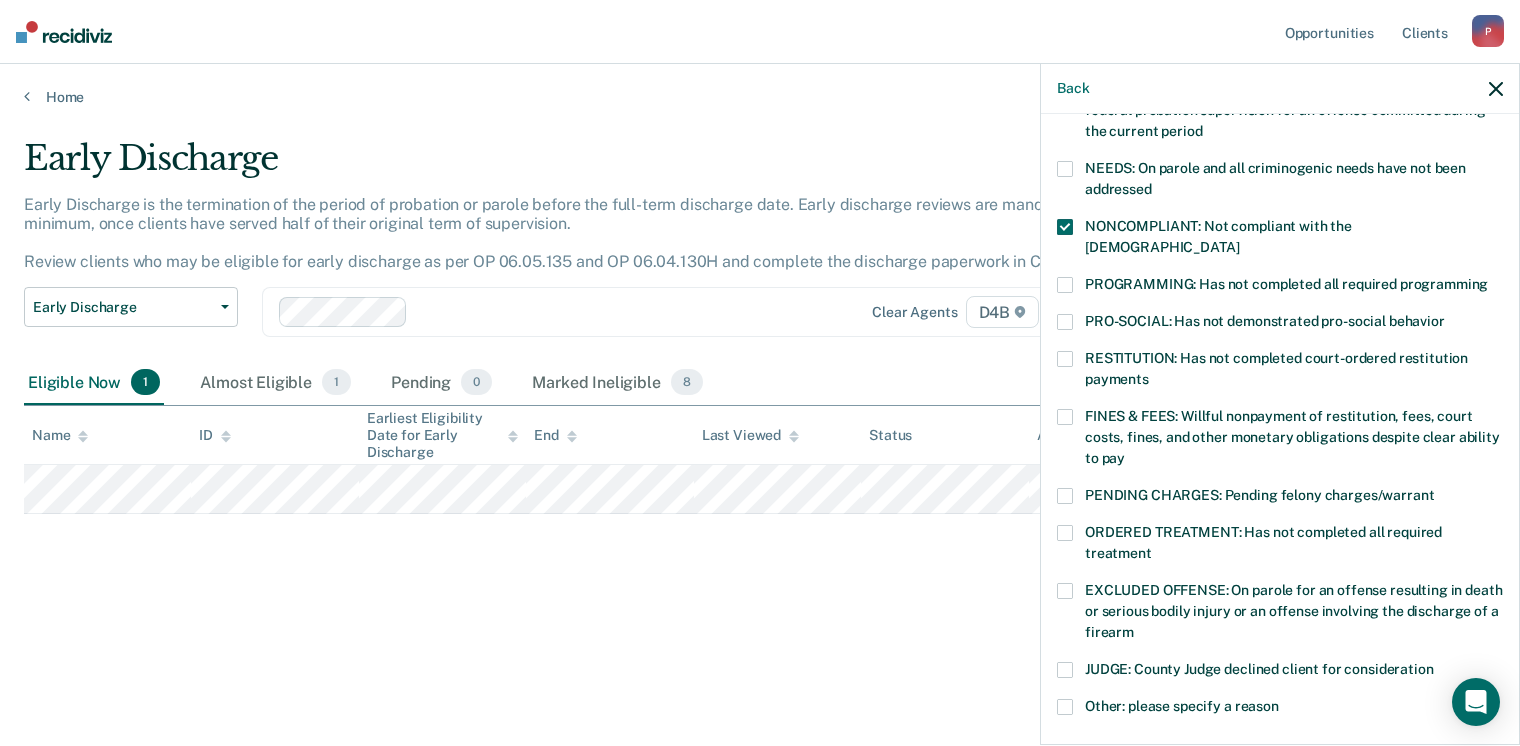 scroll, scrollTop: 342, scrollLeft: 0, axis: vertical 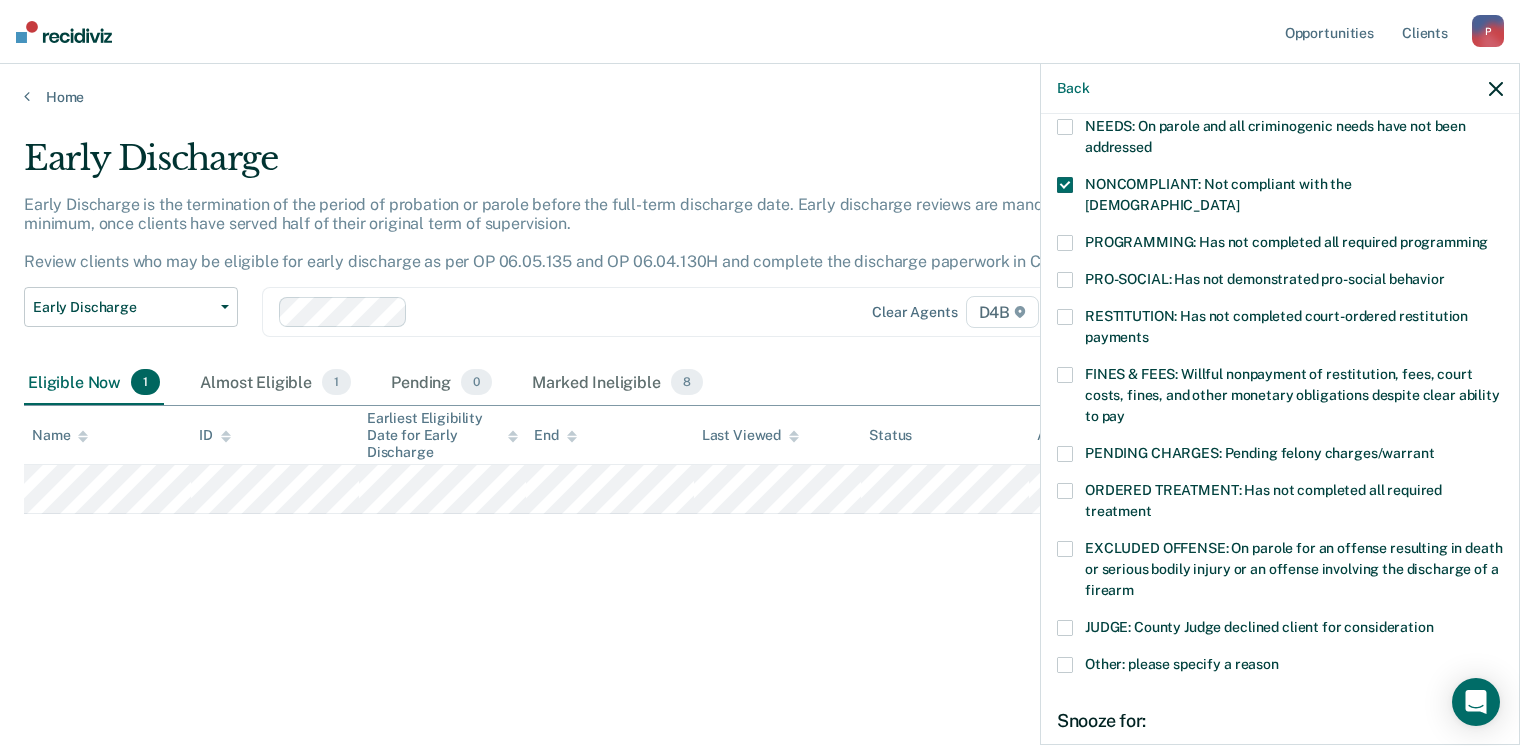 click on "PROGRAMMING: Has not completed all required programming" at bounding box center [1280, 245] 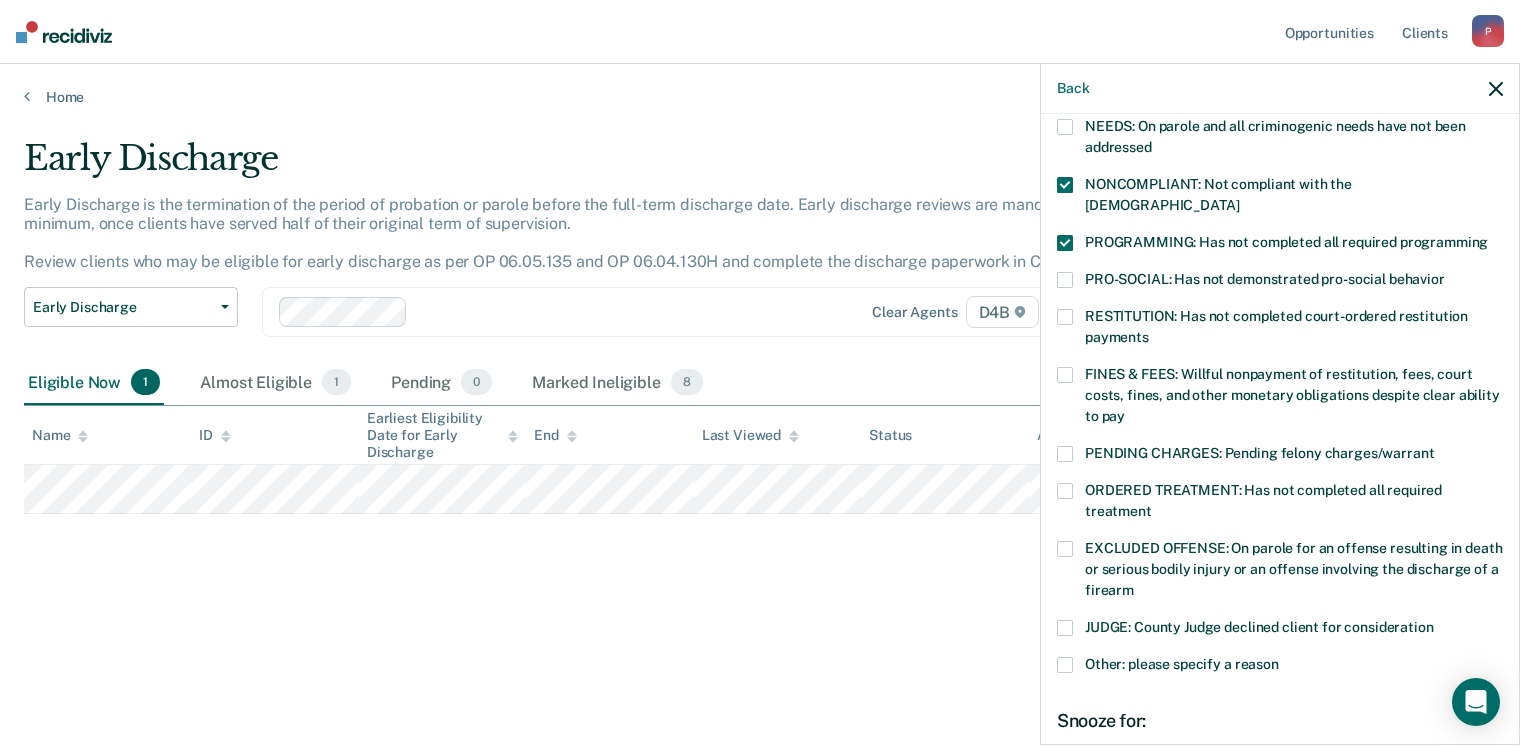 click on "PRO-SOCIAL: Has not demonstrated pro-social behavior" at bounding box center (1280, 282) 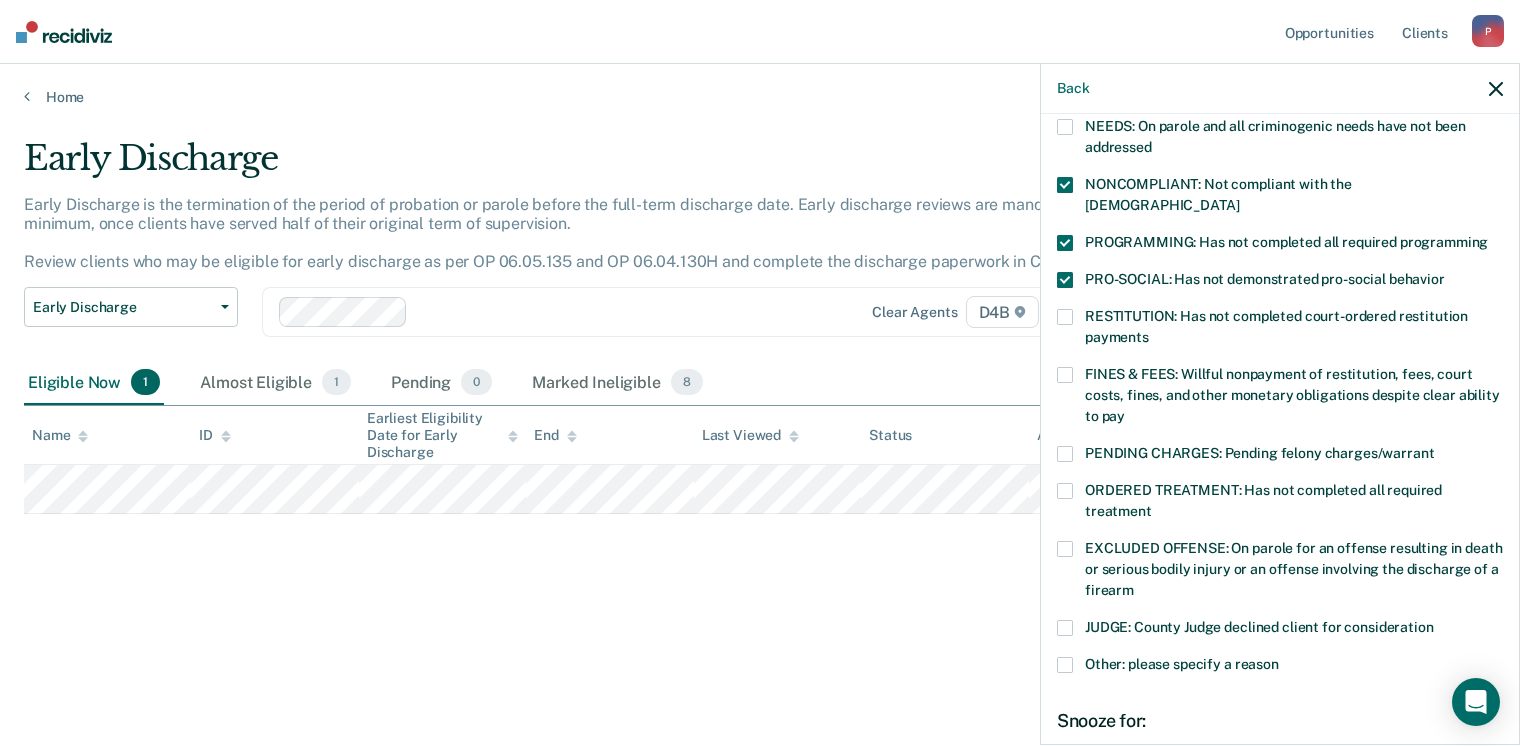 click on "FINES & FEES: Willful nonpayment of restitution, fees, court costs, fines, and other monetary obligations despite clear ability to pay" at bounding box center [1280, 398] 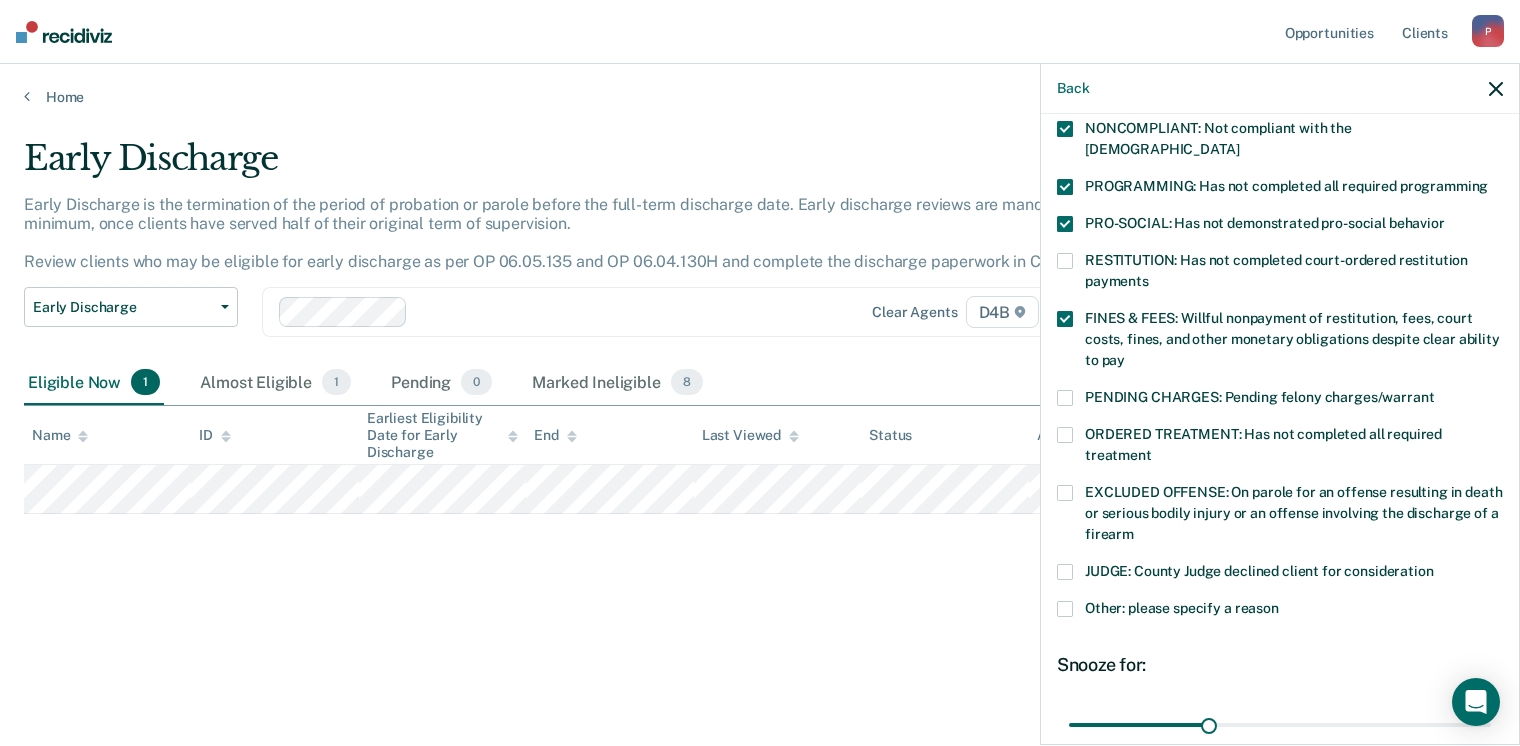 scroll, scrollTop: 442, scrollLeft: 0, axis: vertical 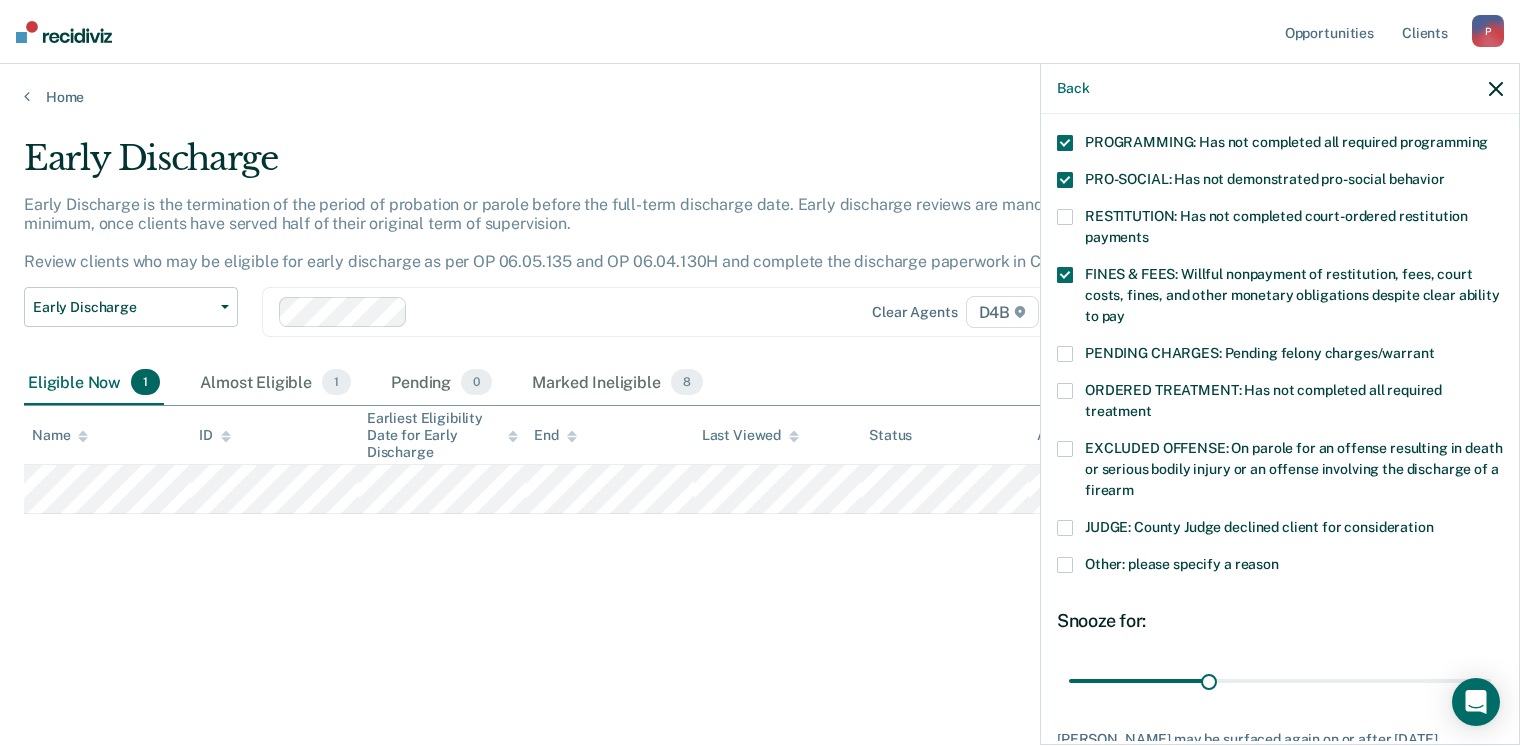 click on "ORDERED TREATMENT: Has not completed all required treatment" at bounding box center (1263, 400) 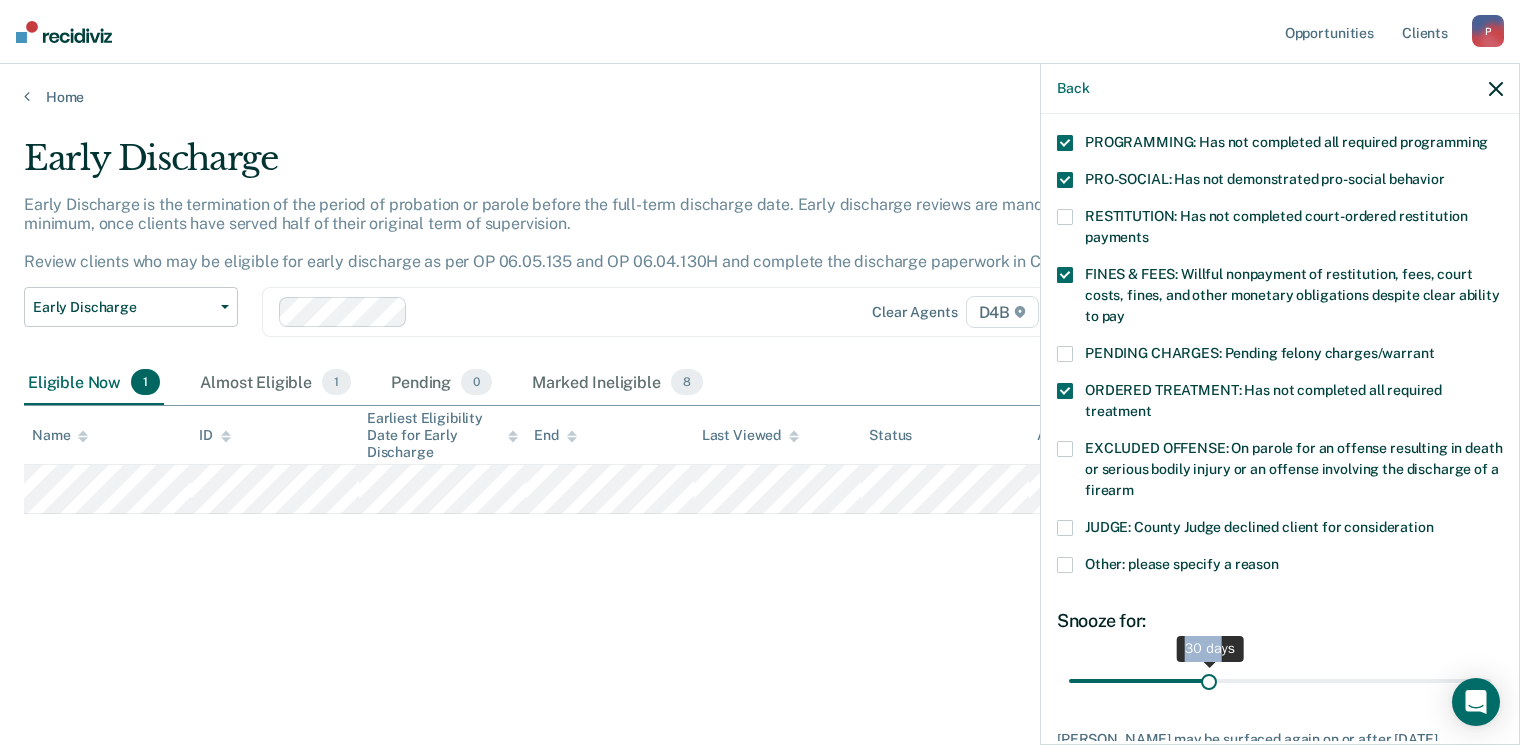 drag, startPoint x: 1216, startPoint y: 633, endPoint x: 1463, endPoint y: 659, distance: 248.36465 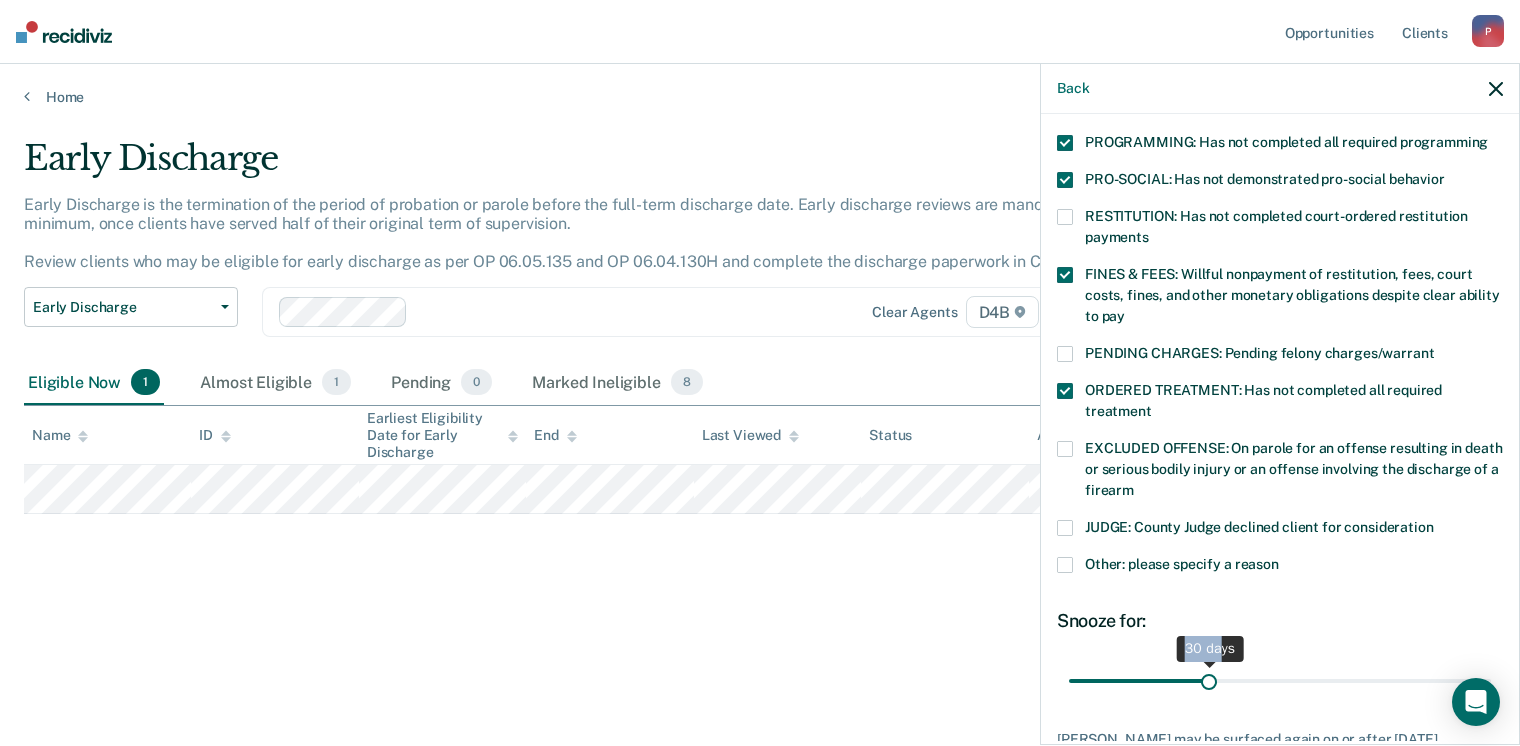 click on "30 days" at bounding box center (1280, 681) 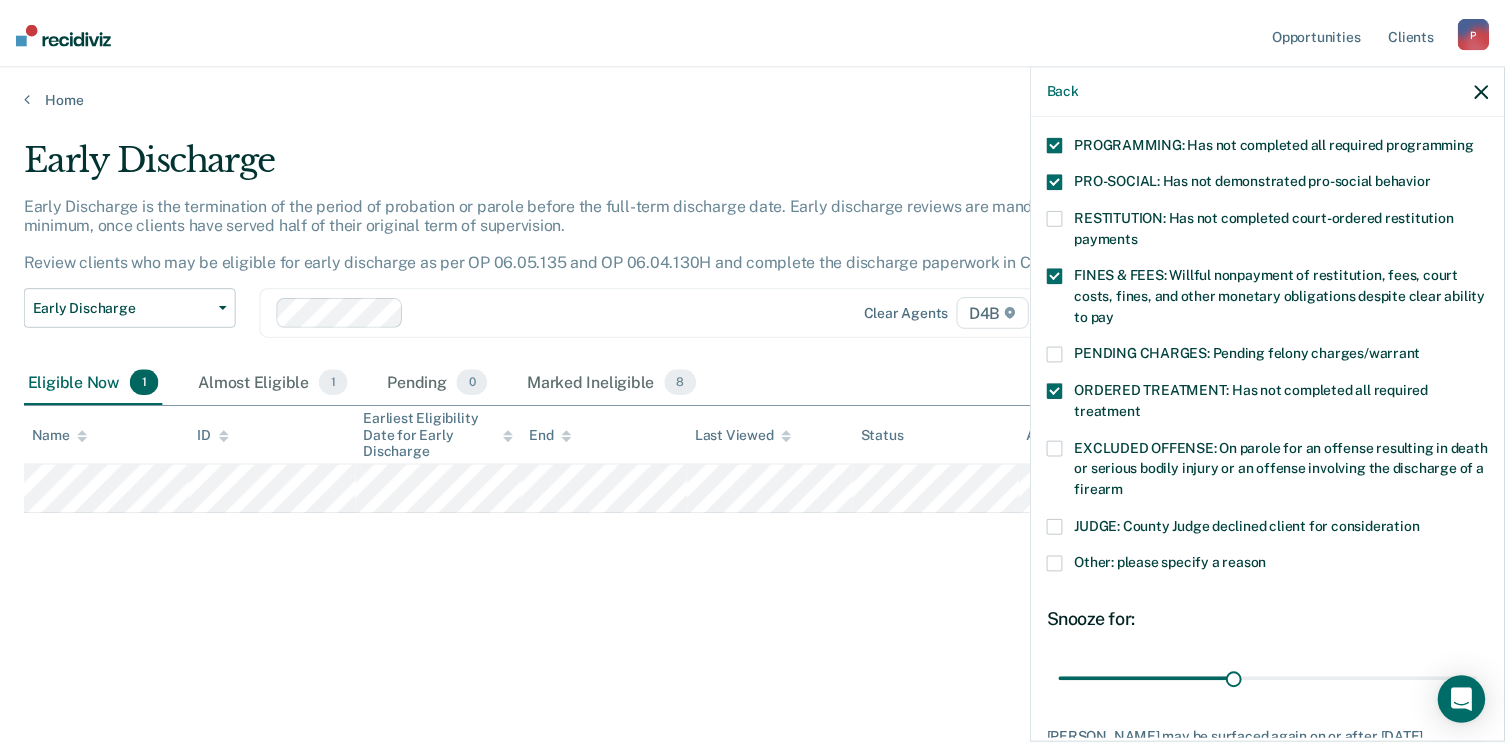 scroll, scrollTop: 542, scrollLeft: 0, axis: vertical 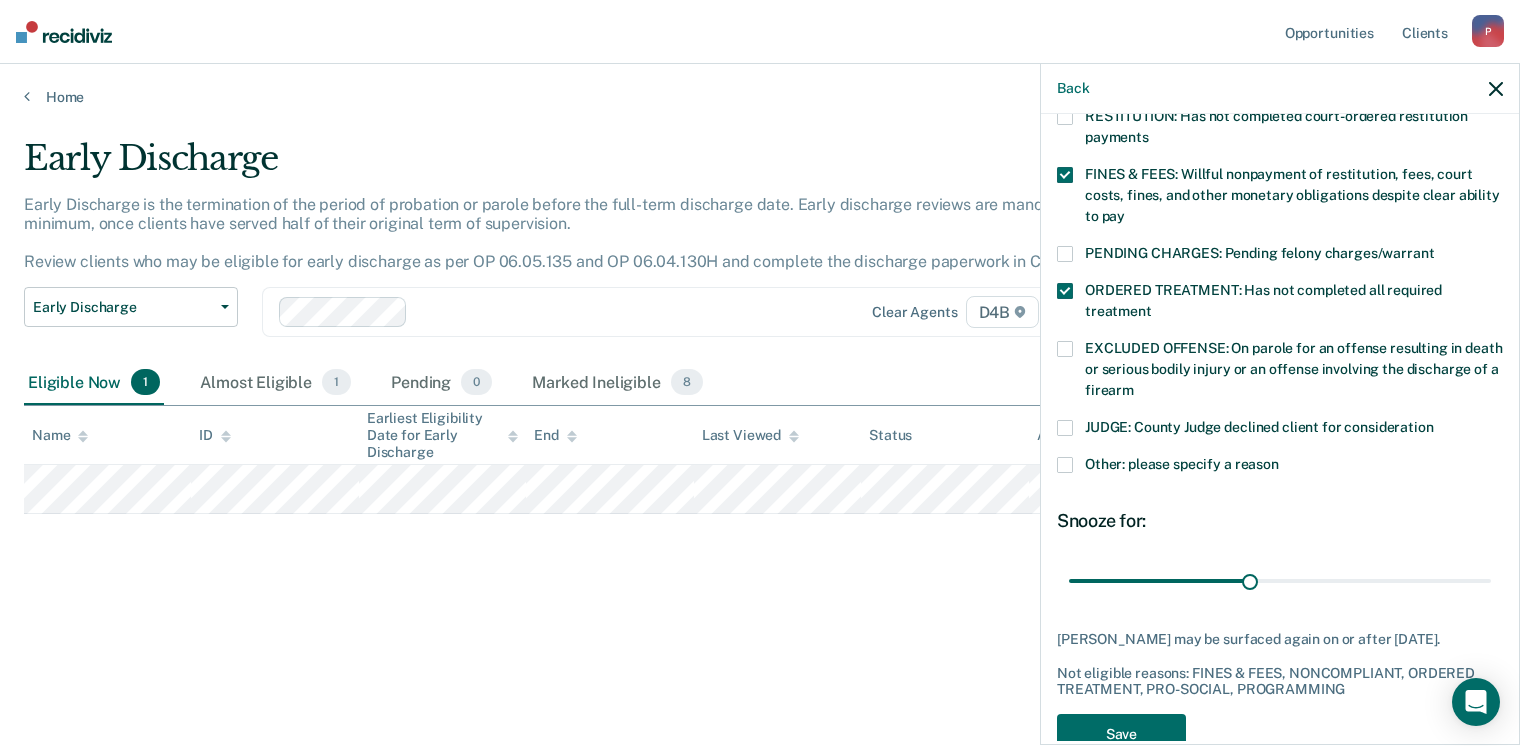 click on "RE   Which of the following requirements has [PERSON_NAME] not met? [MEDICAL_DATA] ORDER: [MEDICAL_DATA] prevention order filed during supervision period SUSPECTED OFFENSE: Suspected of a felony, assaultive misdemeanor, OWI, or offense requiring SORA registration FELONY/STATE PROBATION: On parole and also on other state or federal probation supervision for an offense committed during the current period NEEDS: On parole and all criminogenic needs have not been addressed NONCOMPLIANT: Not compliant with the [DEMOGRAPHIC_DATA] PROGRAMMING: Has not completed all required programming PRO-SOCIAL: Has not demonstrated pro-social behavior RESTITUTION: Has not completed court-ordered restitution payments FINES & FEES: Willful nonpayment of restitution, fees, court costs, fines, and other monetary obligations despite clear ability to pay PENDING CHARGES: Pending felony charges/warrant ORDERED TREATMENT: Has not completed all required treatment JUDGE: County Judge declined client for consideration Snooze for: 39 days Save" at bounding box center (1280, 181) 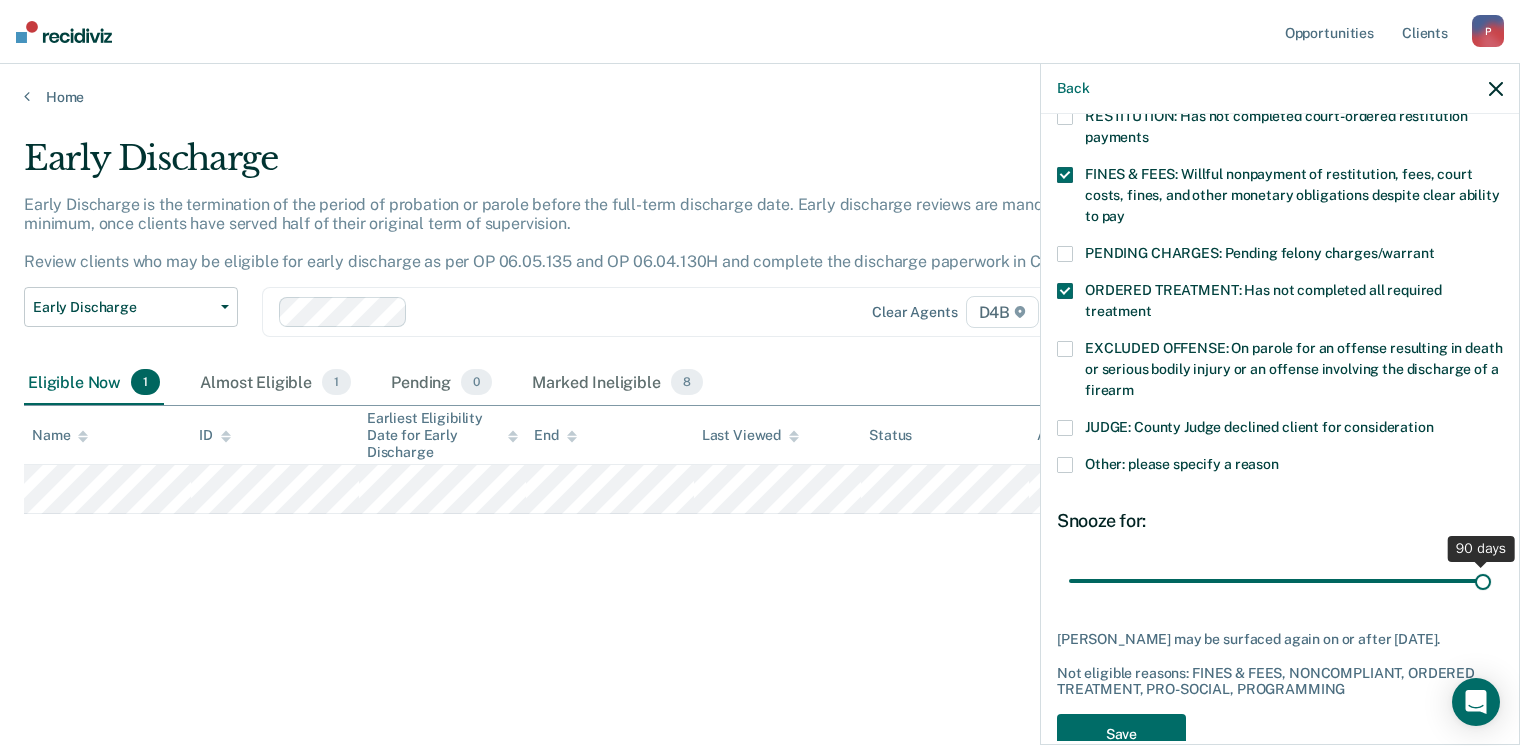 drag, startPoint x: 1246, startPoint y: 558, endPoint x: 1521, endPoint y: 569, distance: 275.2199 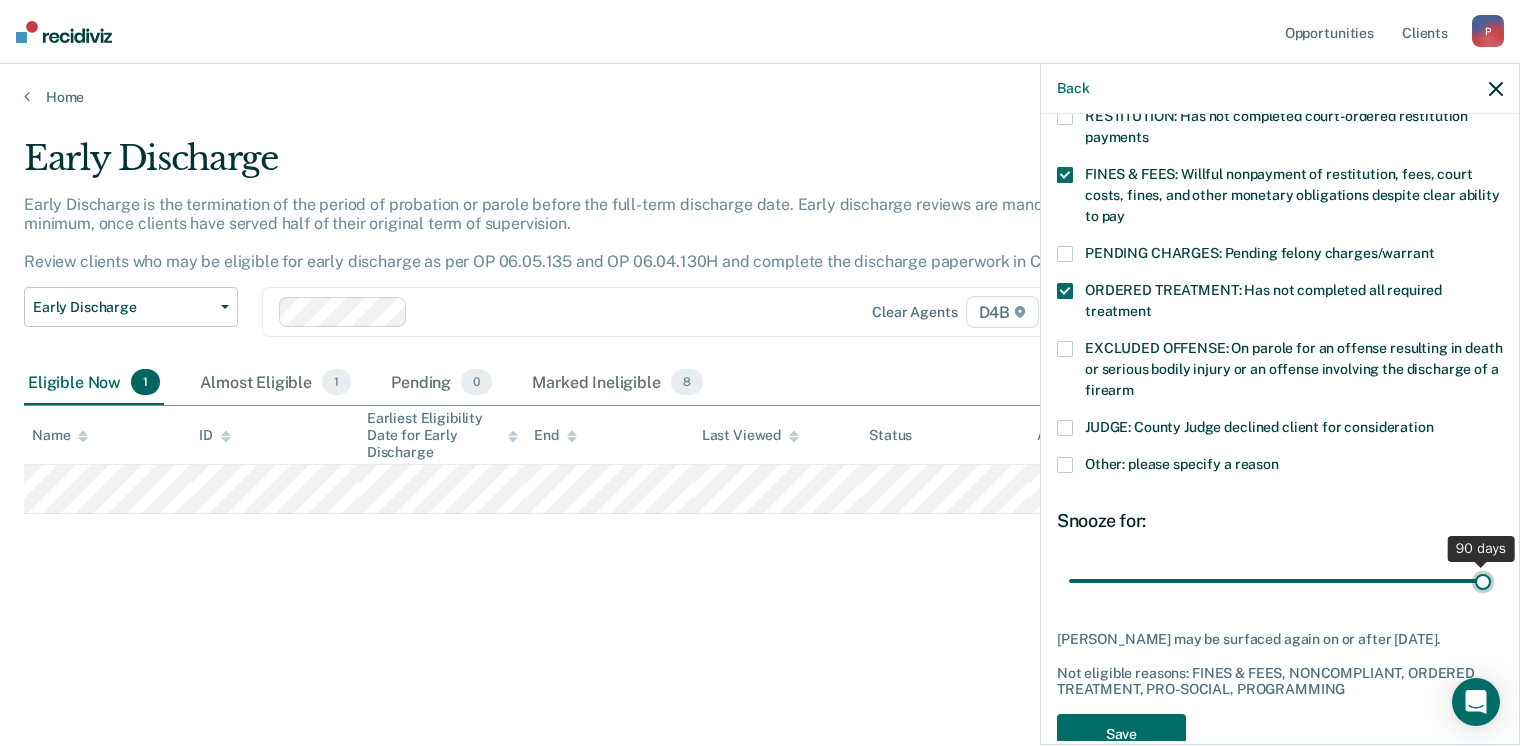 type on "90" 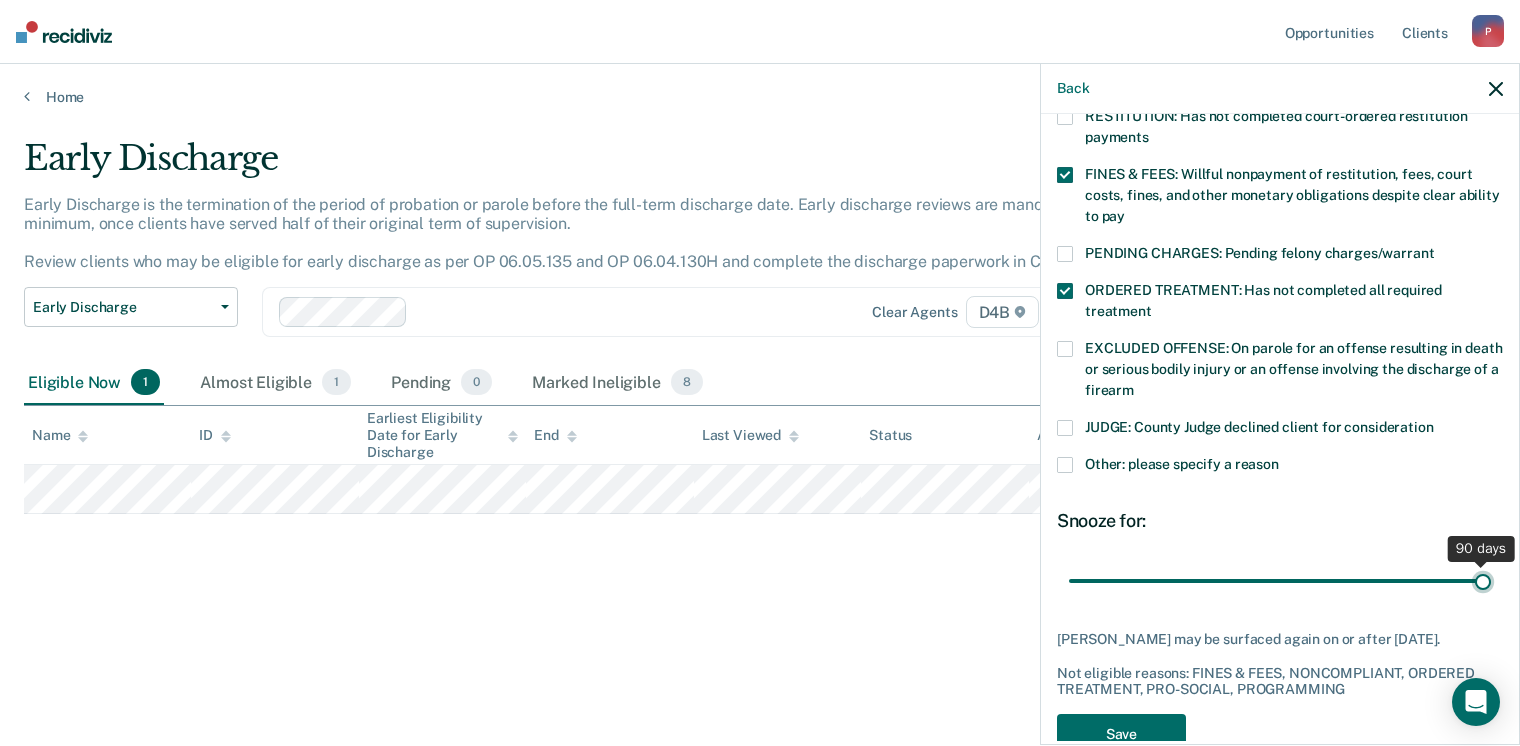 click at bounding box center [1280, 581] 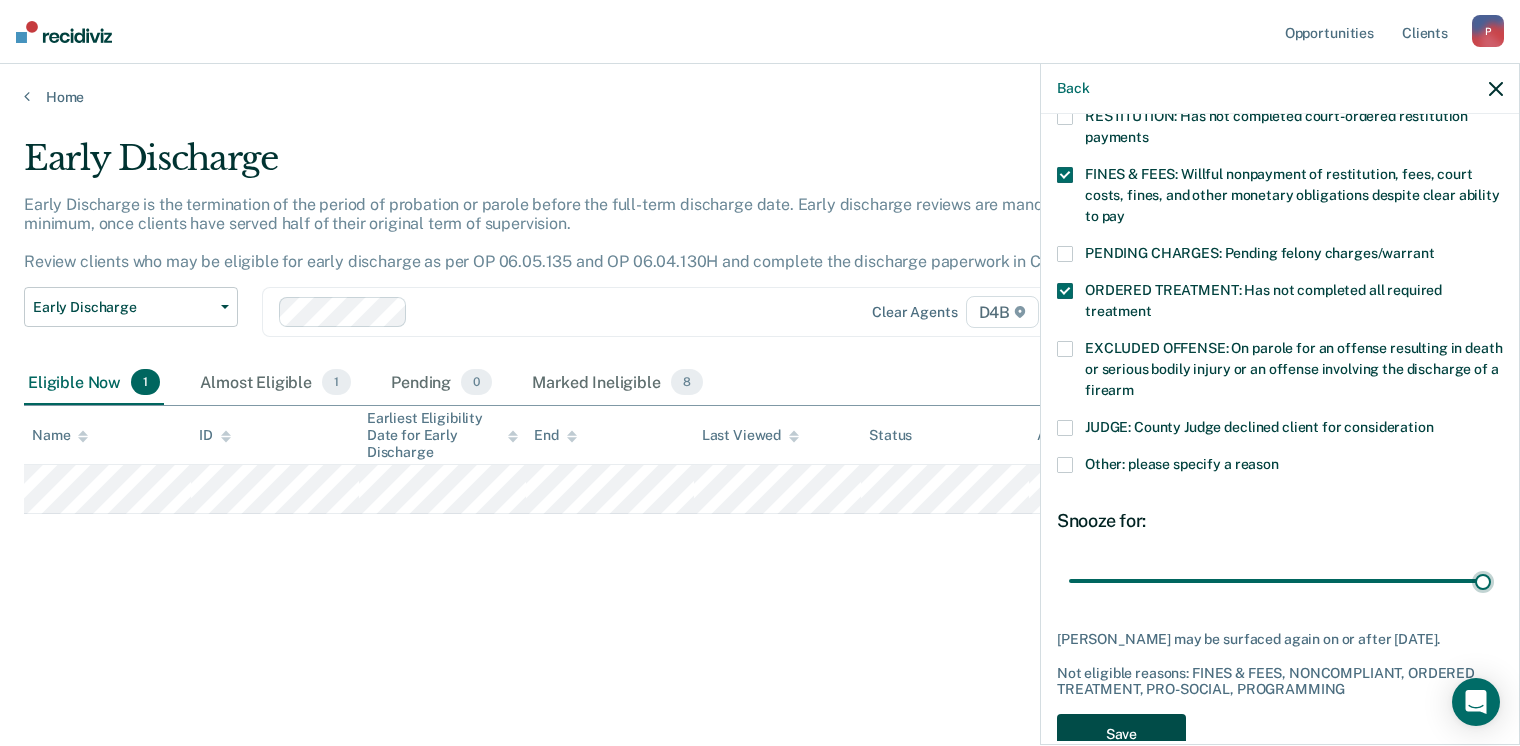 click on "Save" at bounding box center (1121, 734) 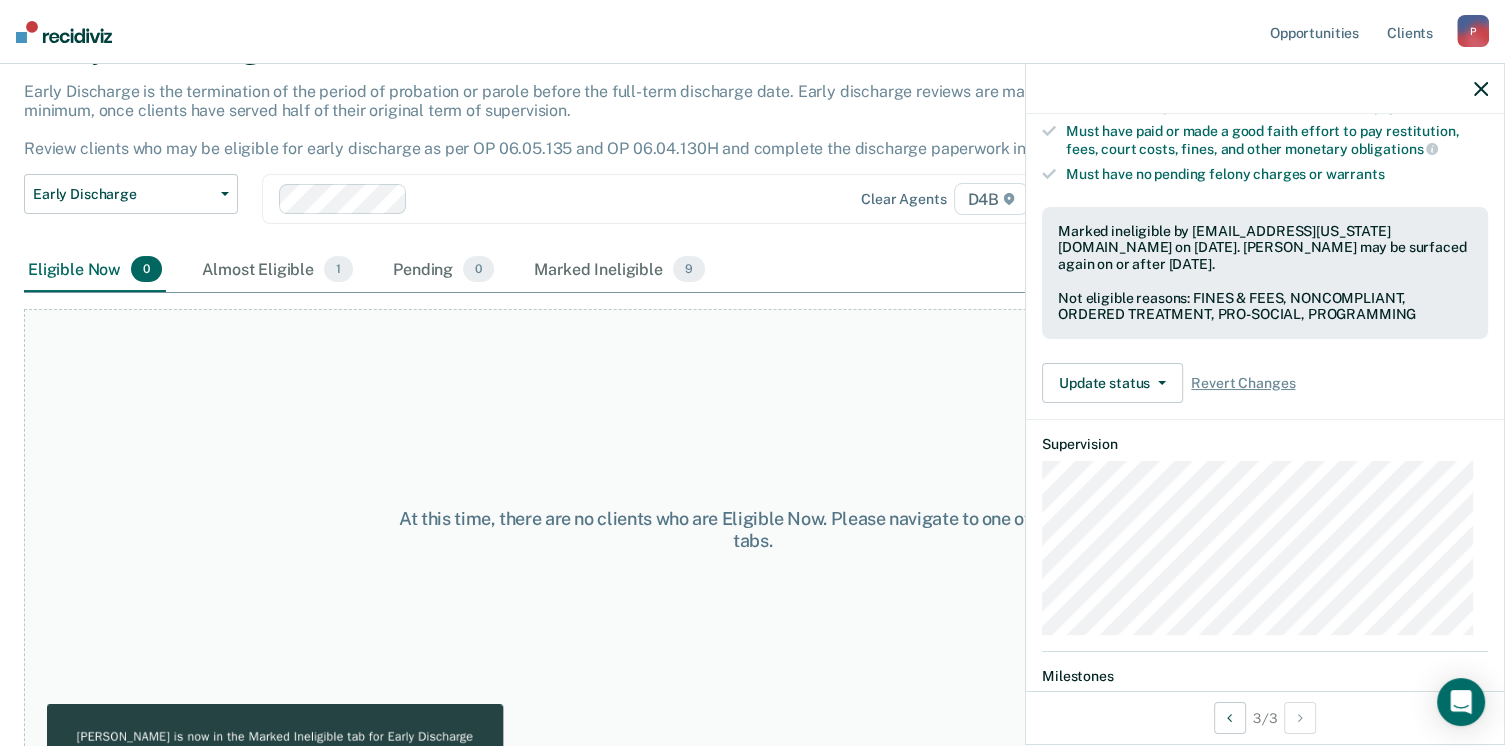 scroll, scrollTop: 116, scrollLeft: 0, axis: vertical 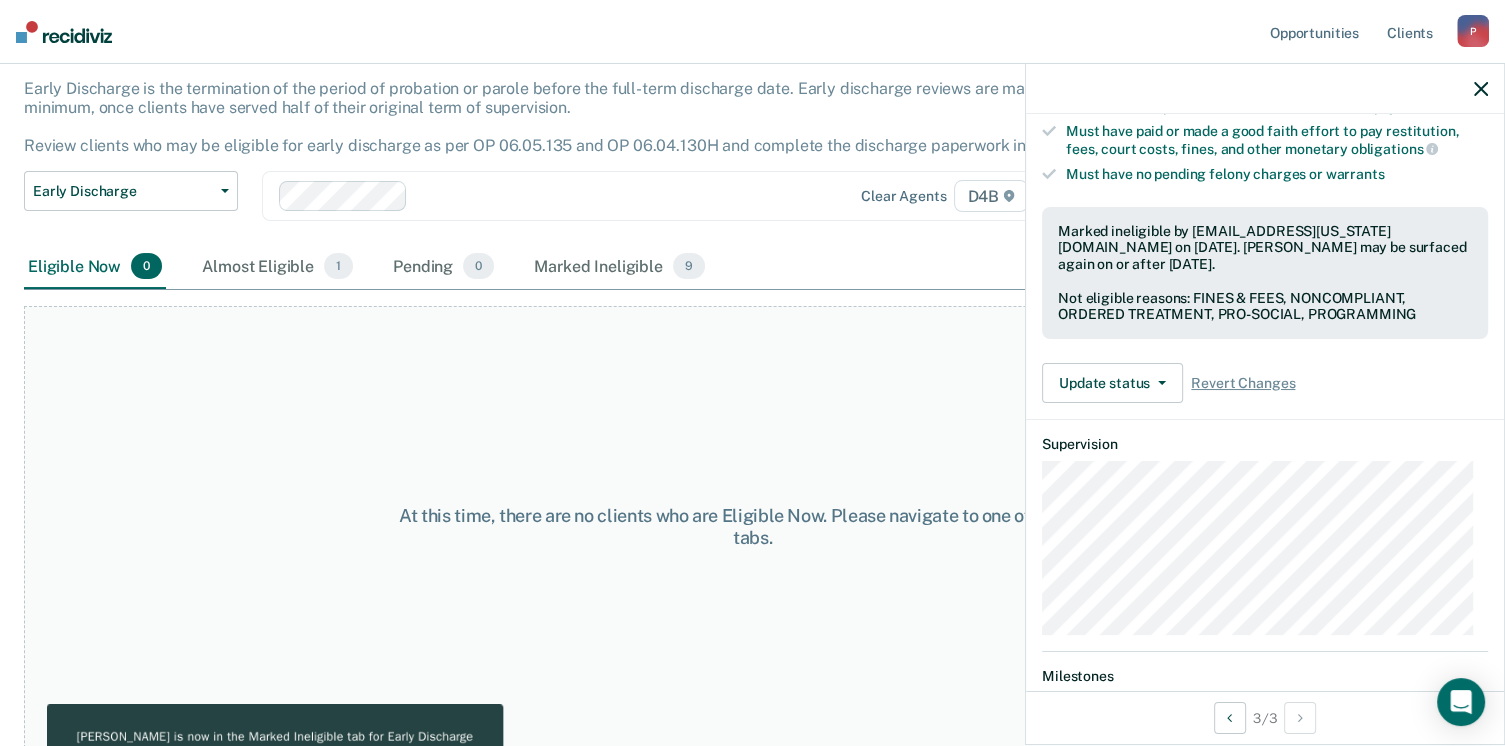 click 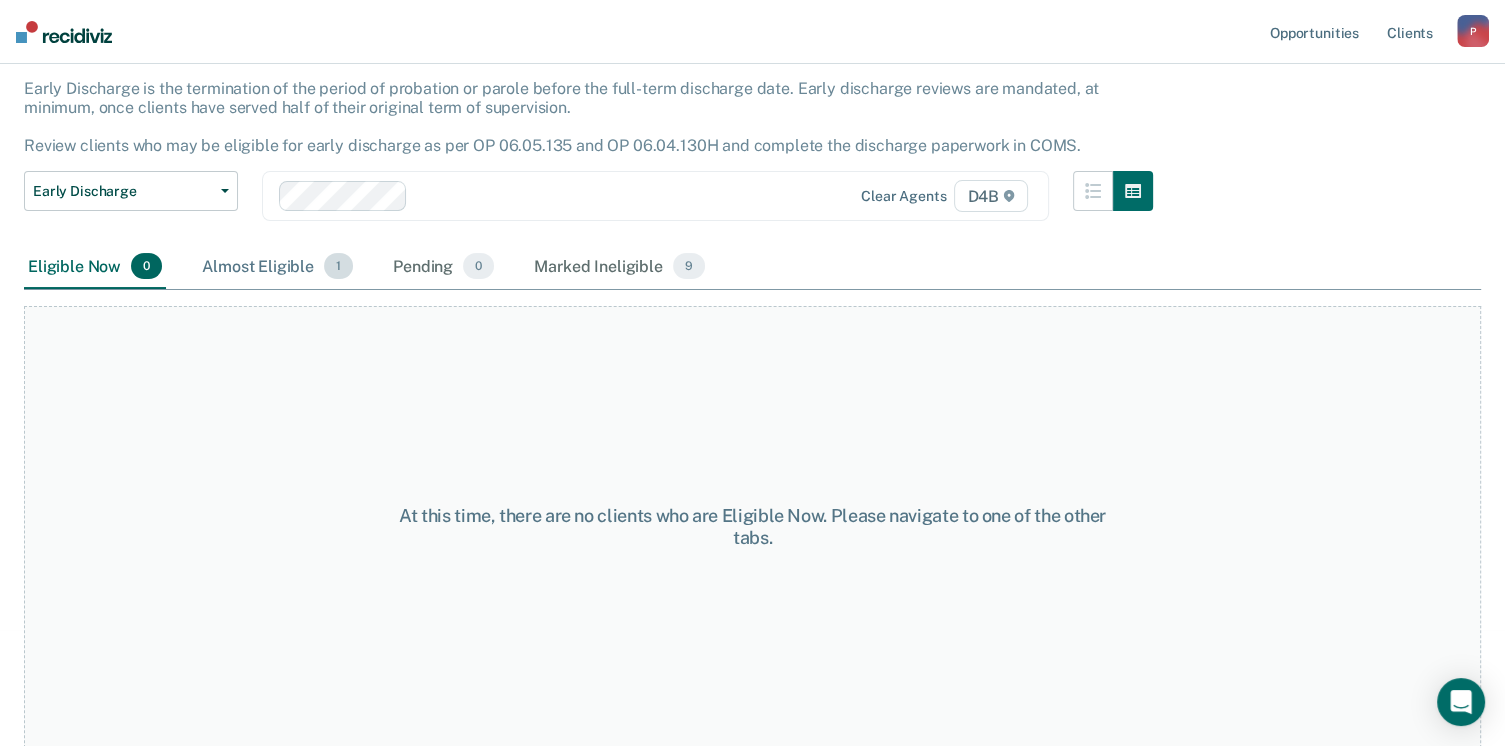 click on "Almost Eligible 1" at bounding box center [277, 267] 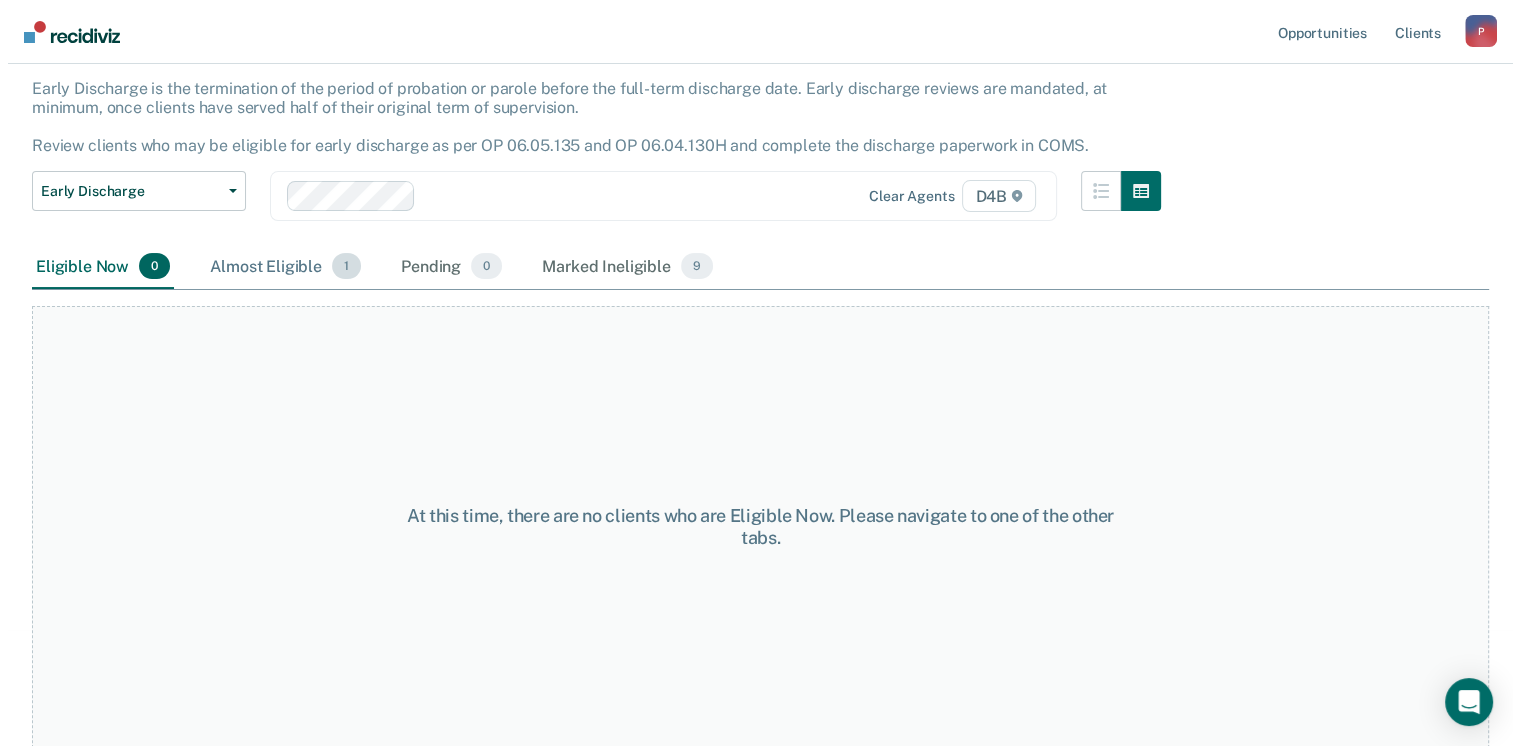 scroll, scrollTop: 0, scrollLeft: 0, axis: both 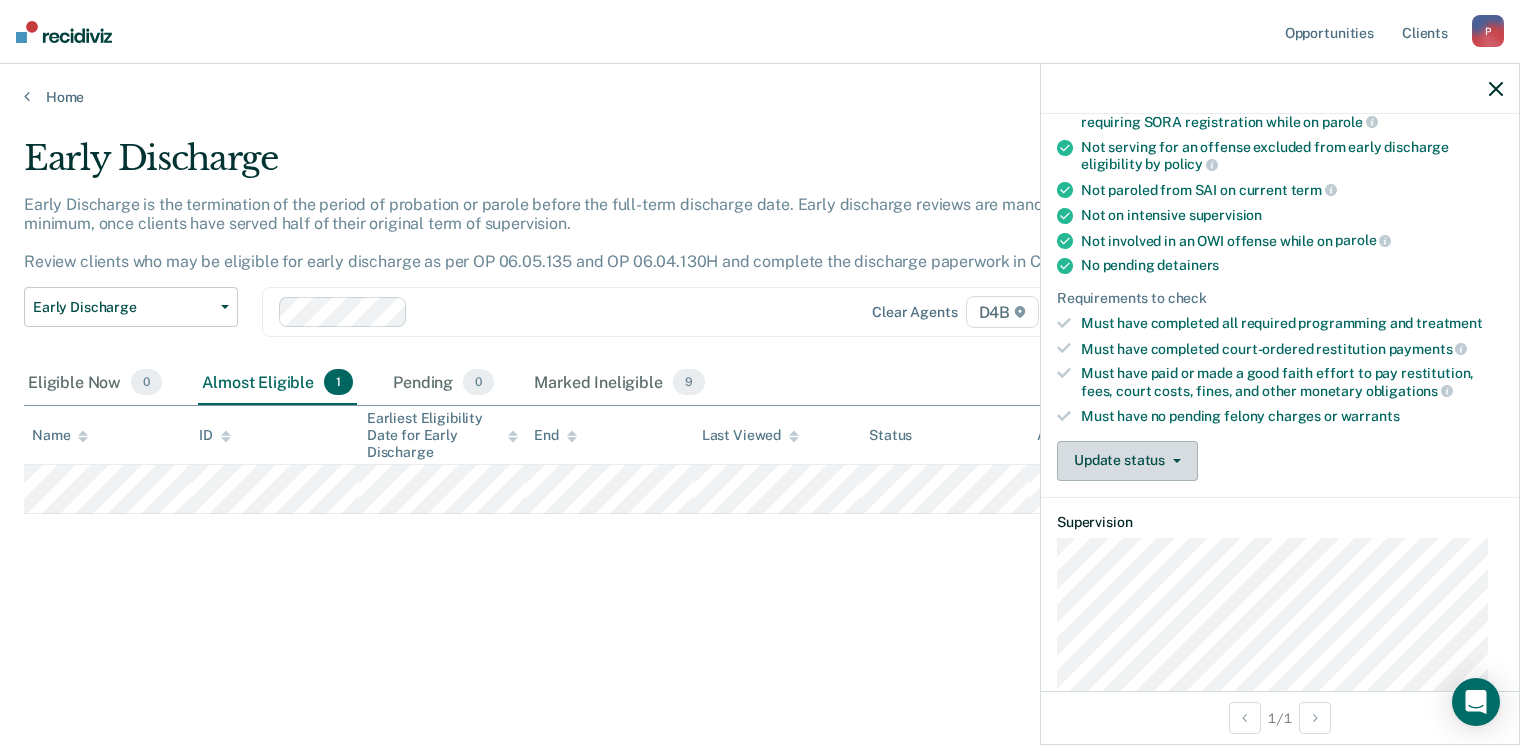 click on "Update status" at bounding box center [1127, 461] 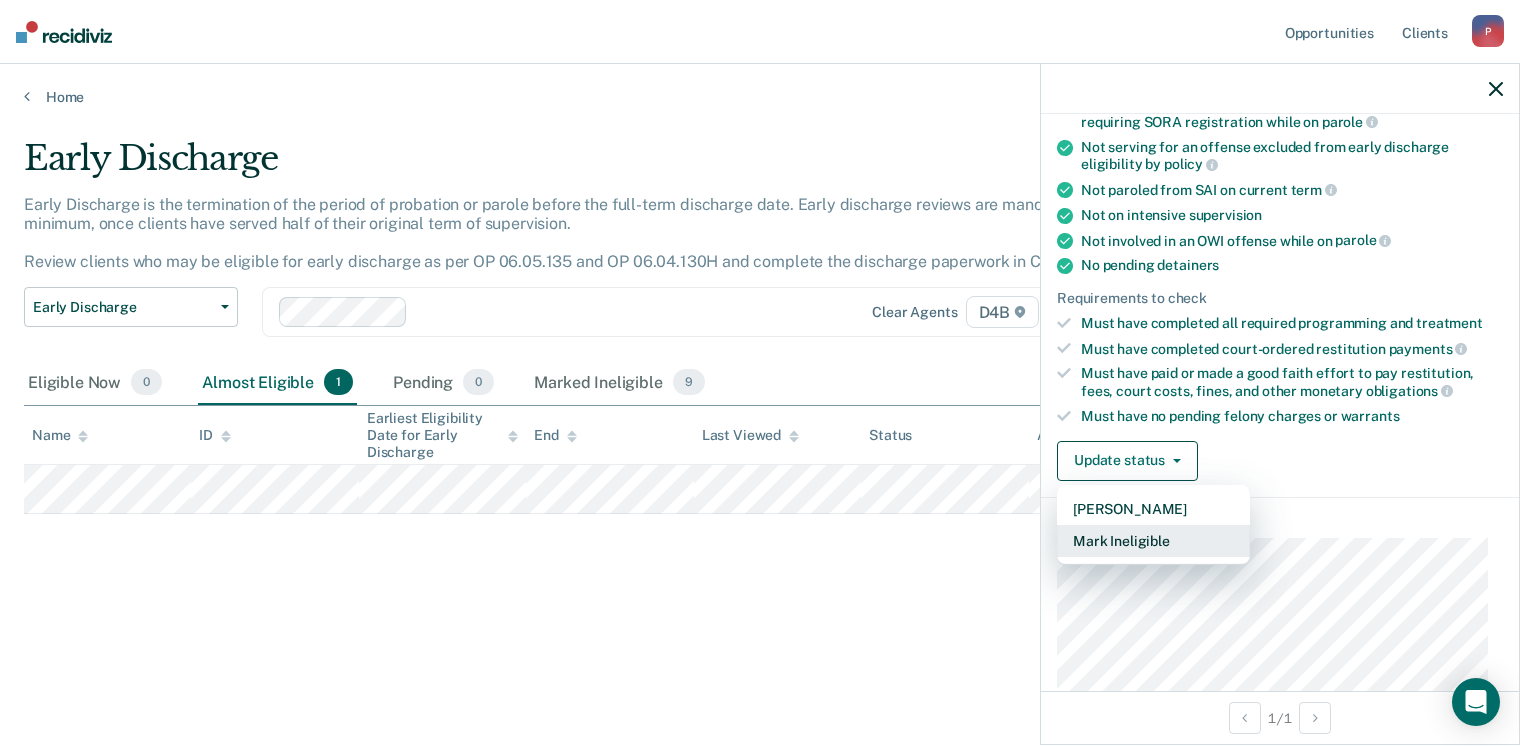click on "Mark Ineligible" at bounding box center [1153, 541] 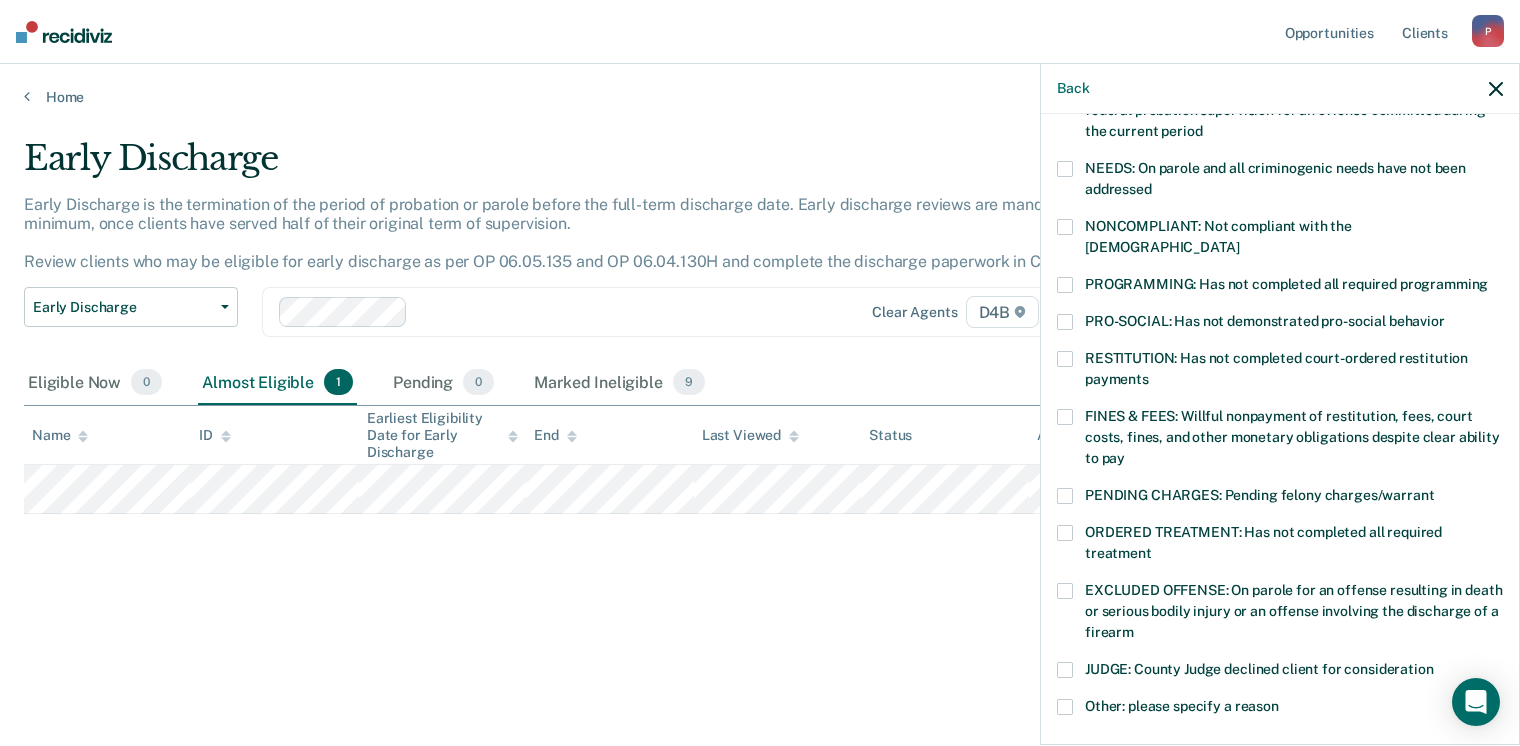 click on "FINES & FEES: Willful nonpayment of restitution, fees, court costs, fines, and other monetary obligations despite clear ability to pay" at bounding box center [1280, 440] 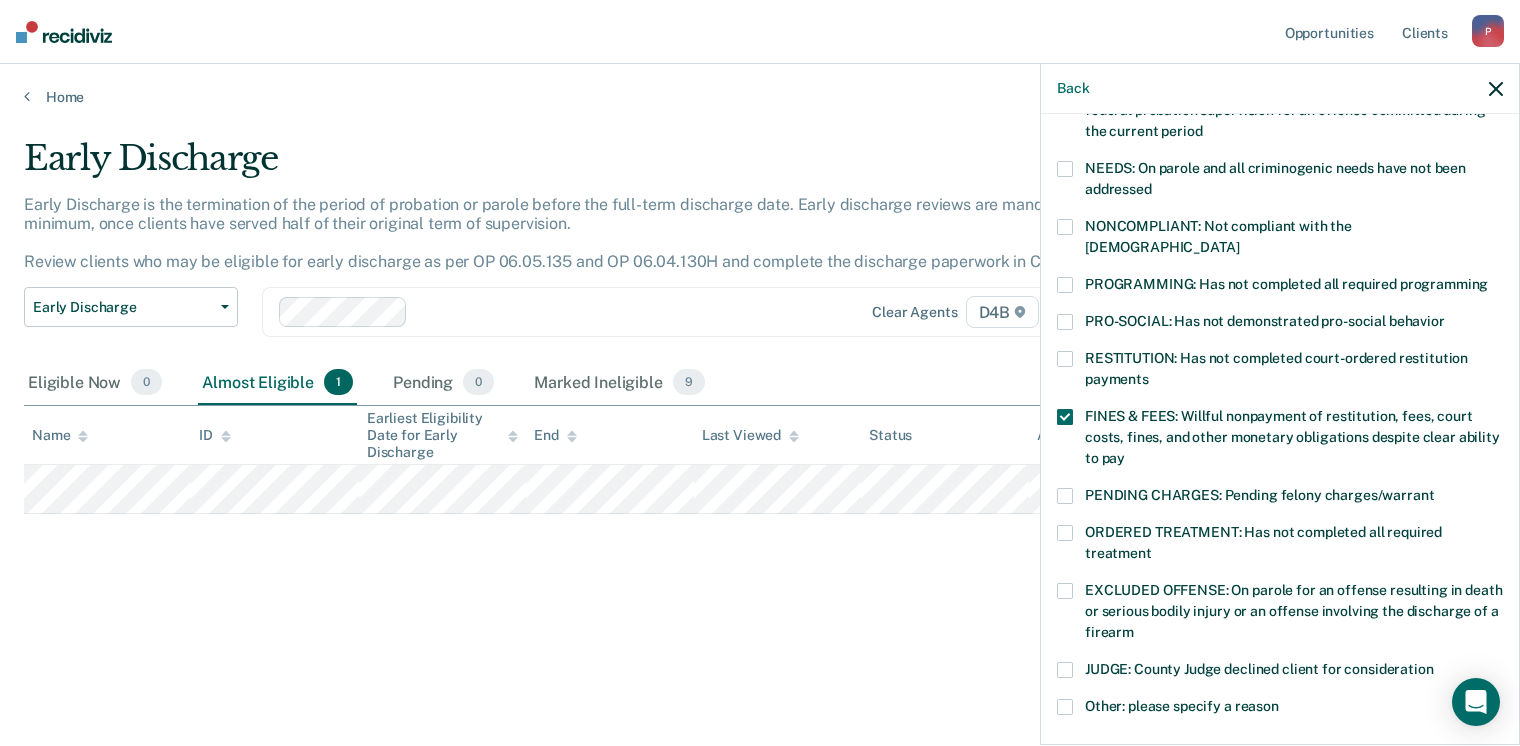 click at bounding box center [1065, 359] 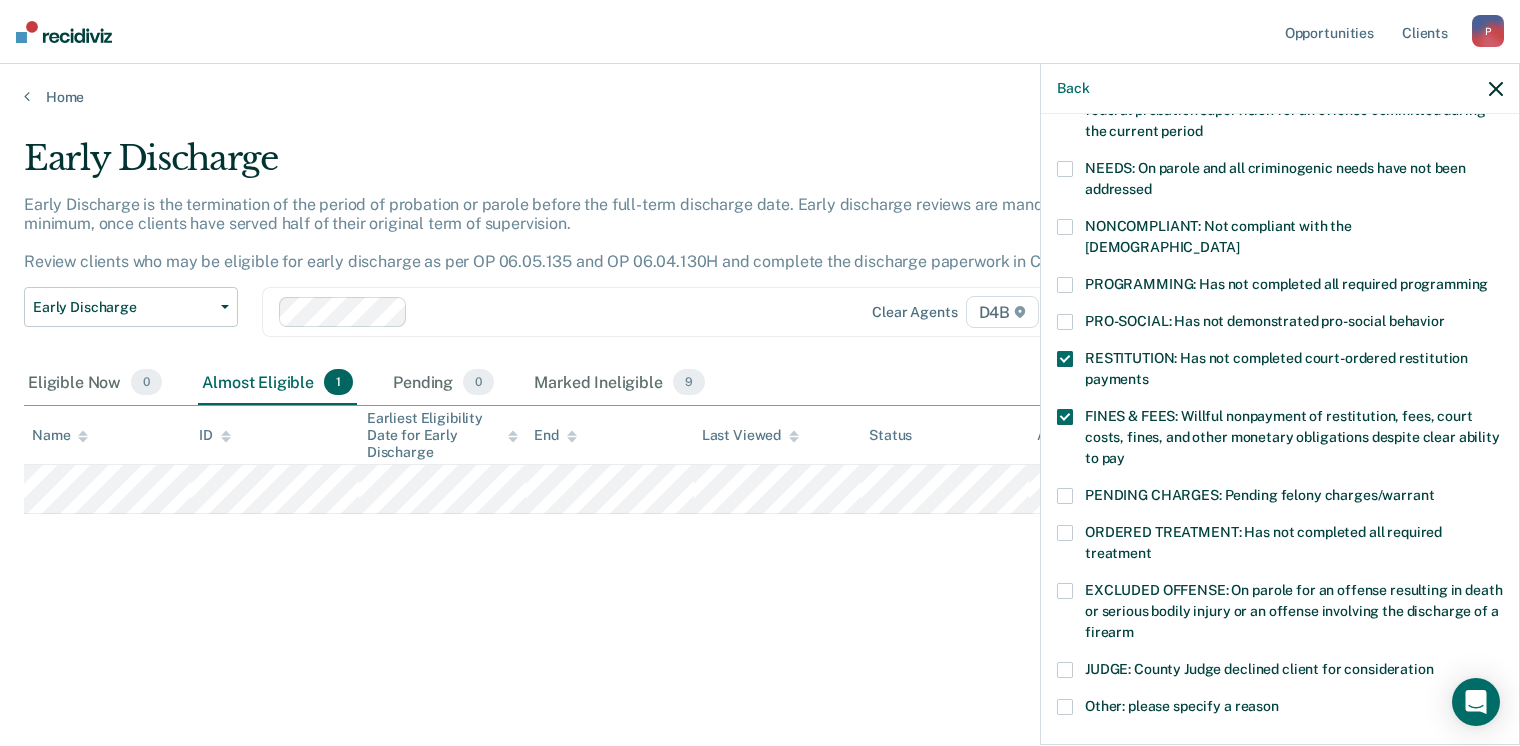 click at bounding box center [1065, 322] 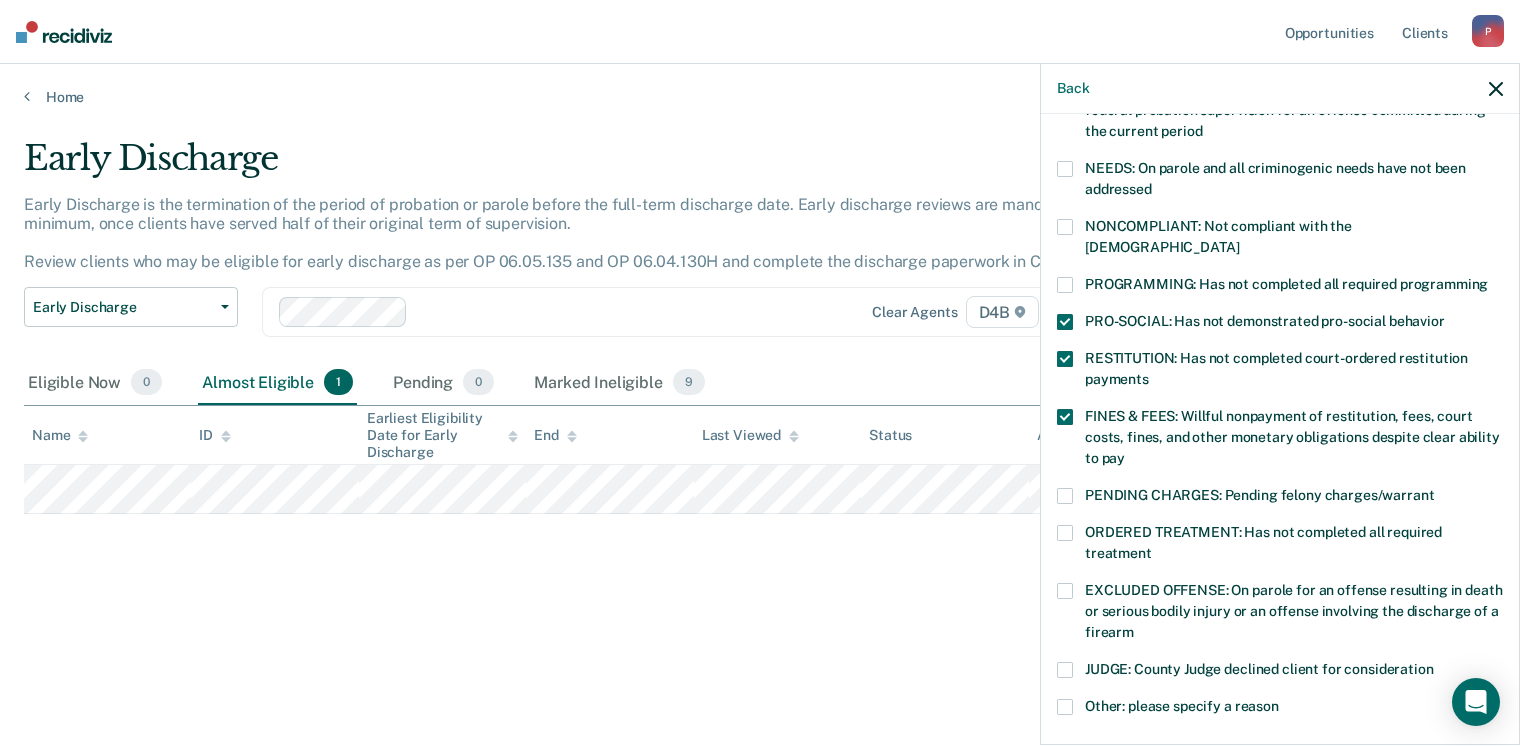 scroll, scrollTop: 200, scrollLeft: 0, axis: vertical 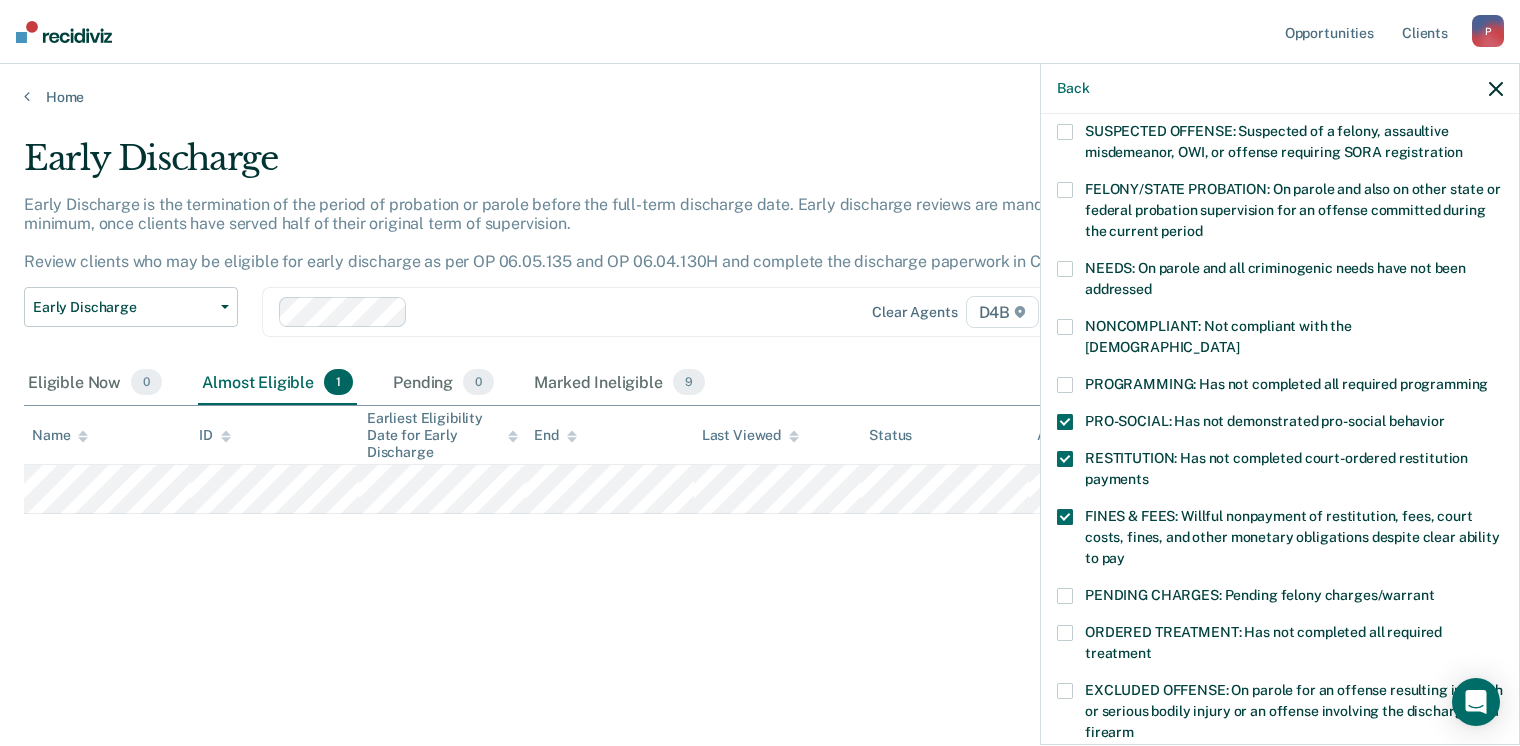 click on "PRO-SOCIAL: Has not demonstrated pro-social behavior" at bounding box center [1280, 424] 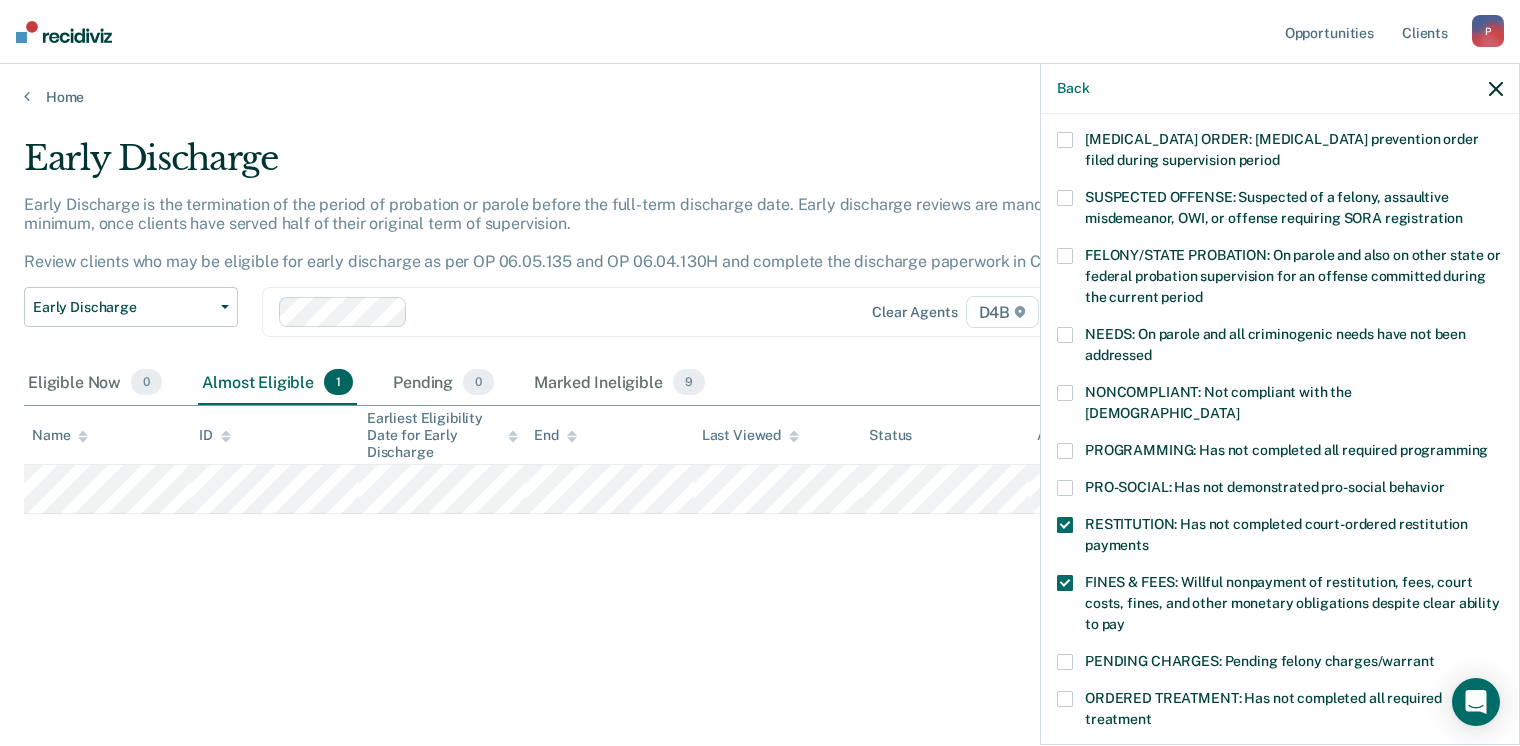 scroll, scrollTop: 100, scrollLeft: 0, axis: vertical 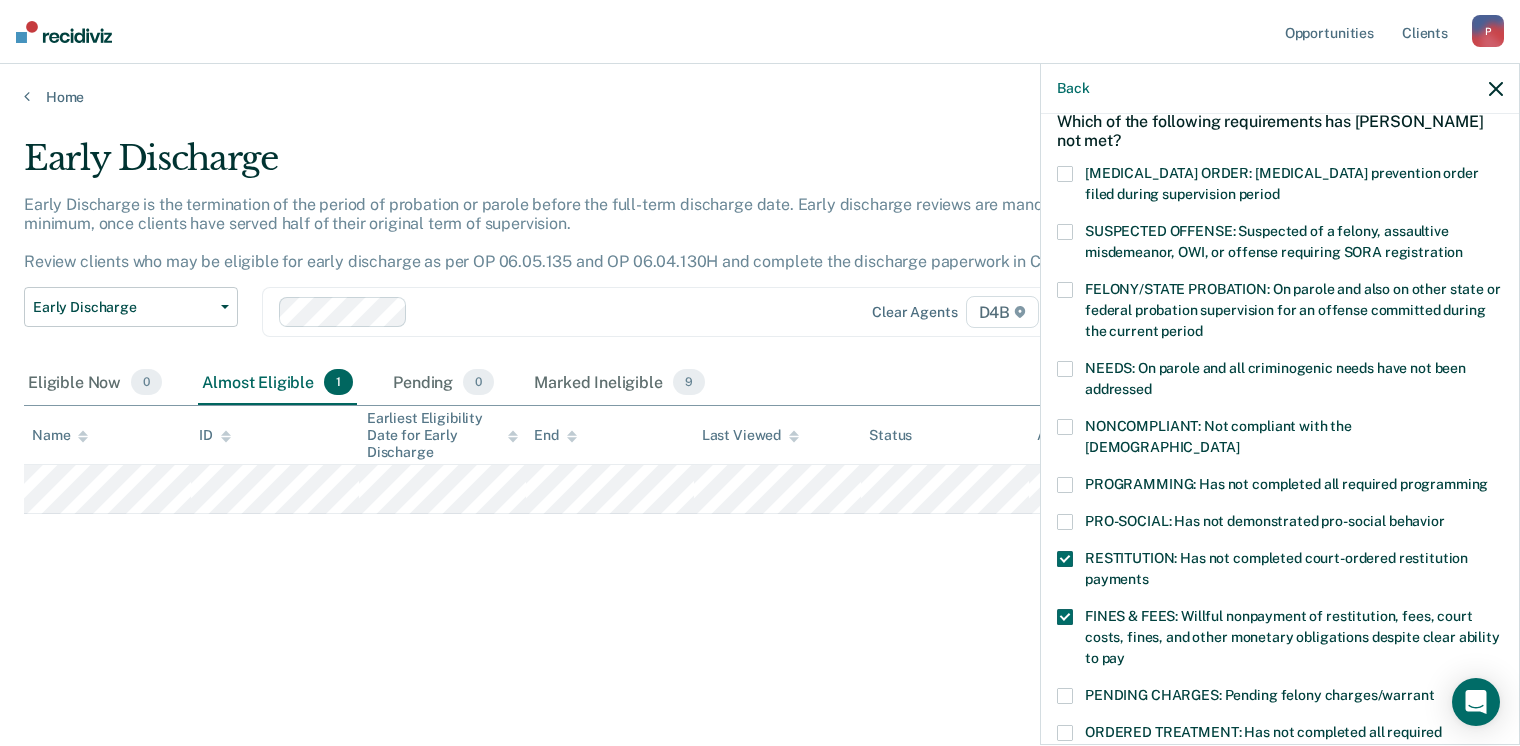 click on "FELONY/STATE PROBATION: On parole and also on other state or federal probation supervision for an offense committed during the current period" at bounding box center [1280, 321] 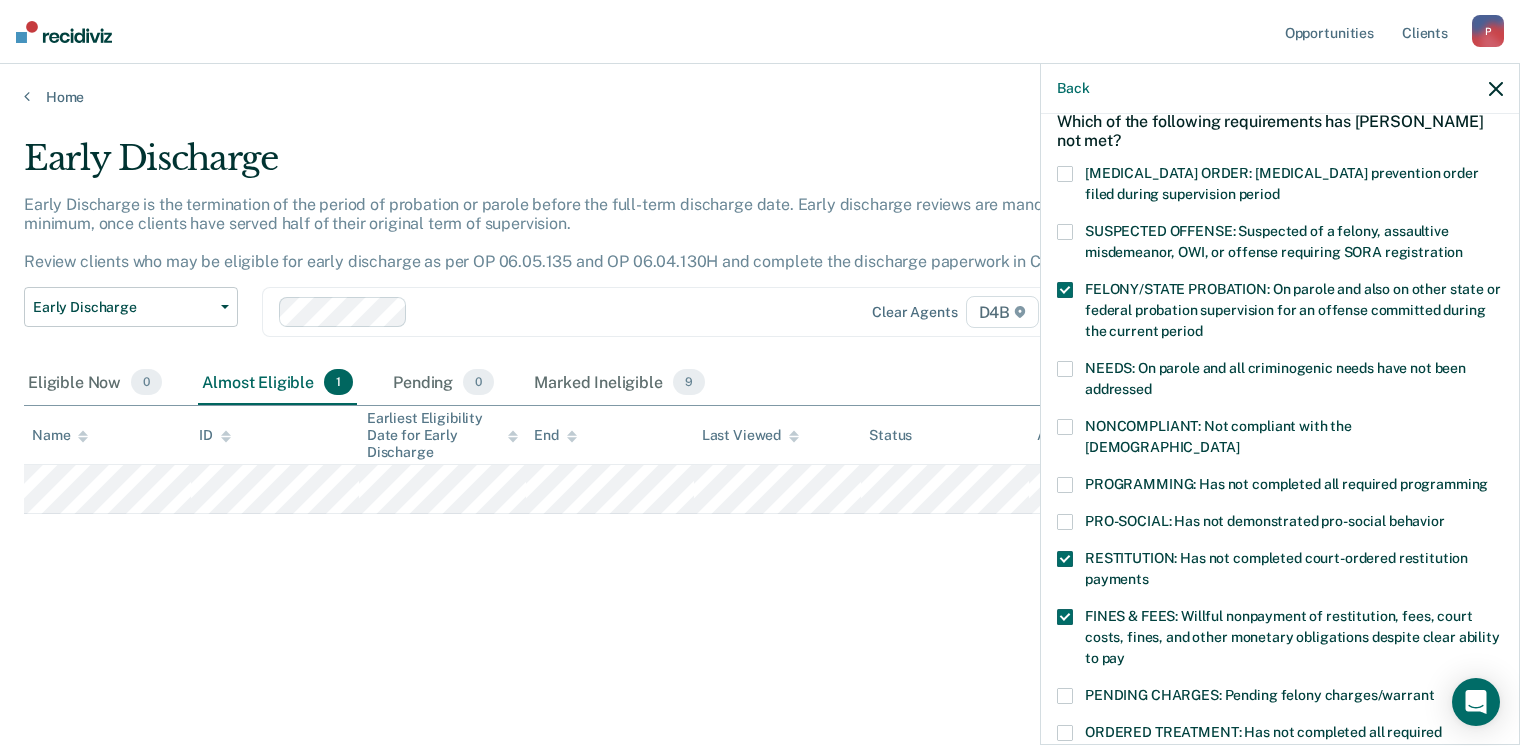 click at bounding box center (1065, 369) 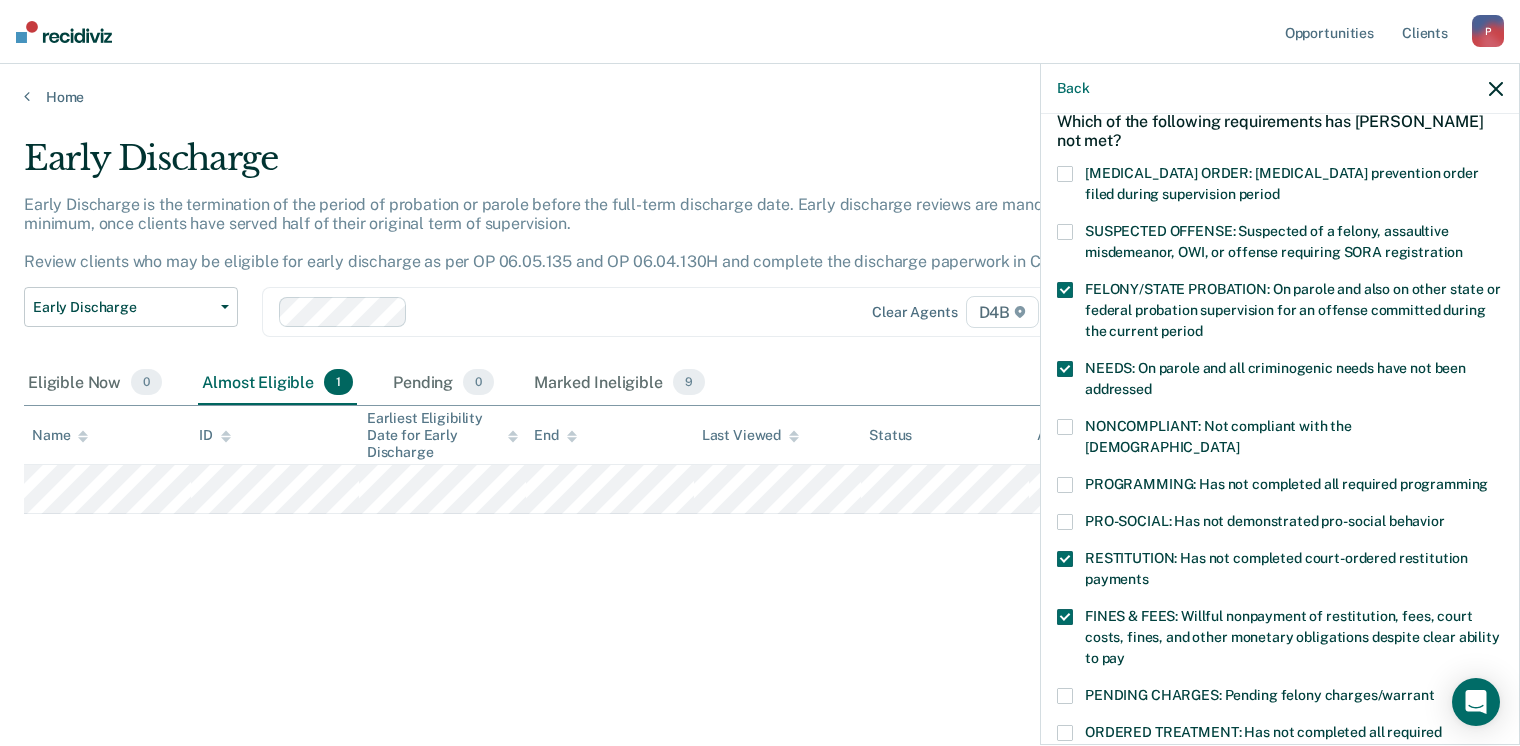 click on "FELONY/STATE PROBATION: On parole and also on other state or federal probation supervision for an offense committed during the current period" at bounding box center [1280, 313] 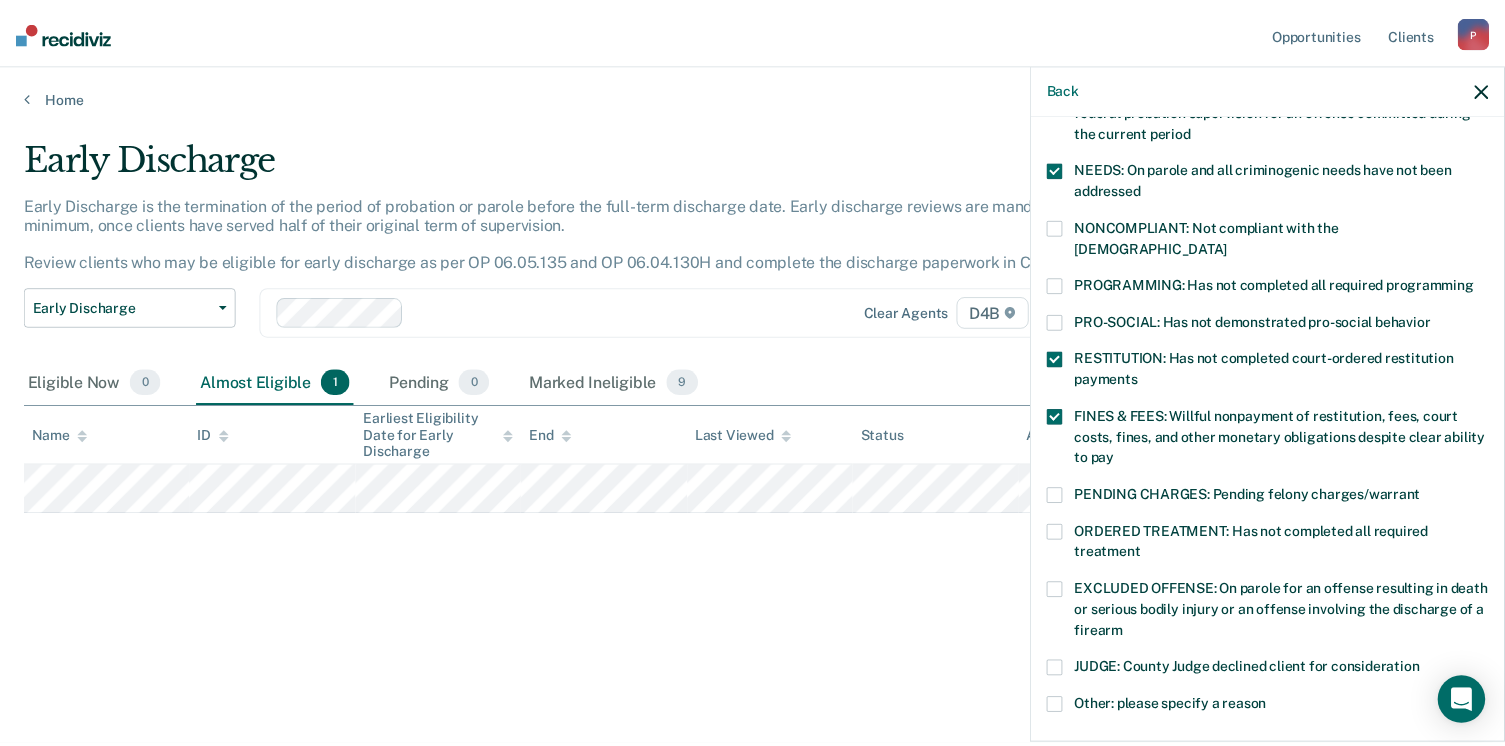 scroll, scrollTop: 568, scrollLeft: 0, axis: vertical 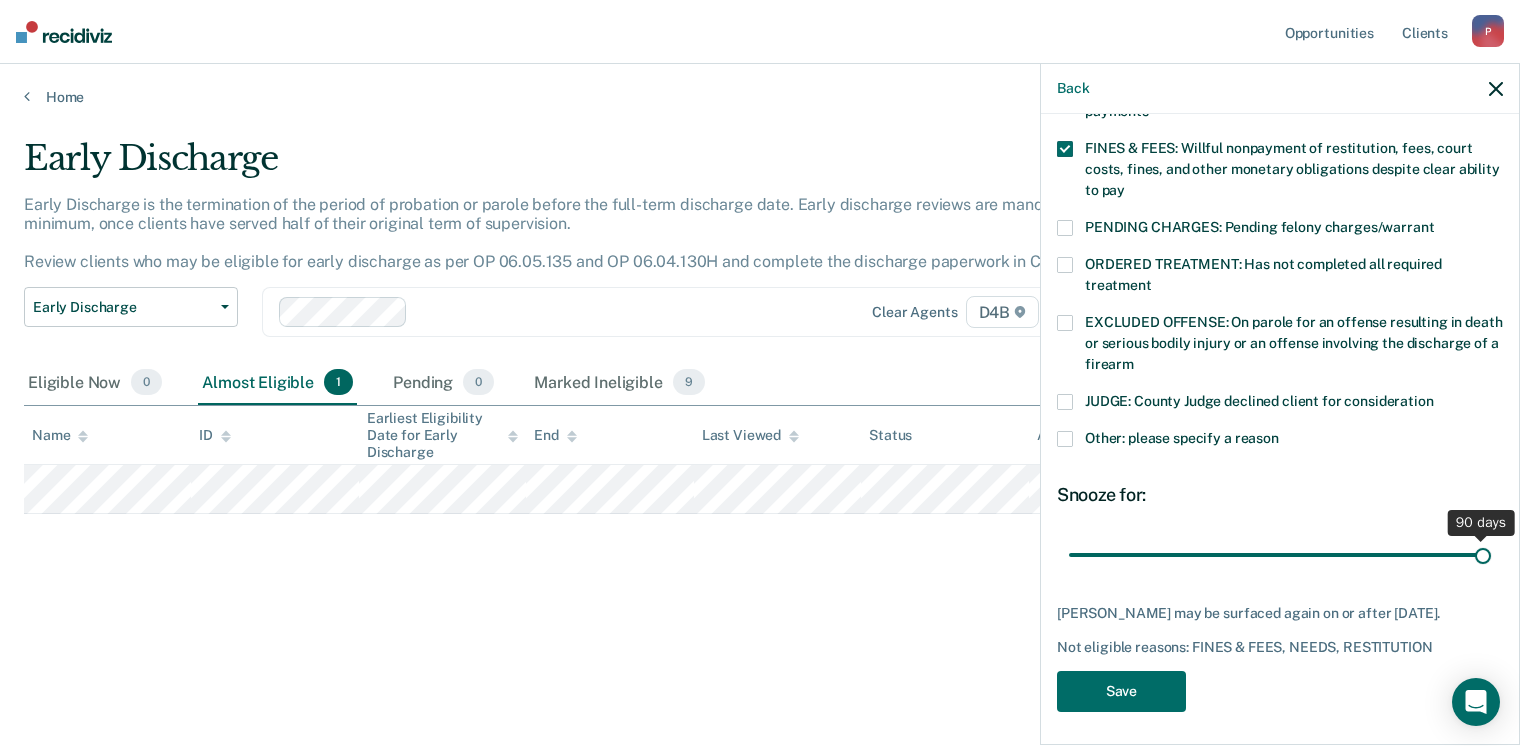drag, startPoint x: 1212, startPoint y: 529, endPoint x: 1486, endPoint y: 545, distance: 274.46677 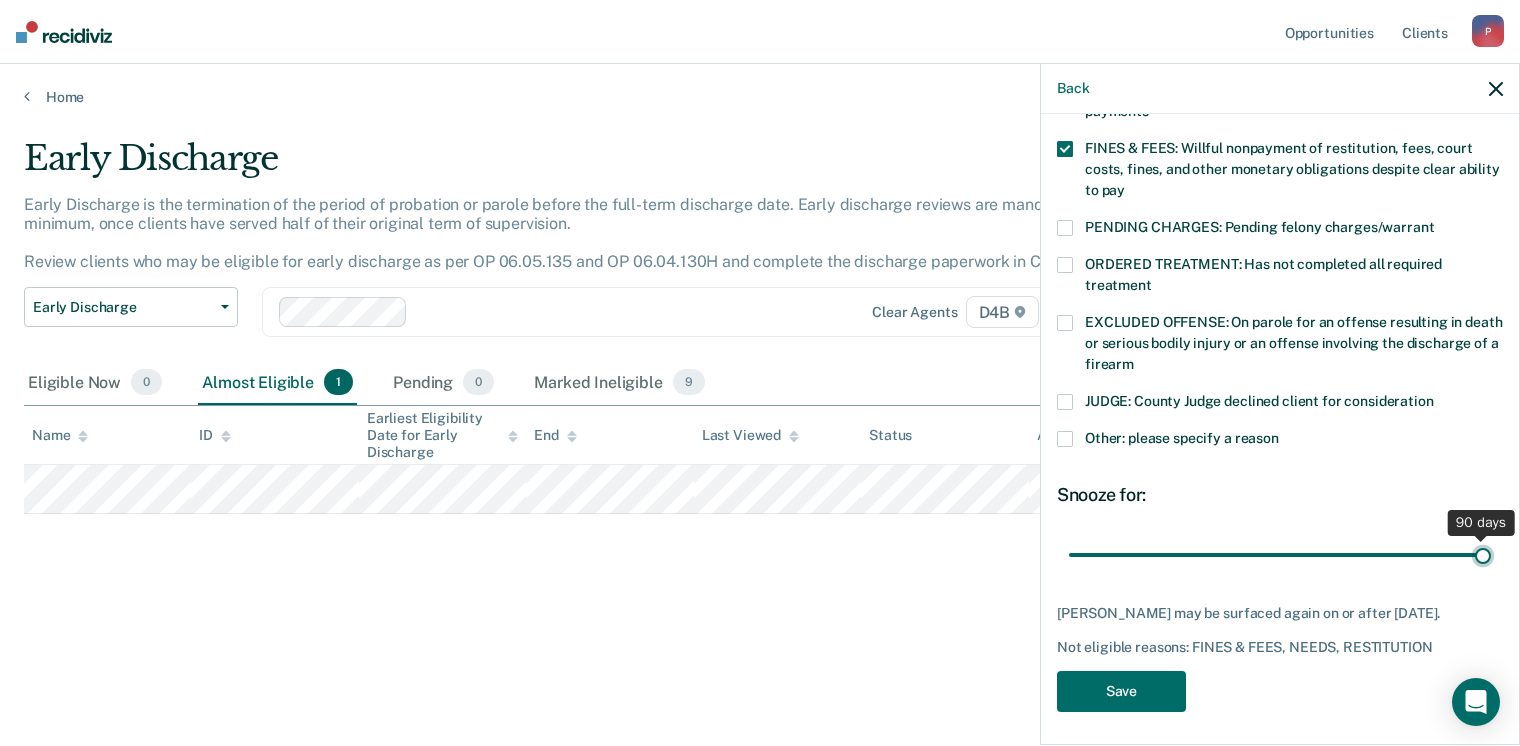 type on "90" 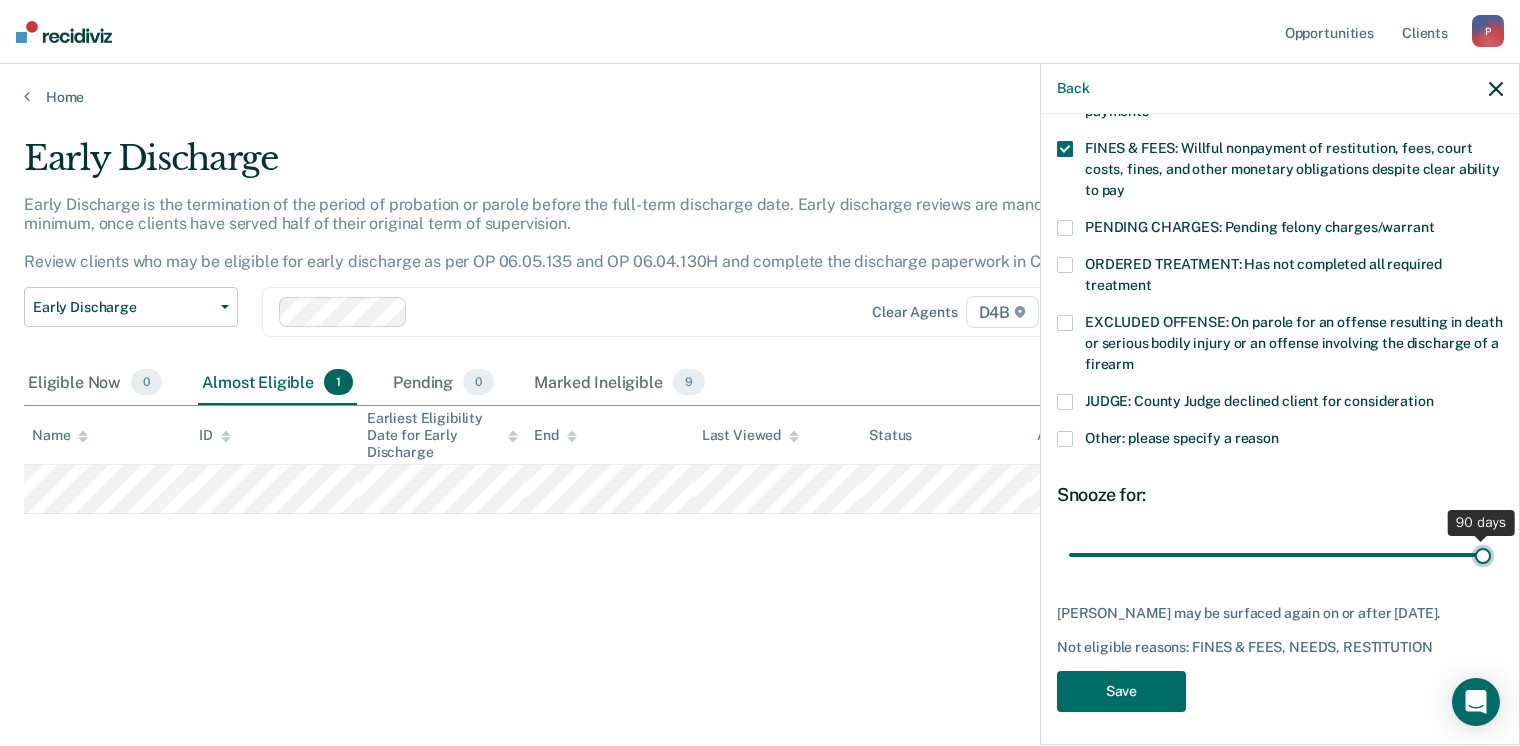 click at bounding box center (1280, 555) 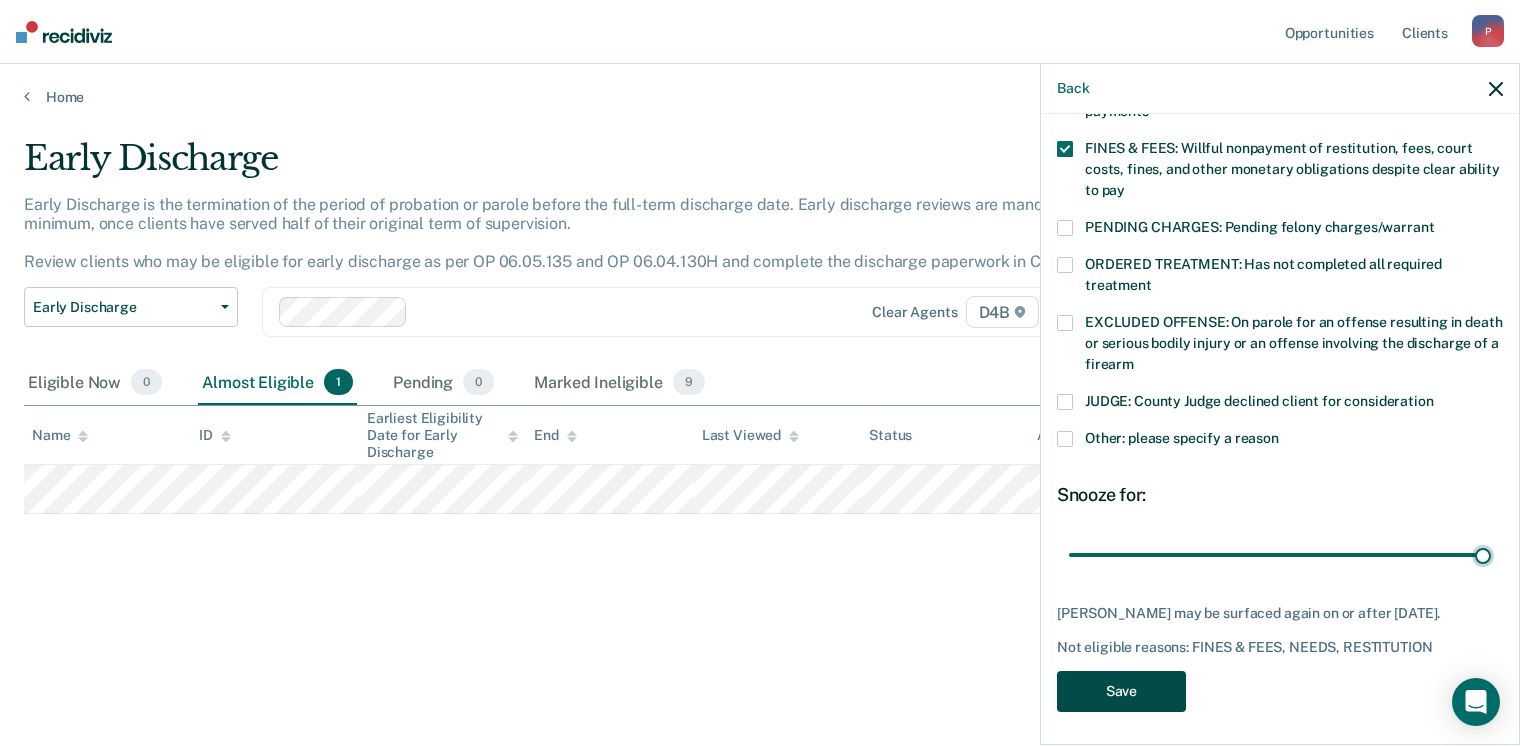 click on "Save" at bounding box center (1121, 691) 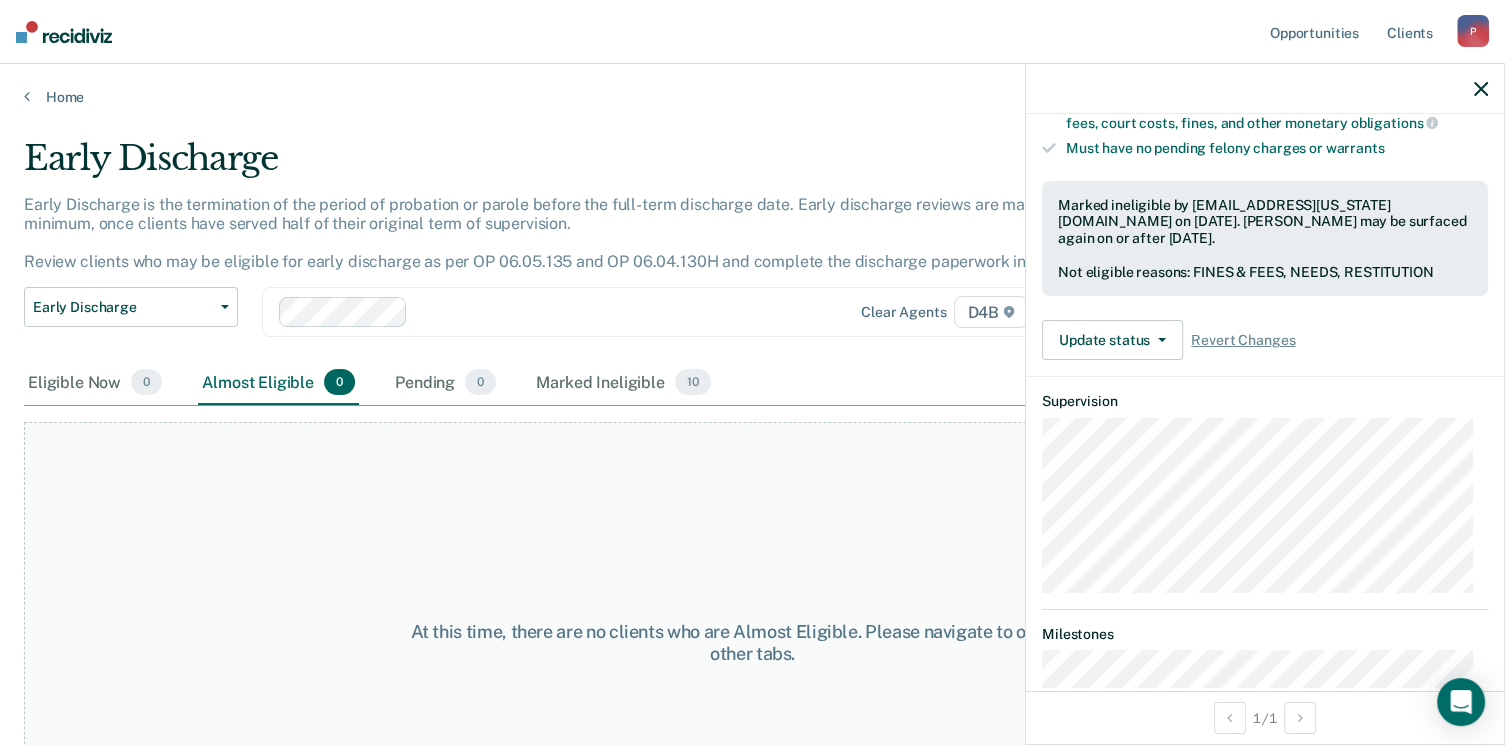 click on "Eligible Now 0 Almost Eligible 0 Pending 0 Marked Ineligible 10" at bounding box center [752, 383] 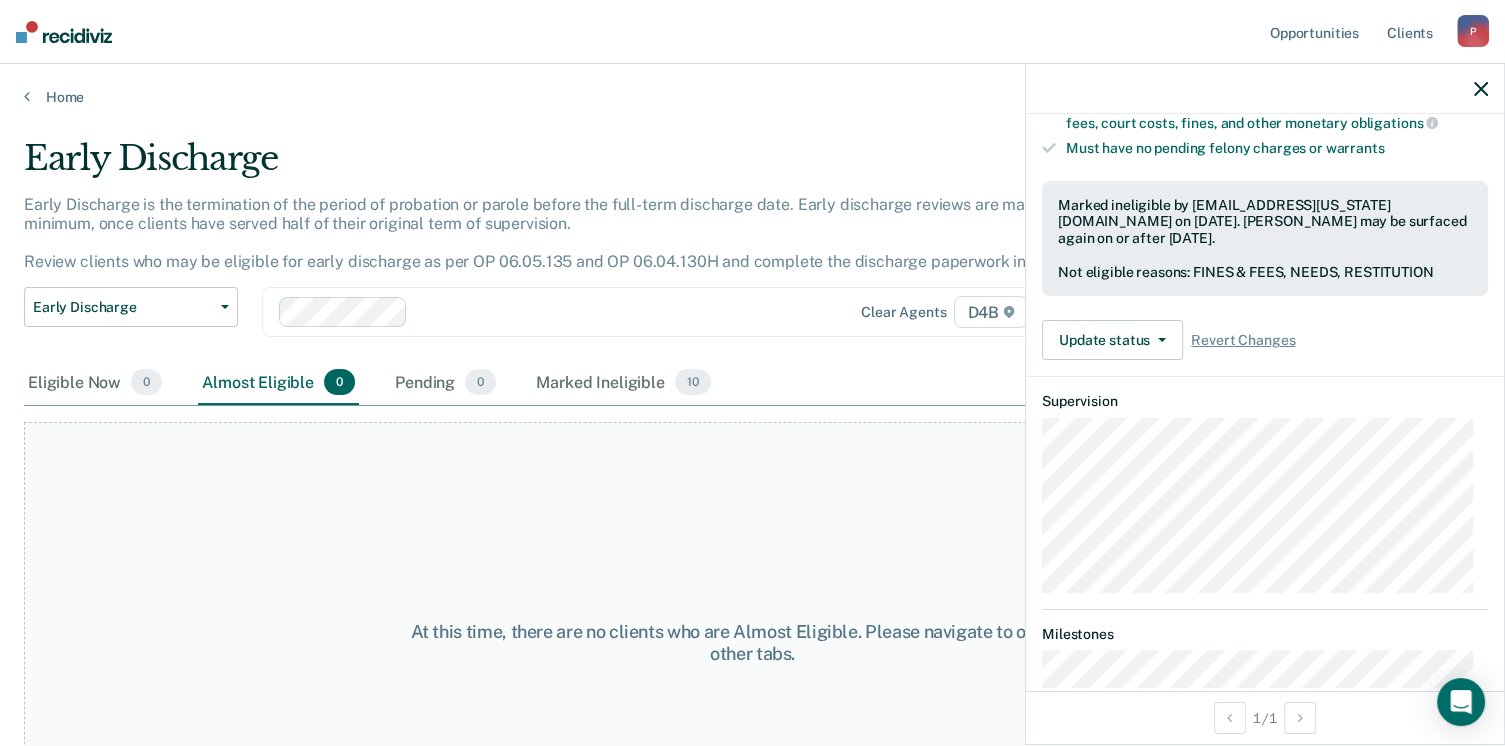 click 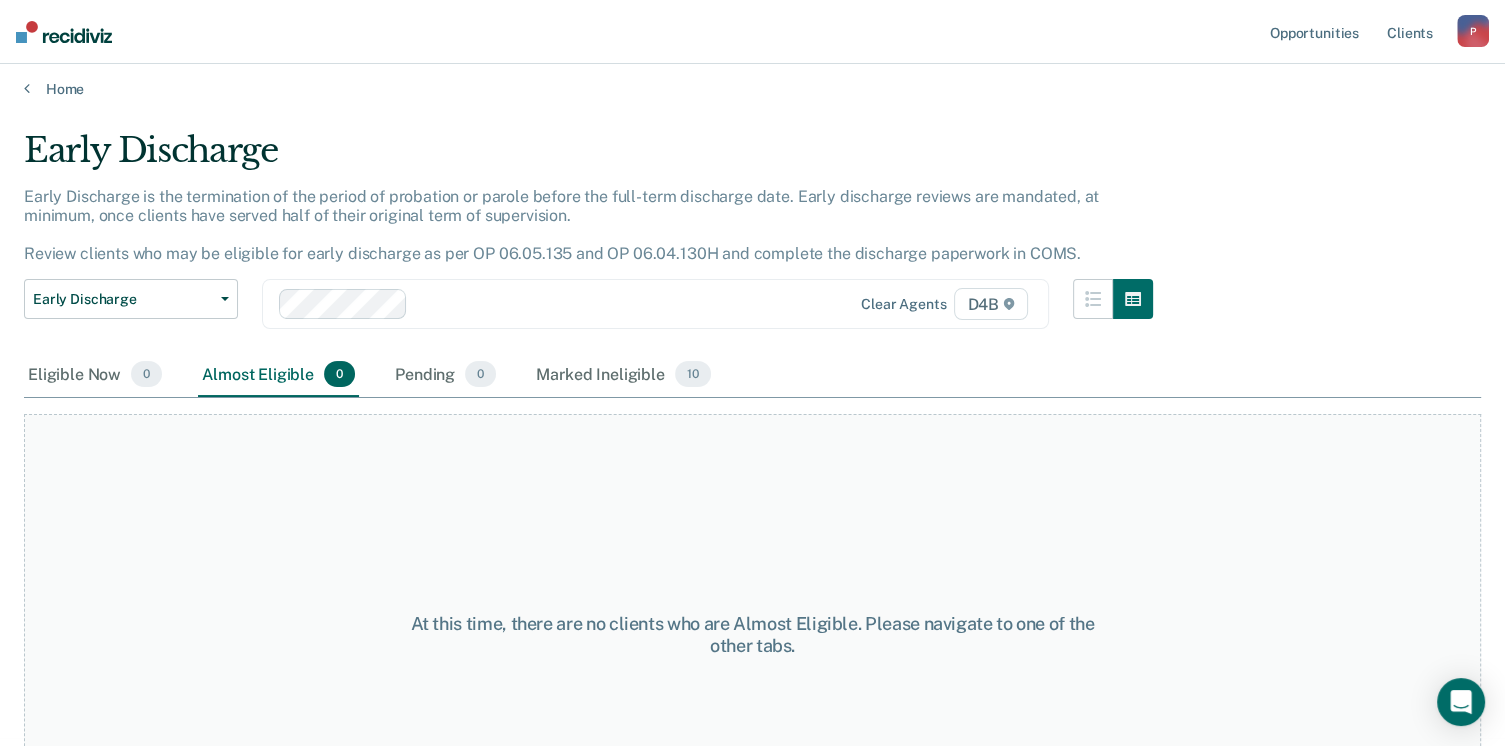 scroll, scrollTop: 0, scrollLeft: 0, axis: both 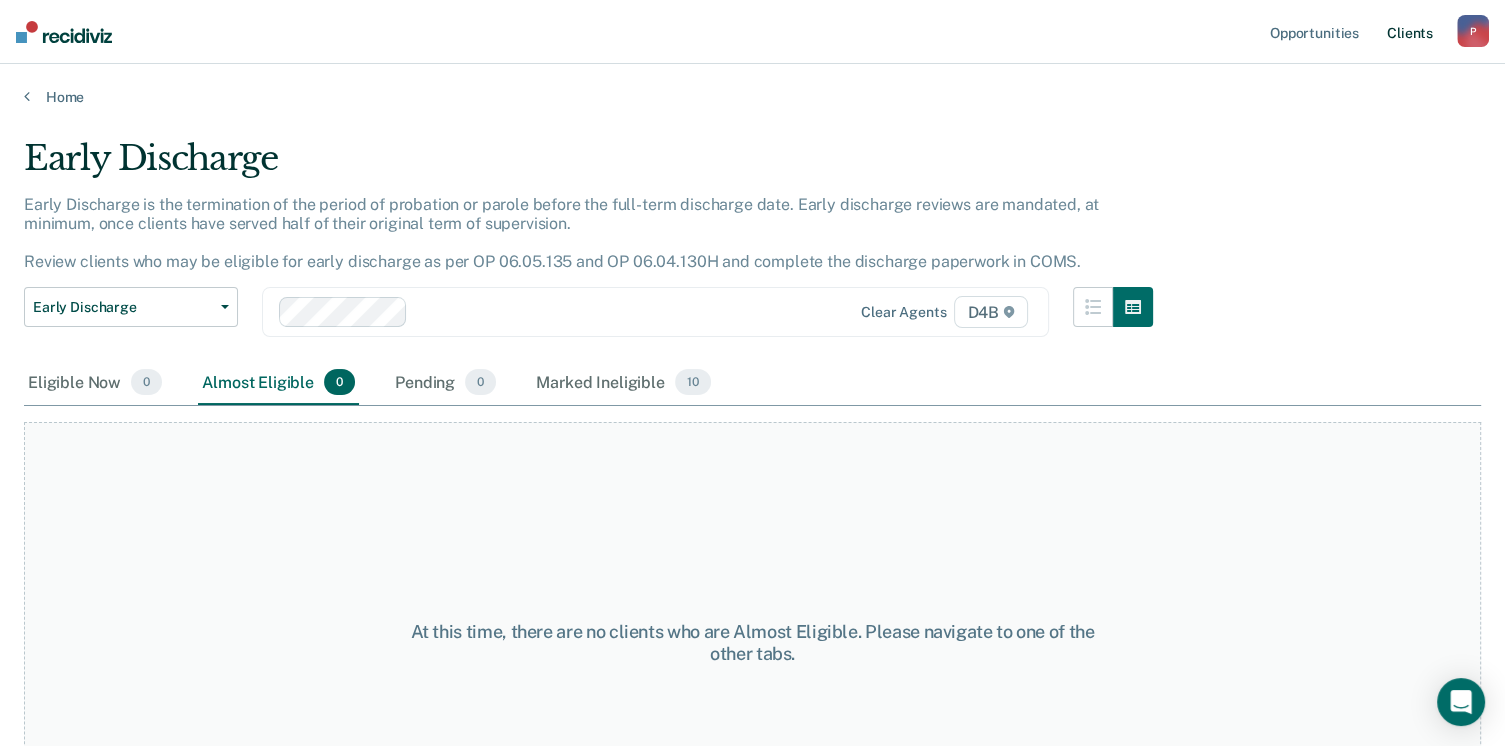 click on "Client s" at bounding box center [1410, 32] 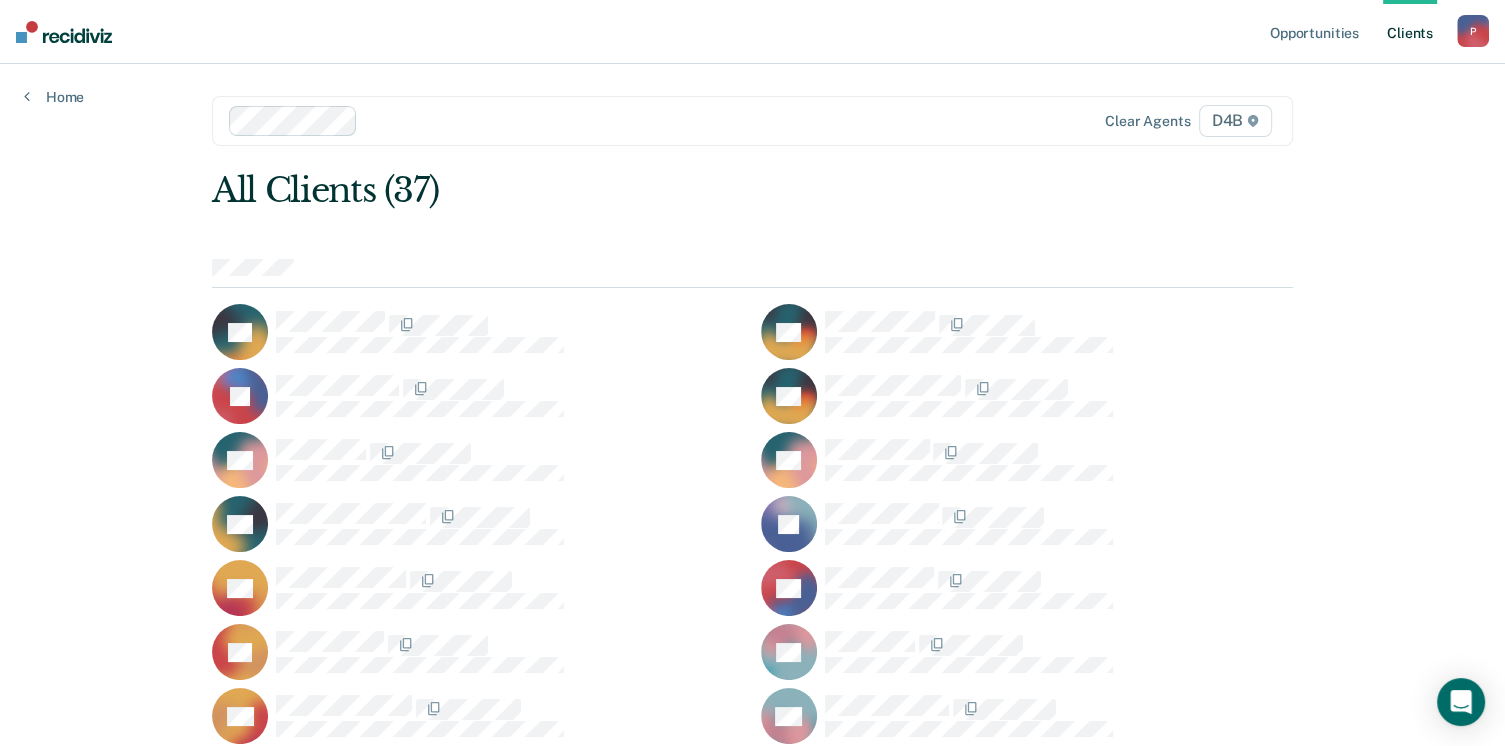 click on "Client s" at bounding box center [1410, 32] 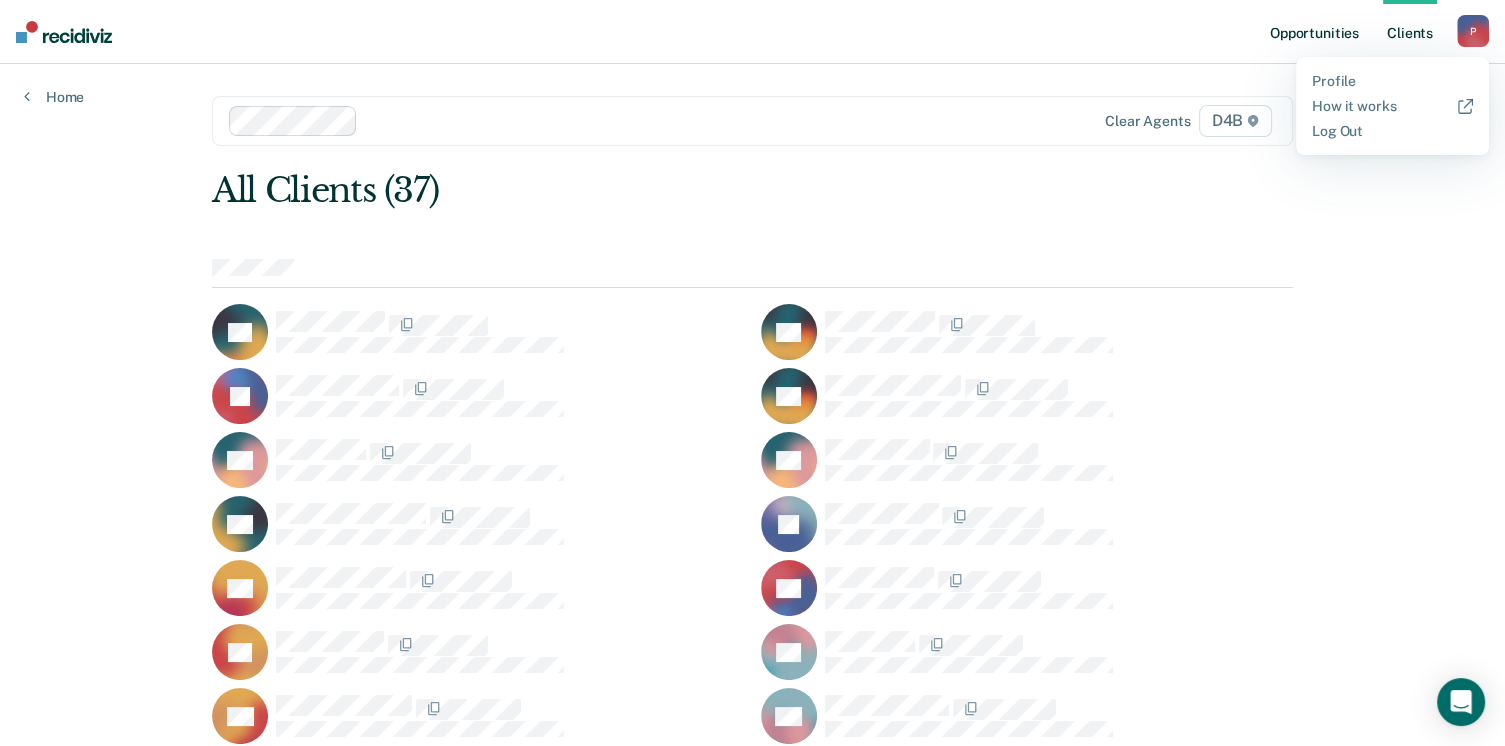 click on "Opportunities" at bounding box center [1314, 32] 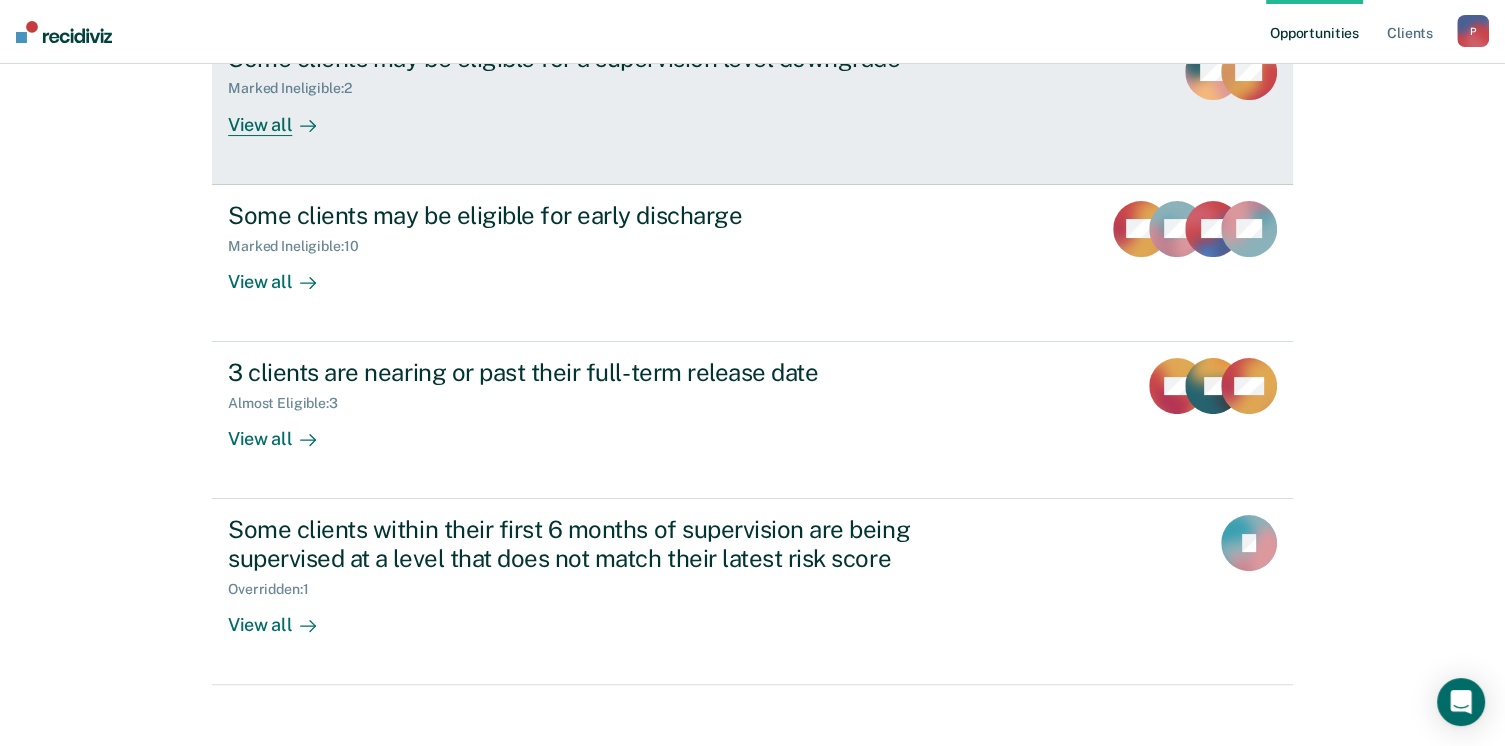 scroll, scrollTop: 291, scrollLeft: 0, axis: vertical 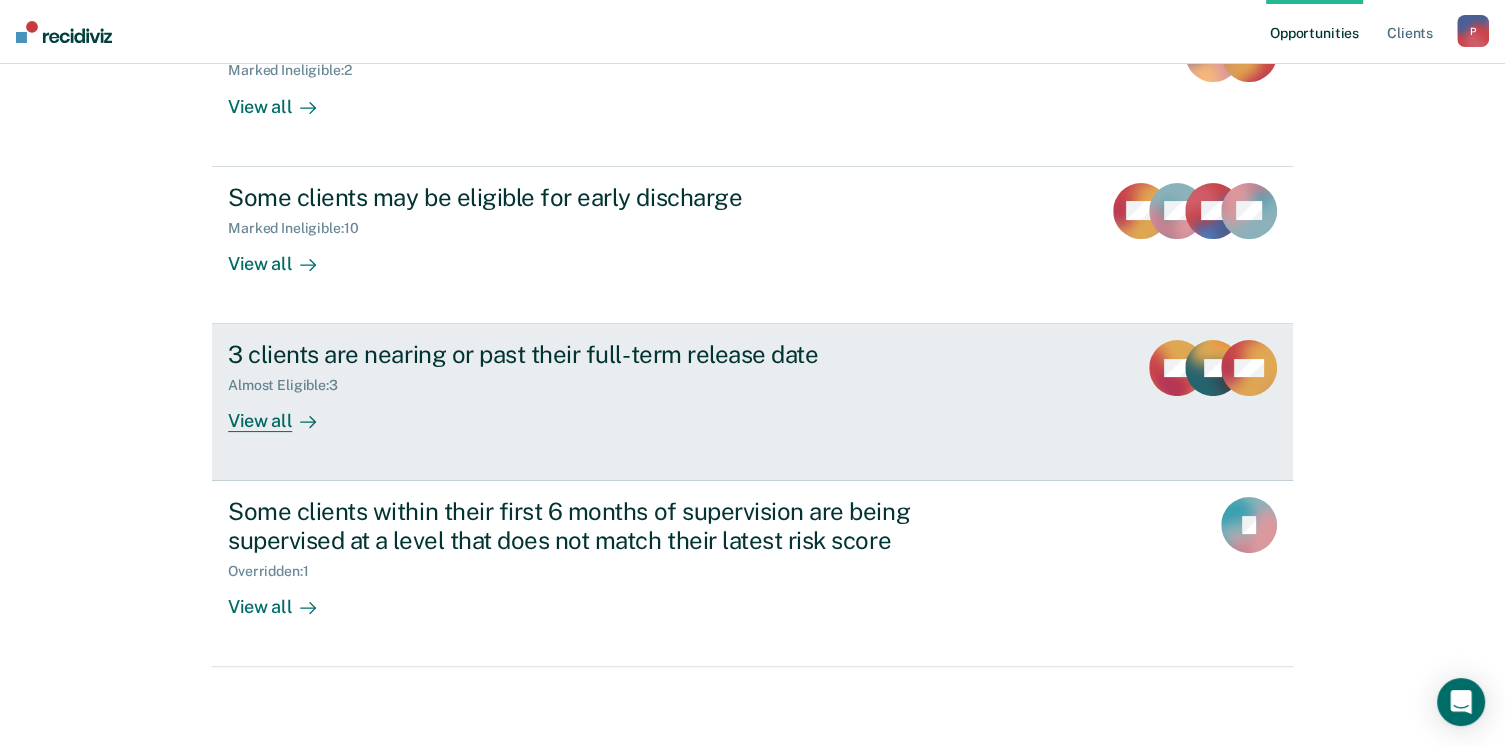 click on "Almost Eligible :  3" at bounding box center [579, 381] 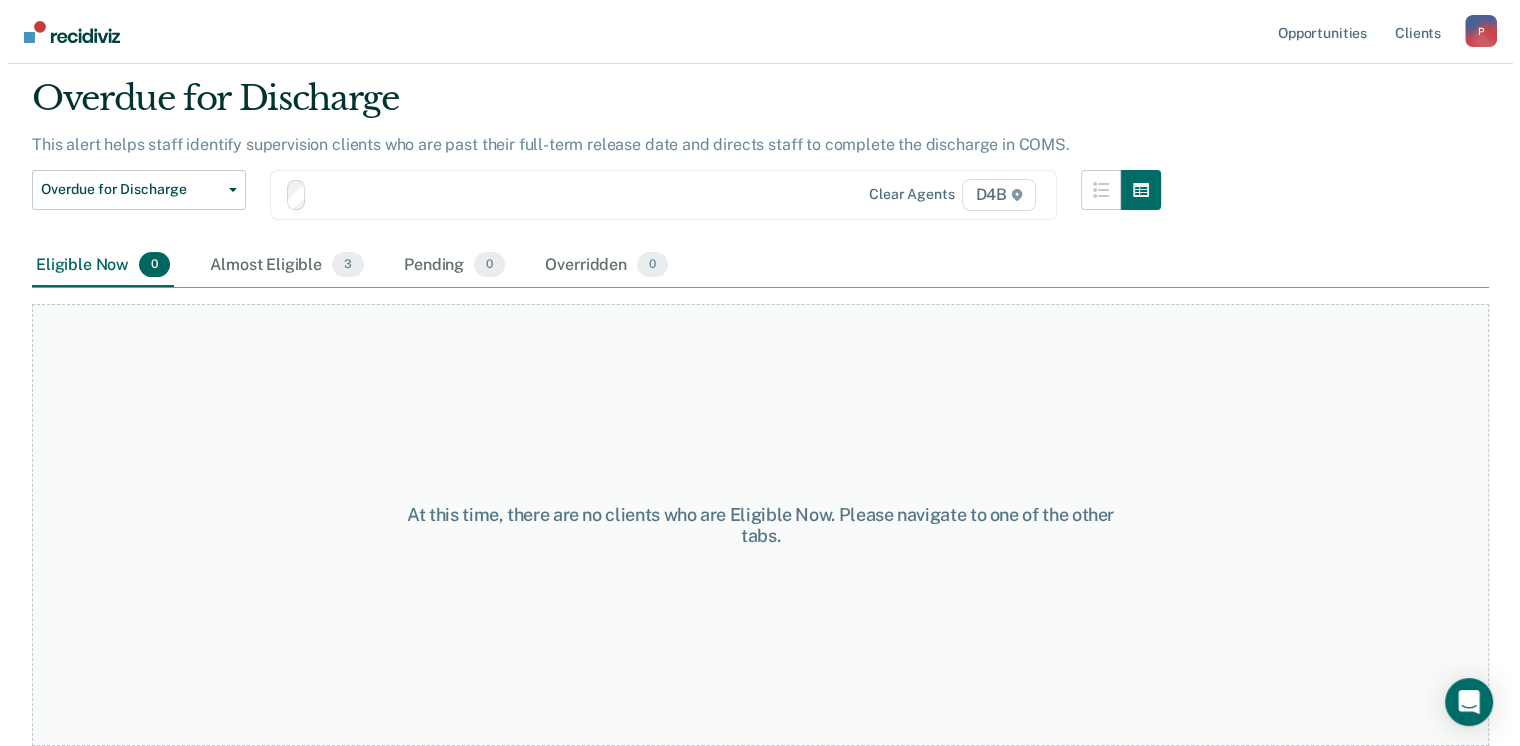 scroll, scrollTop: 0, scrollLeft: 0, axis: both 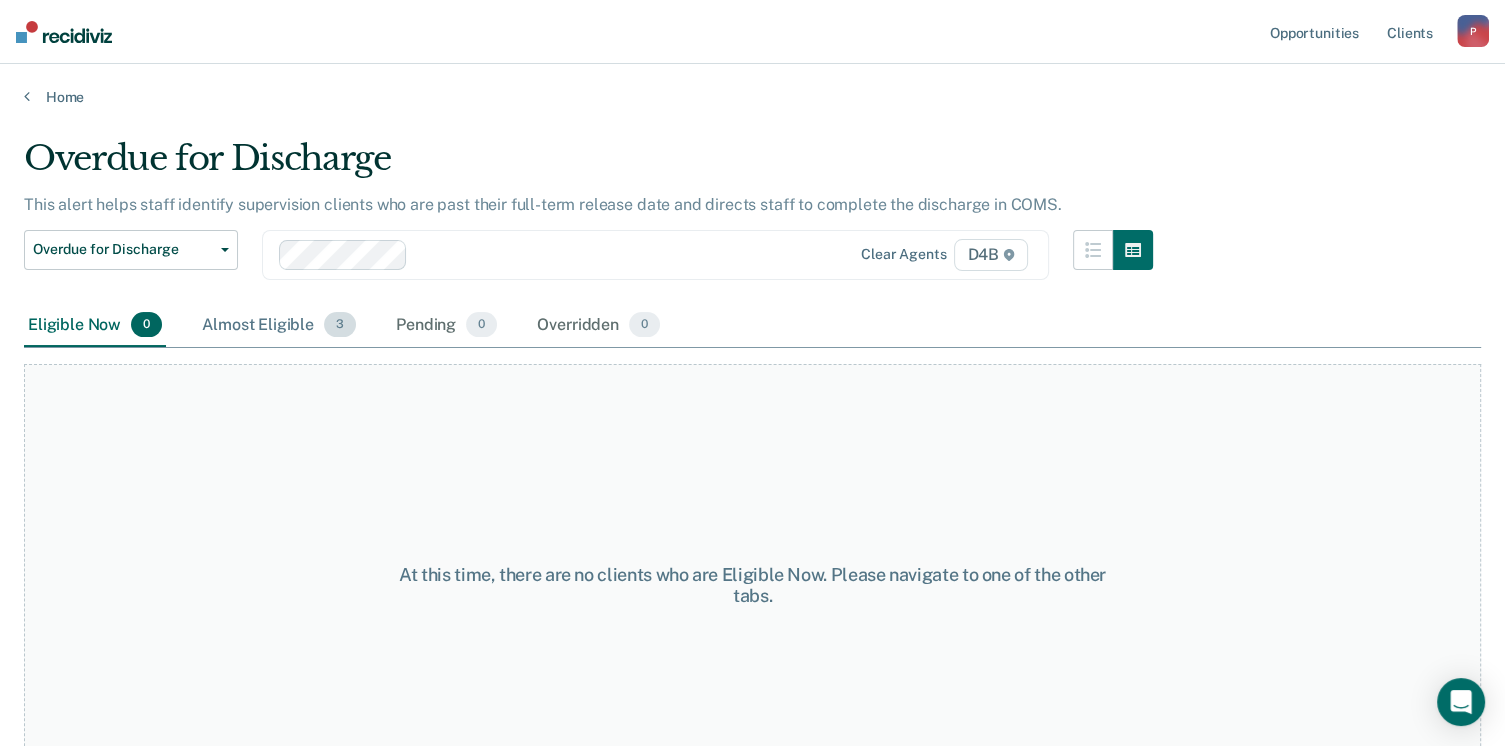 click on "Almost Eligible 3" at bounding box center (279, 326) 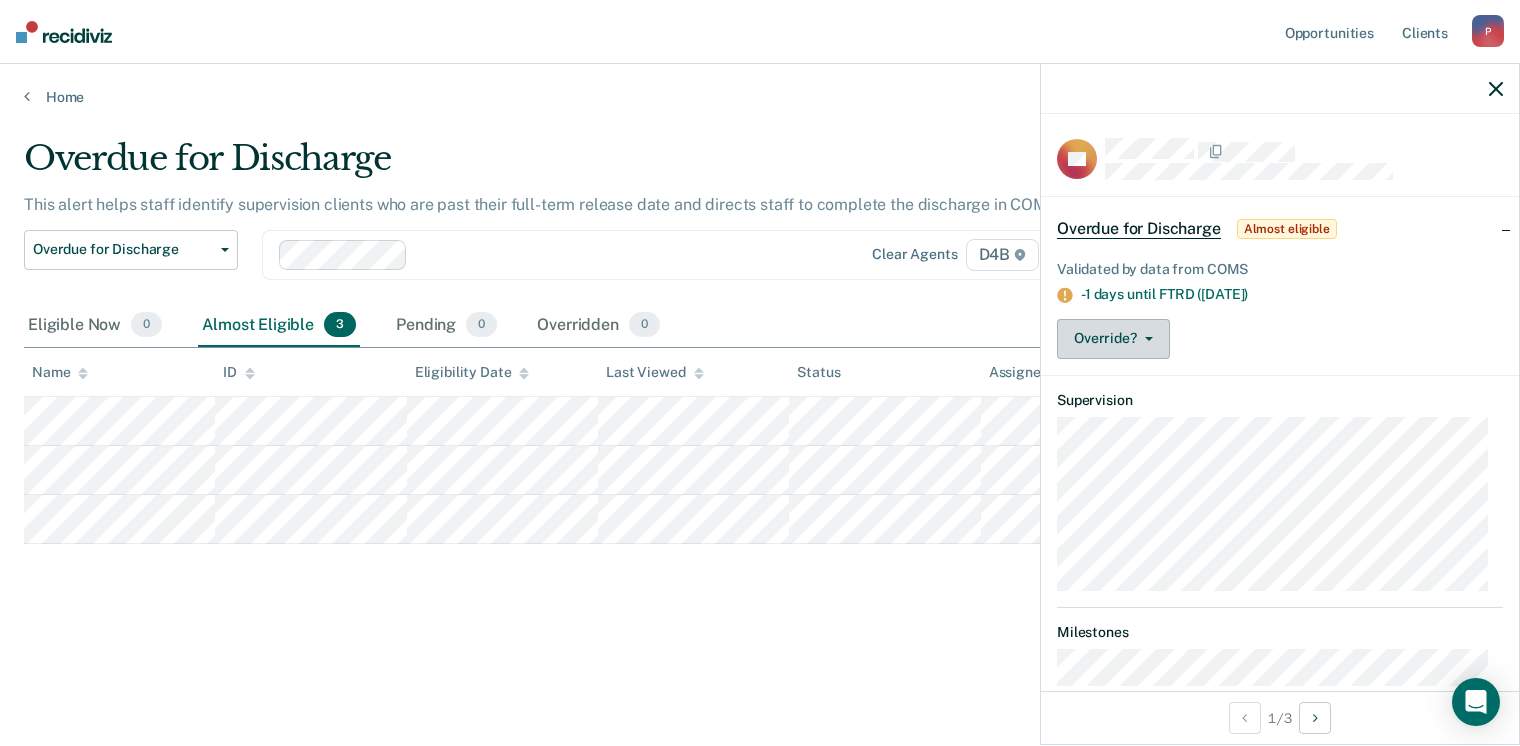 click on "Override?" at bounding box center (1113, 339) 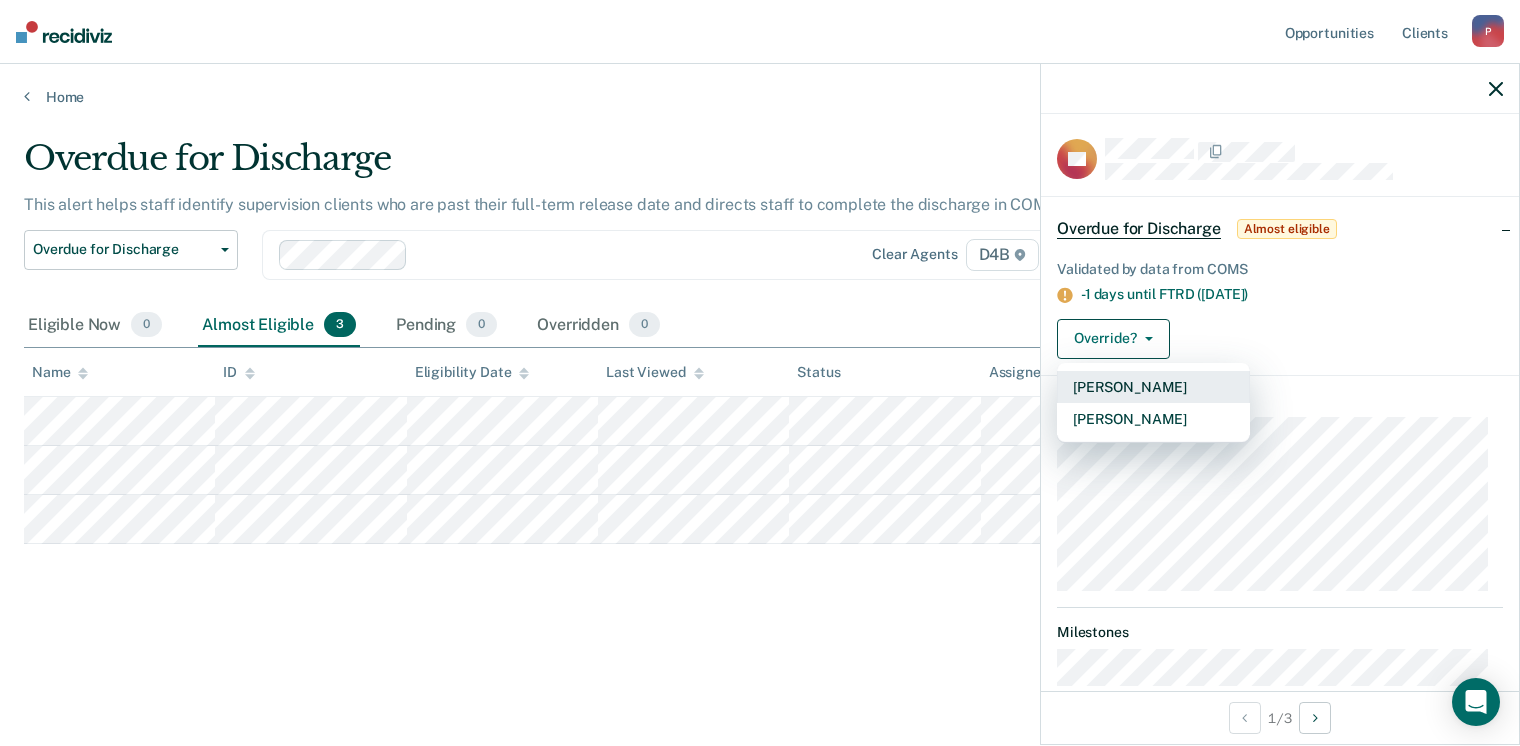 click on "[PERSON_NAME]" at bounding box center (1153, 387) 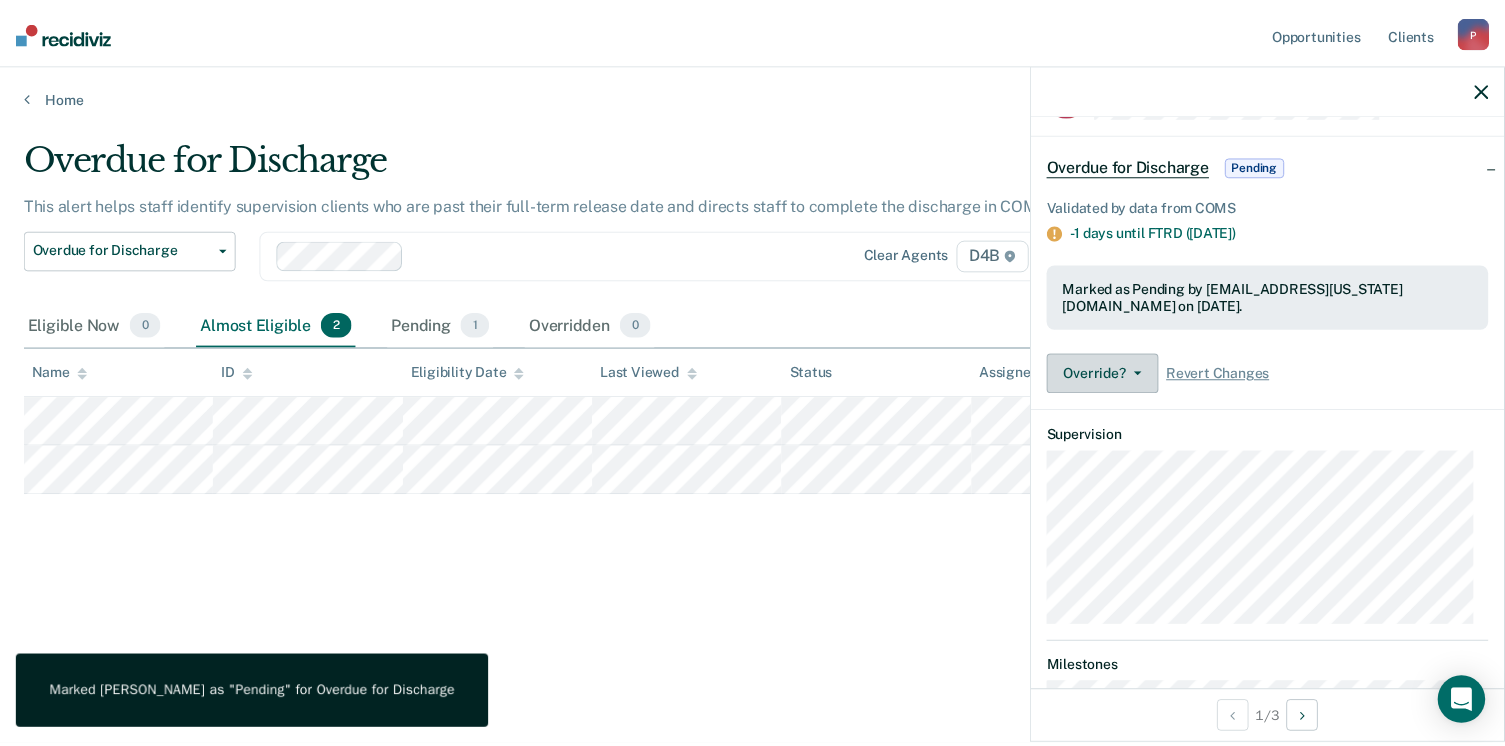 scroll, scrollTop: 129, scrollLeft: 0, axis: vertical 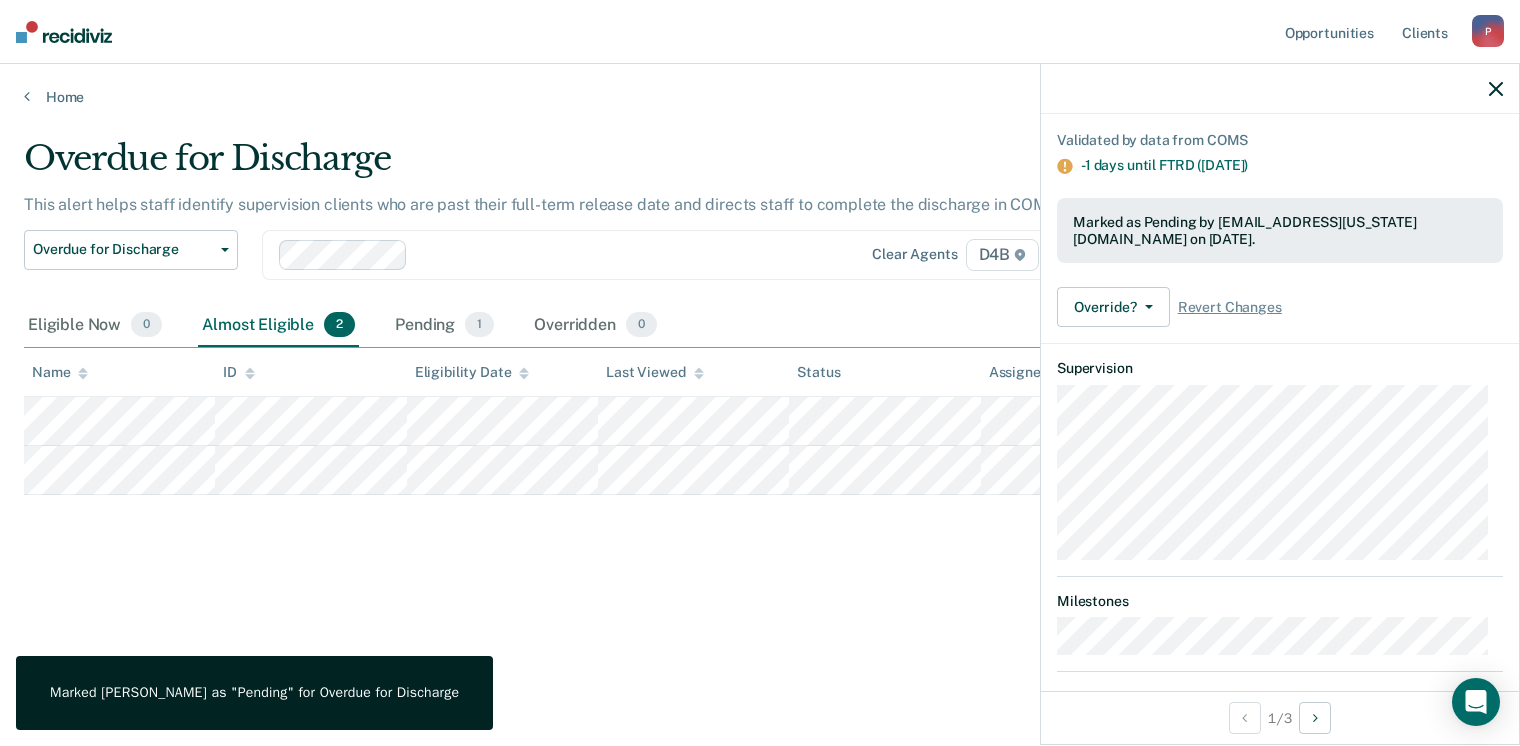 click on "Overdue for Discharge   This alert helps staff identify supervision clients who are past their full-term release date and directs staff to complete the discharge in COMS. Overdue for Discharge Classification Review Early Discharge Minimum Telephone Reporting Overdue for Discharge Supervision Level Mismatch Clear   agents D4B   Eligible Now 0 Almost Eligible 2 Pending 1 Overridden 0
To pick up a draggable item, press the space bar.
While dragging, use the arrow keys to move the item.
Press space again to drop the item in its new position, or press escape to cancel.
Name ID Eligibility Date Last Viewed Status Assigned to" at bounding box center [760, 367] 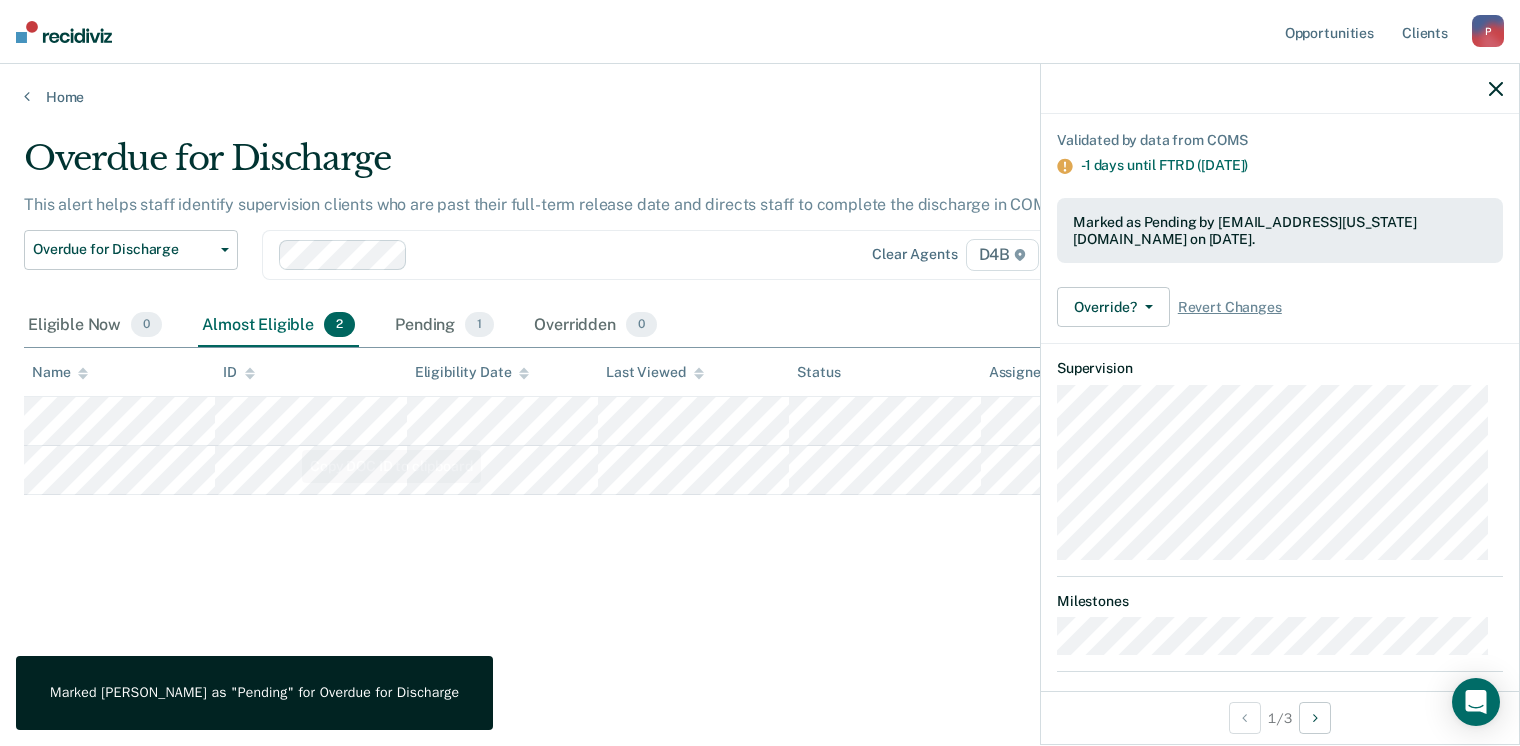 drag, startPoint x: 291, startPoint y: 506, endPoint x: 757, endPoint y: 376, distance: 483.79333 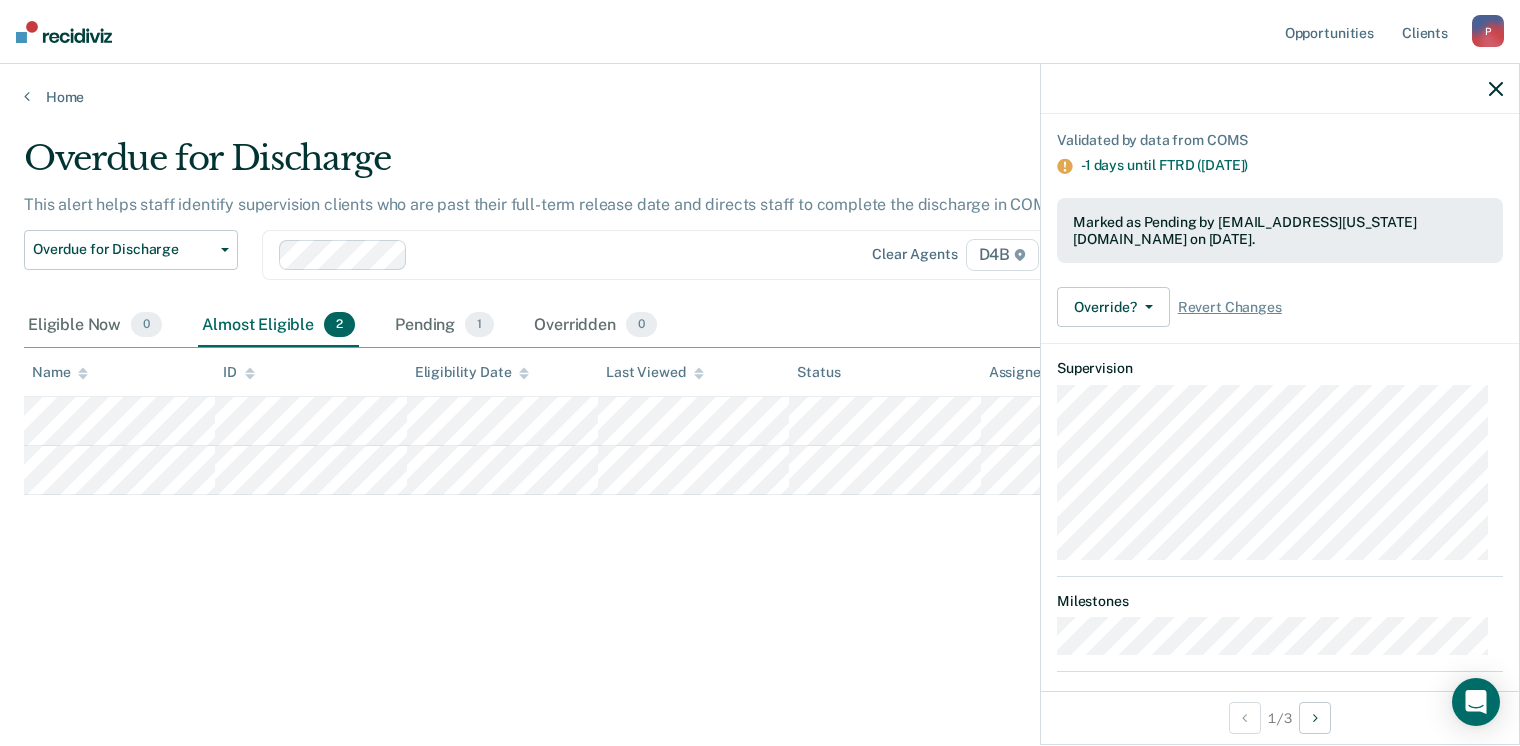 click 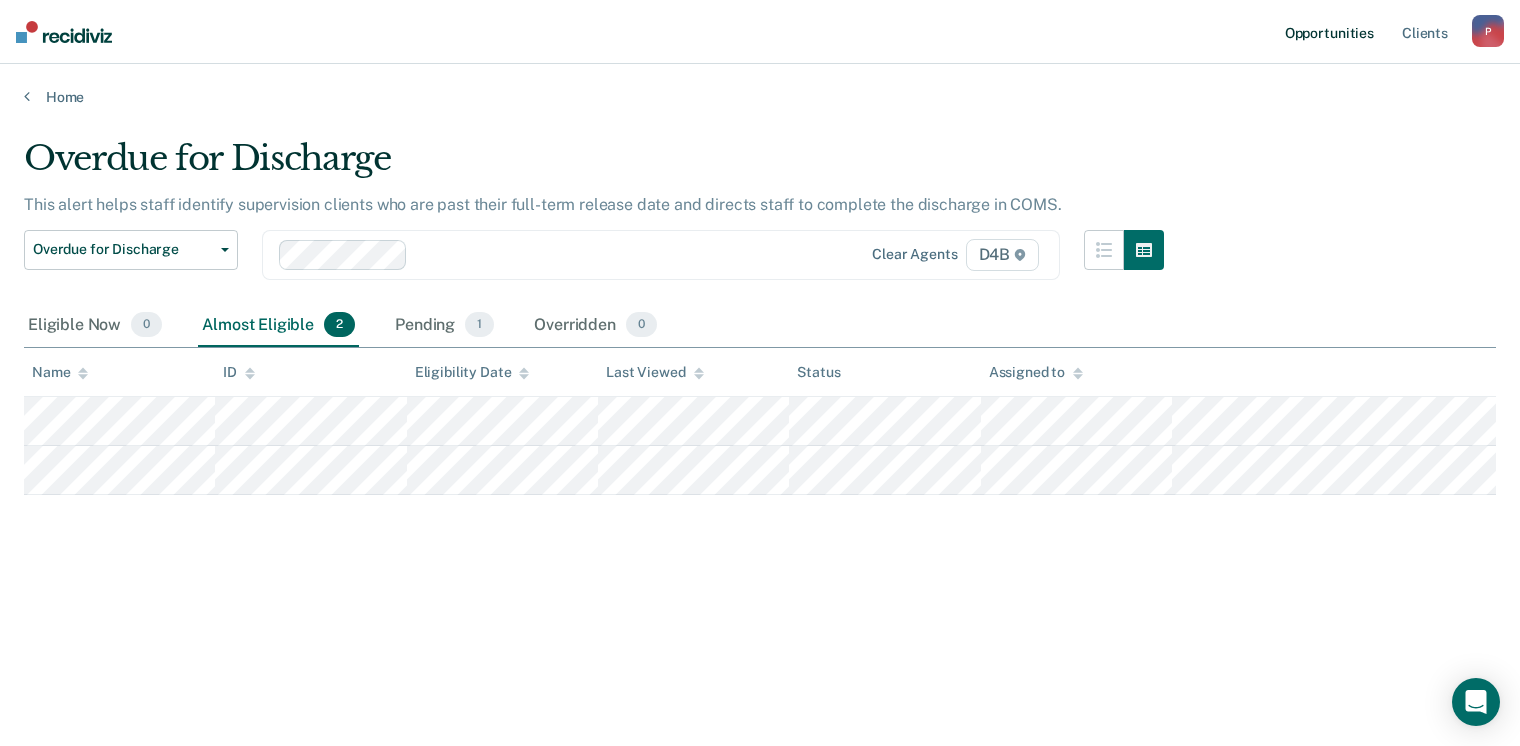 click on "Opportunities" at bounding box center [1329, 32] 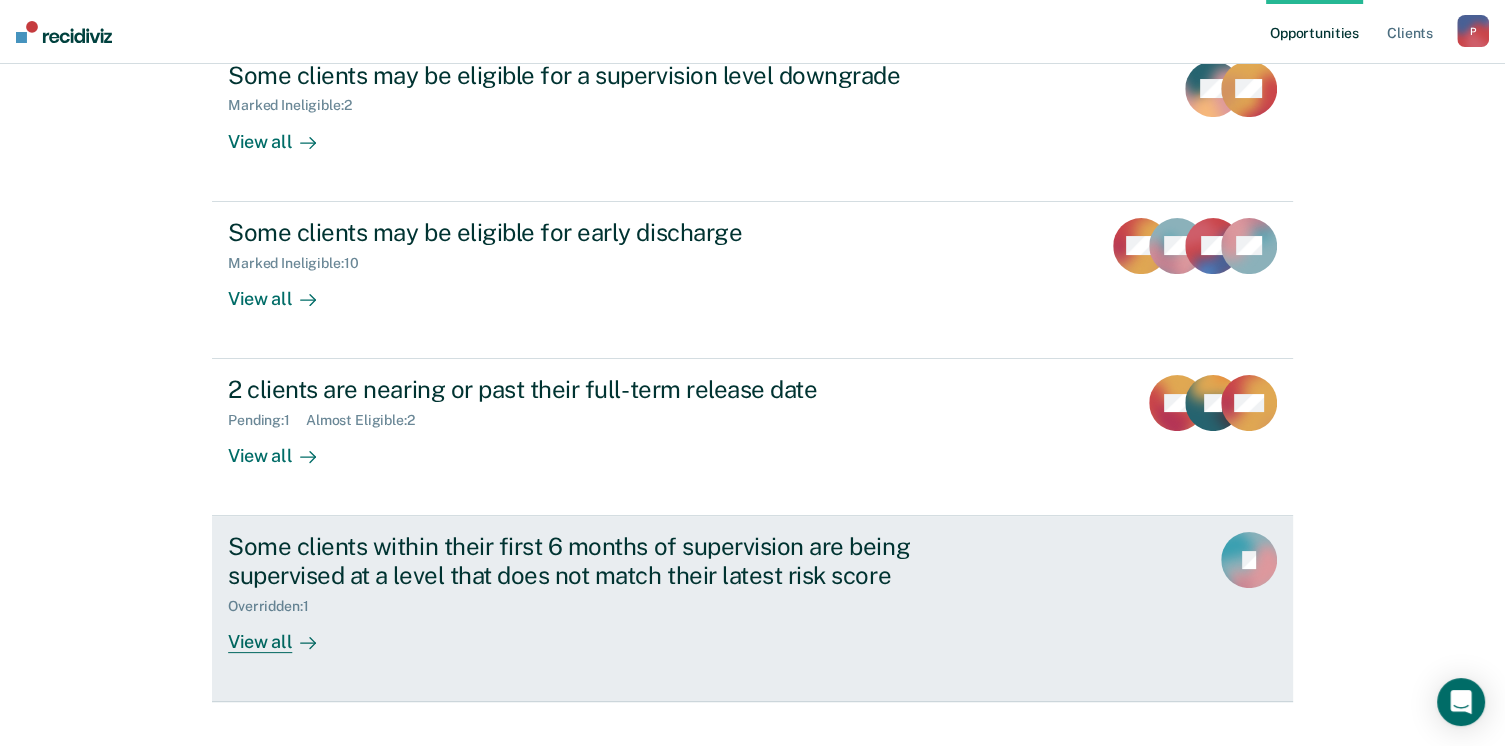 scroll, scrollTop: 291, scrollLeft: 0, axis: vertical 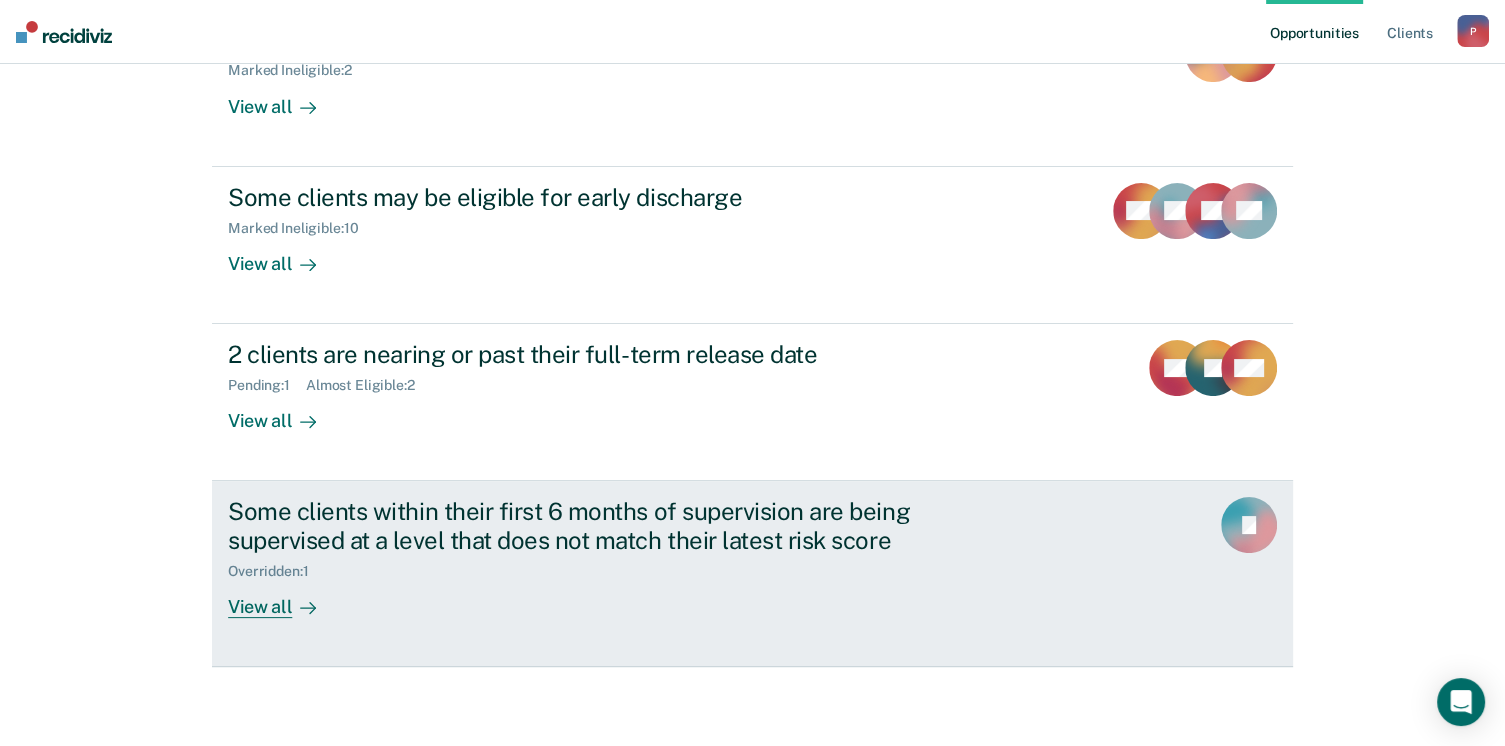 click on "View all" at bounding box center [284, 599] 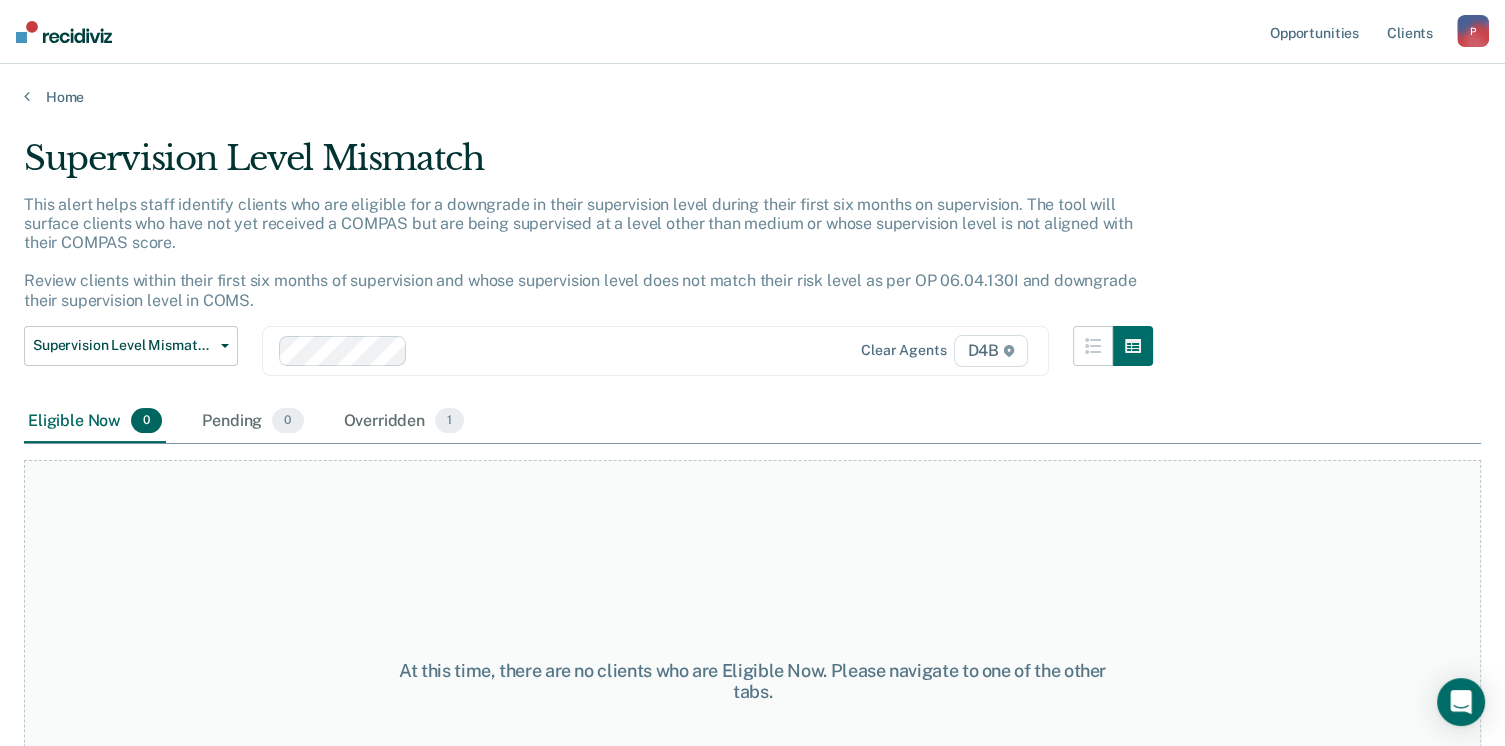 scroll, scrollTop: 154, scrollLeft: 0, axis: vertical 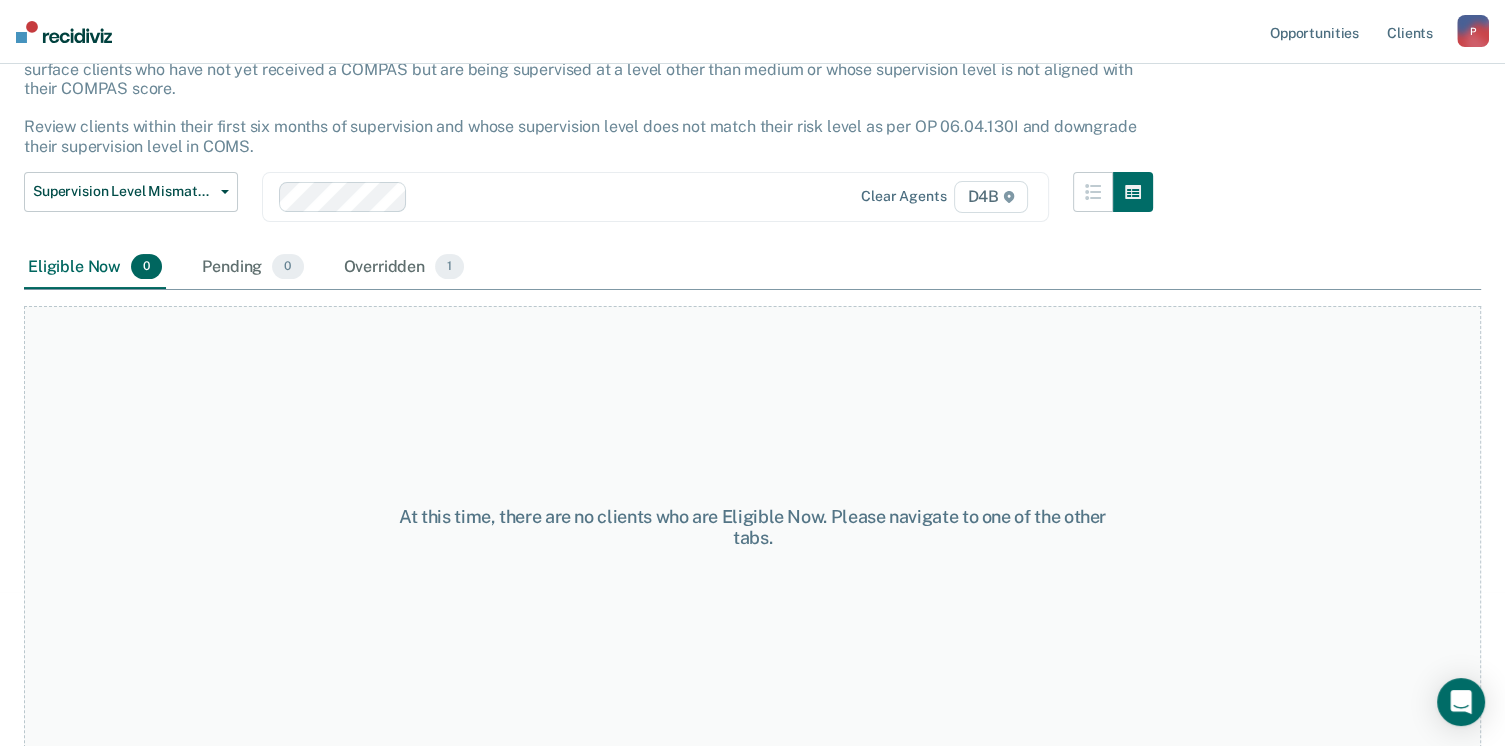 click on "Eligible Now 0 Pending 0 Overridden 1" at bounding box center [246, 268] 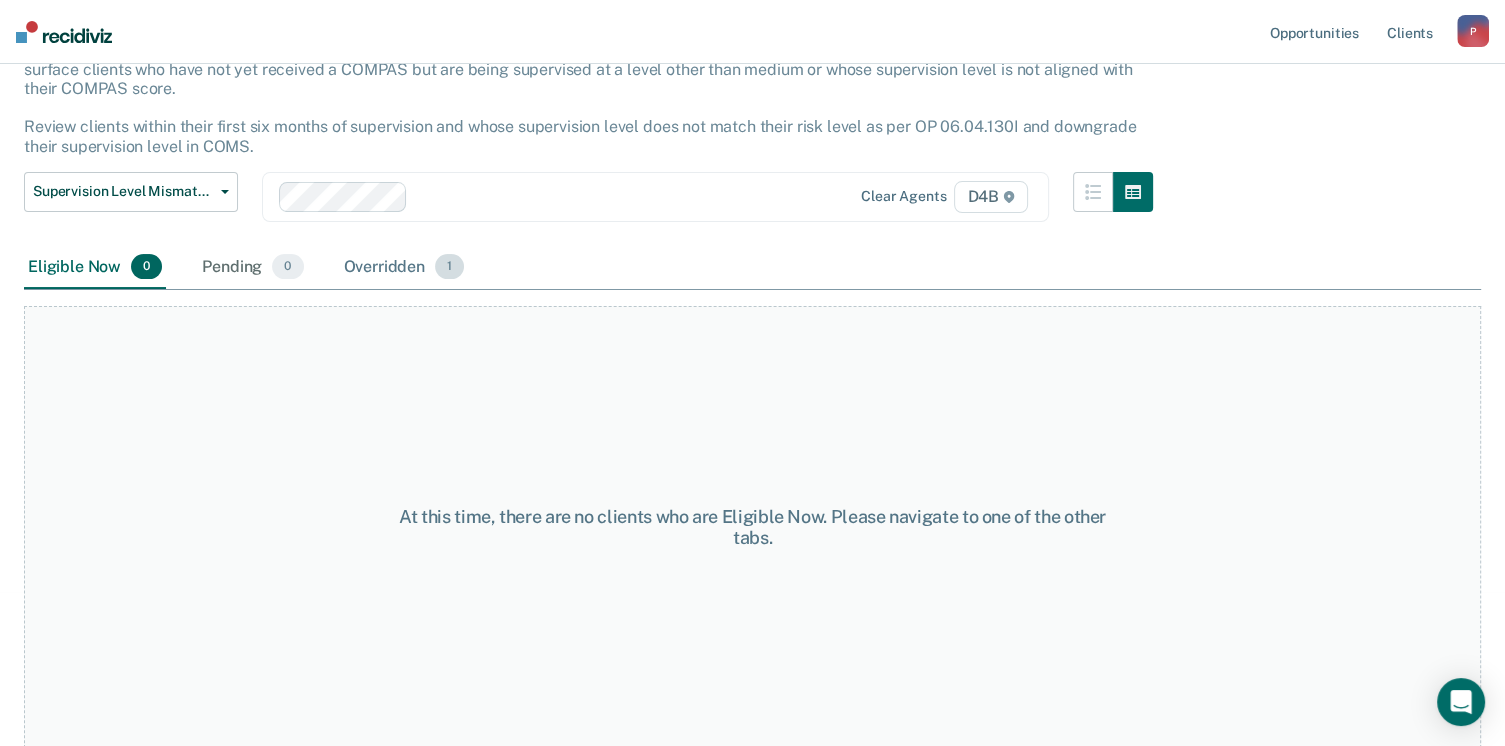 click on "Overridden 1" at bounding box center (404, 268) 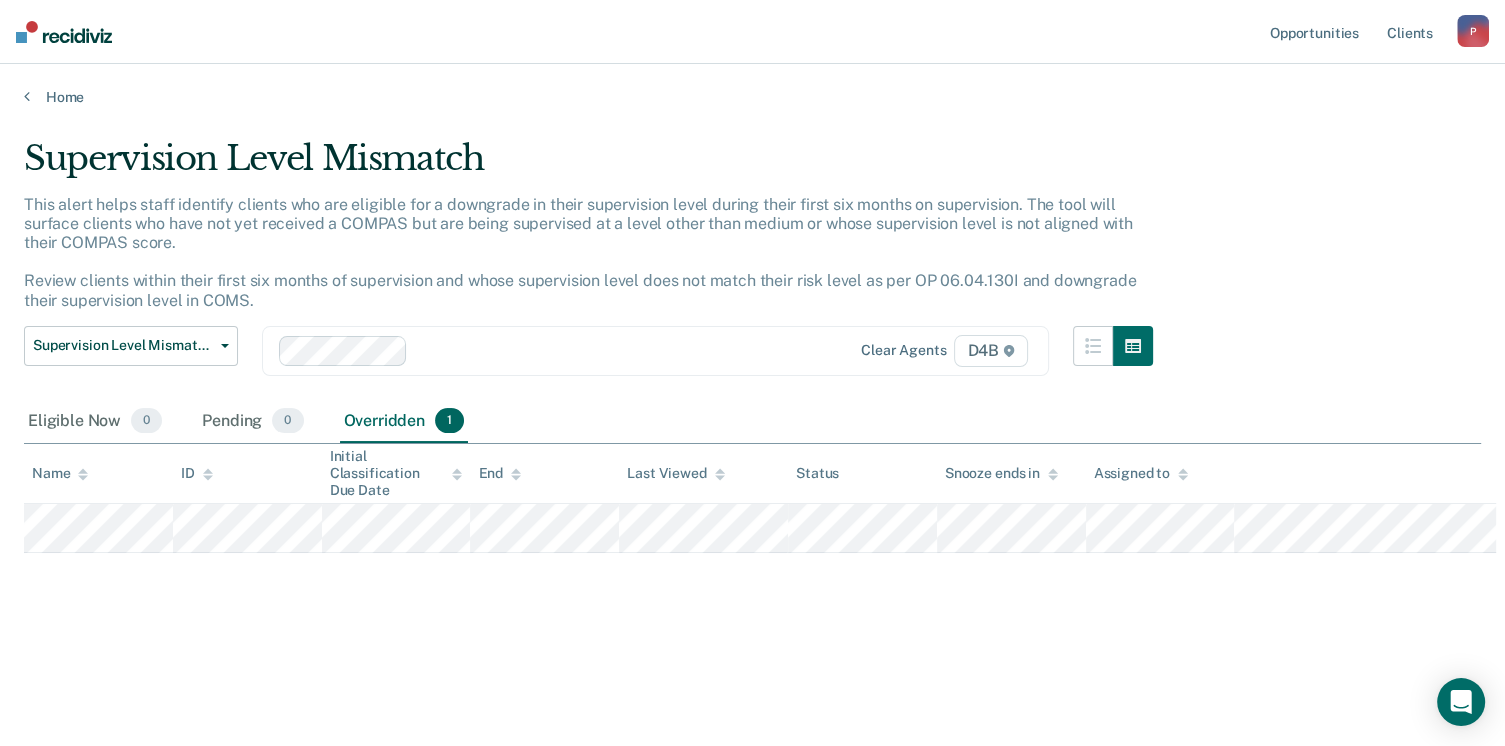 scroll, scrollTop: 0, scrollLeft: 0, axis: both 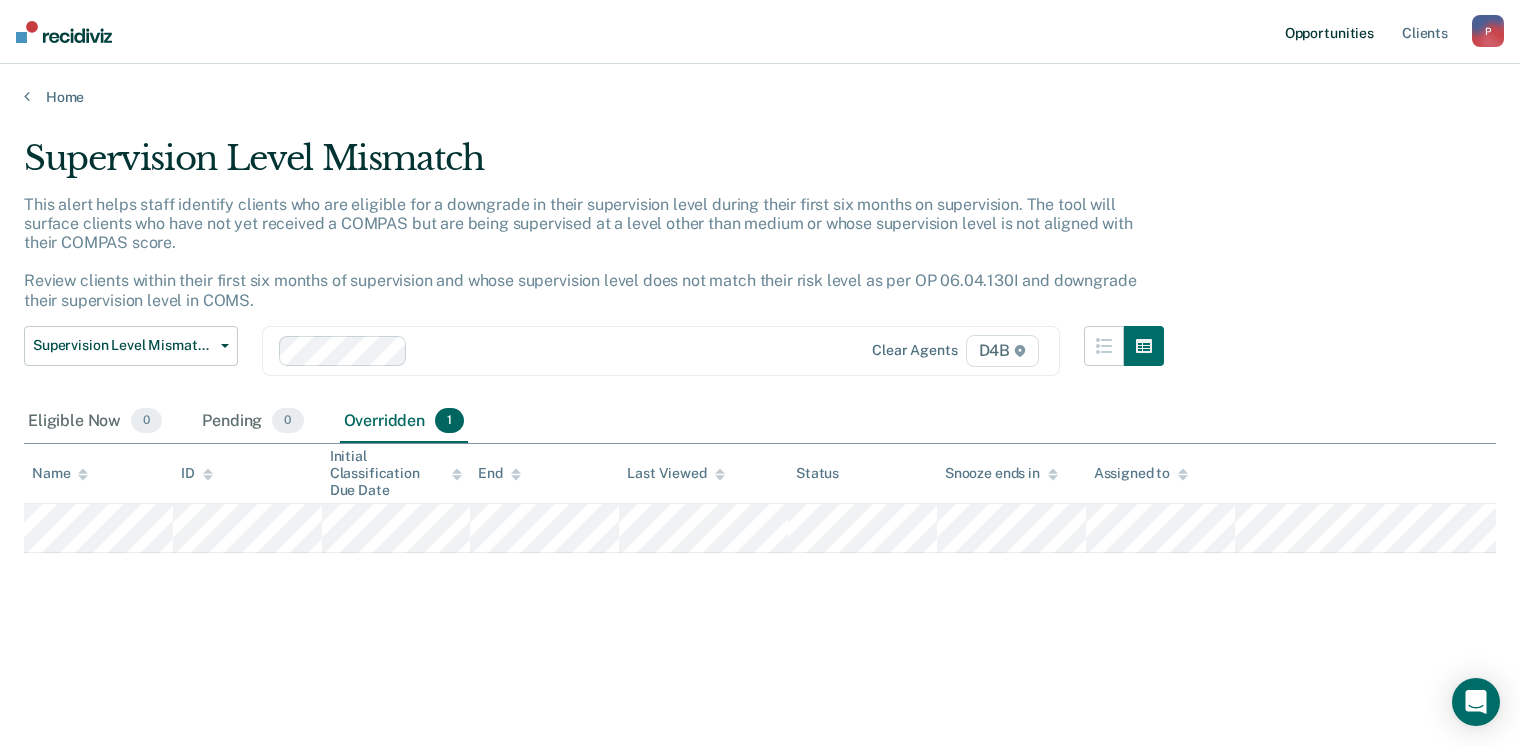 click on "Opportunities" at bounding box center [1329, 32] 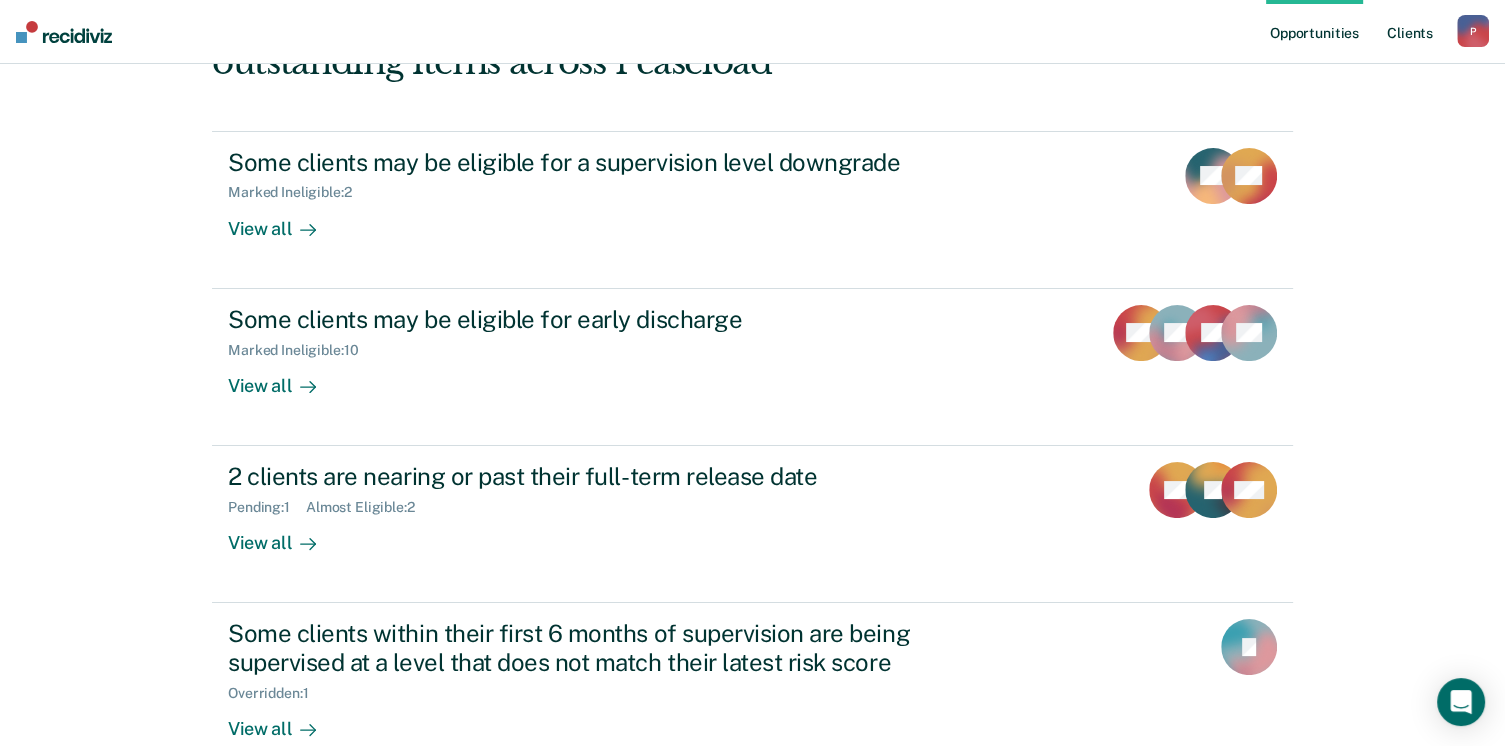 scroll, scrollTop: 291, scrollLeft: 0, axis: vertical 